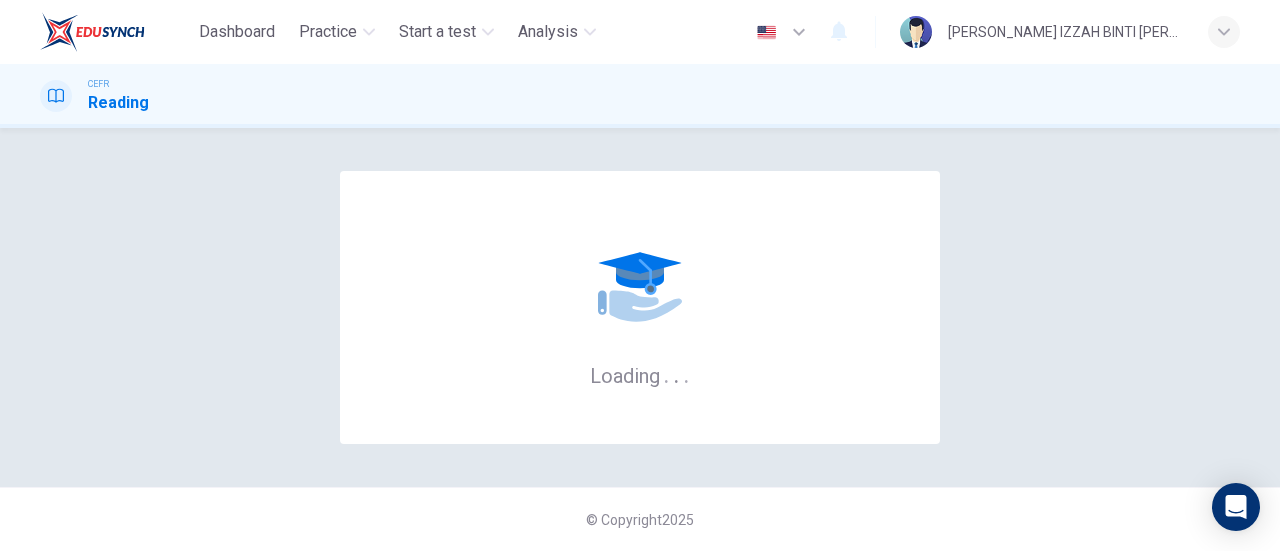 scroll, scrollTop: 0, scrollLeft: 0, axis: both 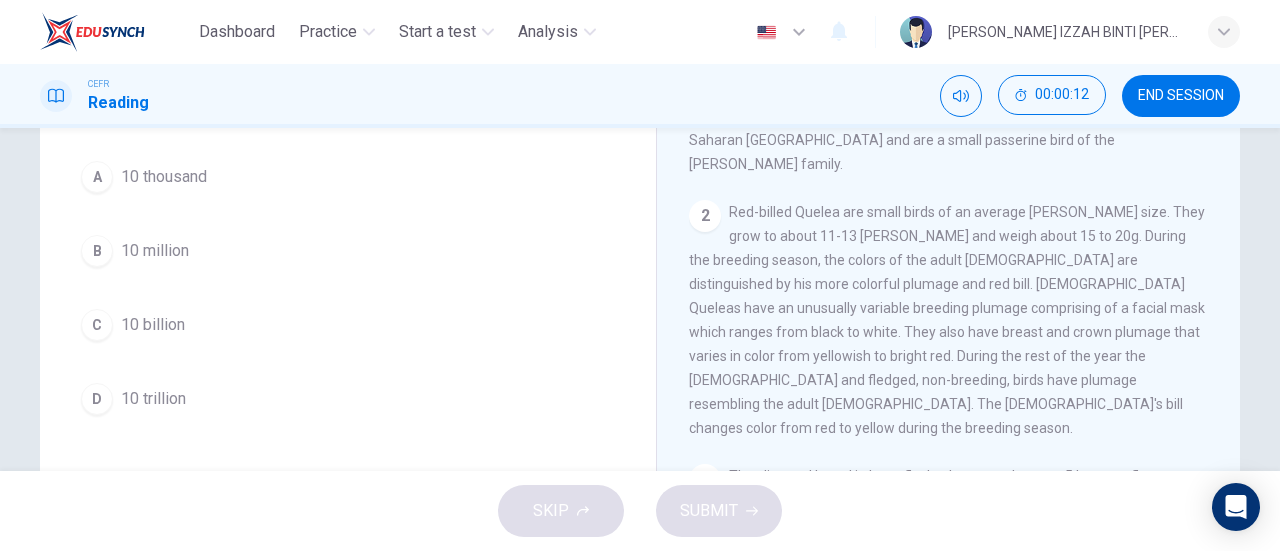 click on "C 10 billion" at bounding box center [348, 325] 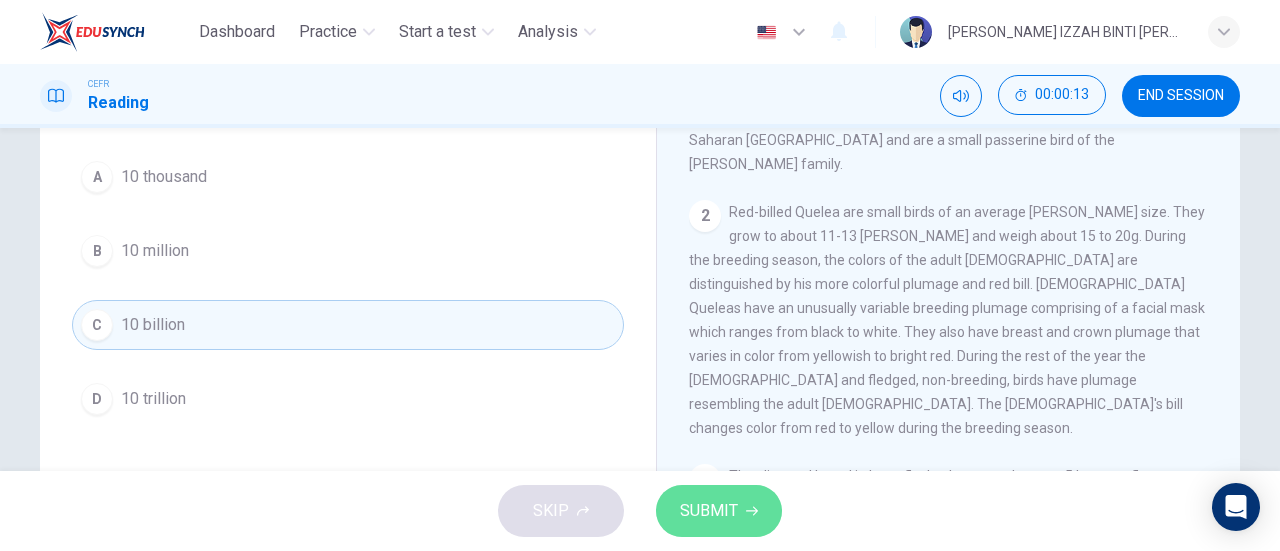 click on "SUBMIT" at bounding box center [719, 511] 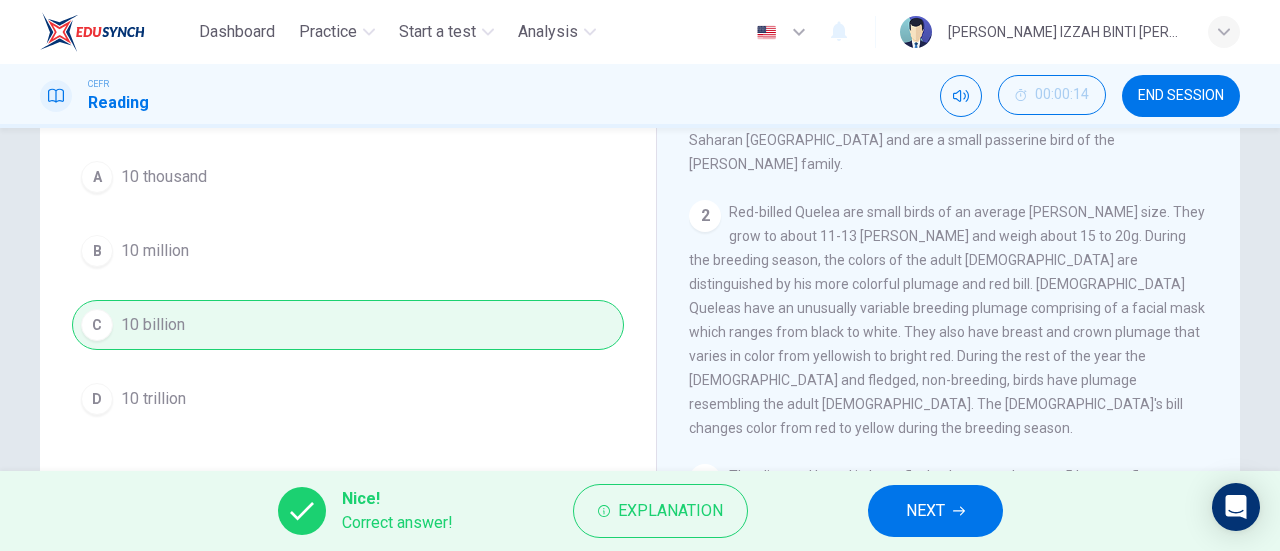 click on "NEXT" at bounding box center (935, 511) 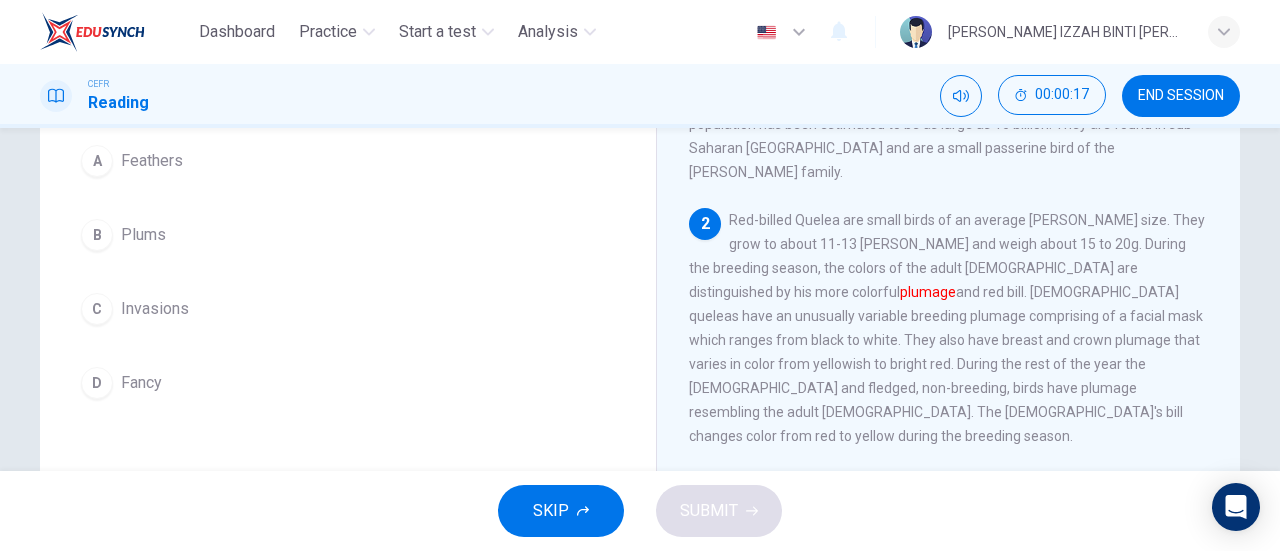 scroll, scrollTop: 200, scrollLeft: 0, axis: vertical 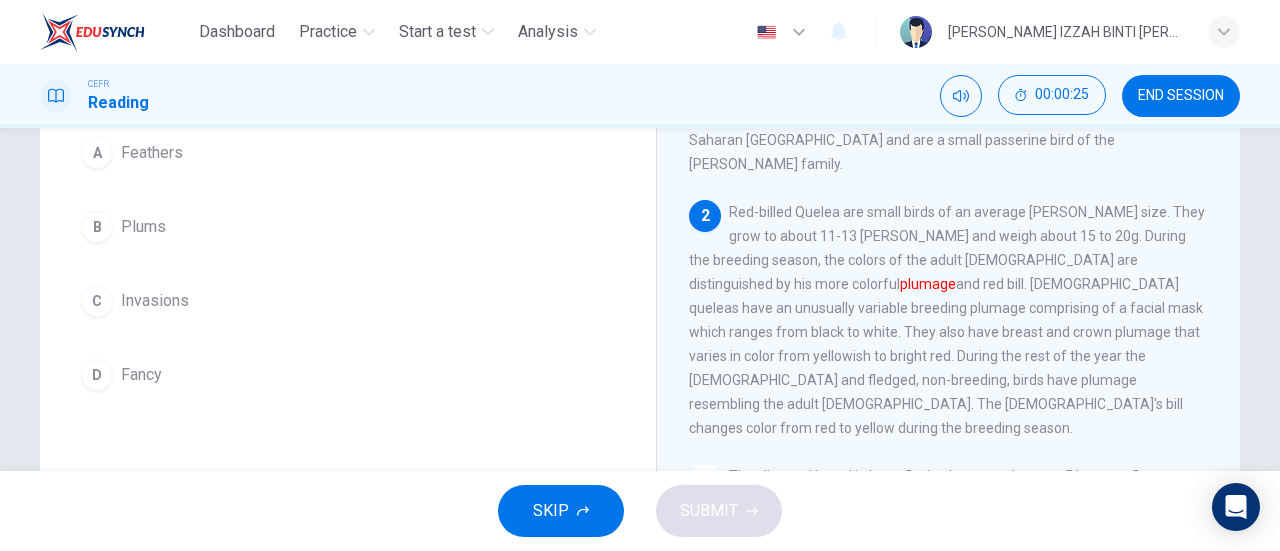 click on "Feathers" at bounding box center [152, 153] 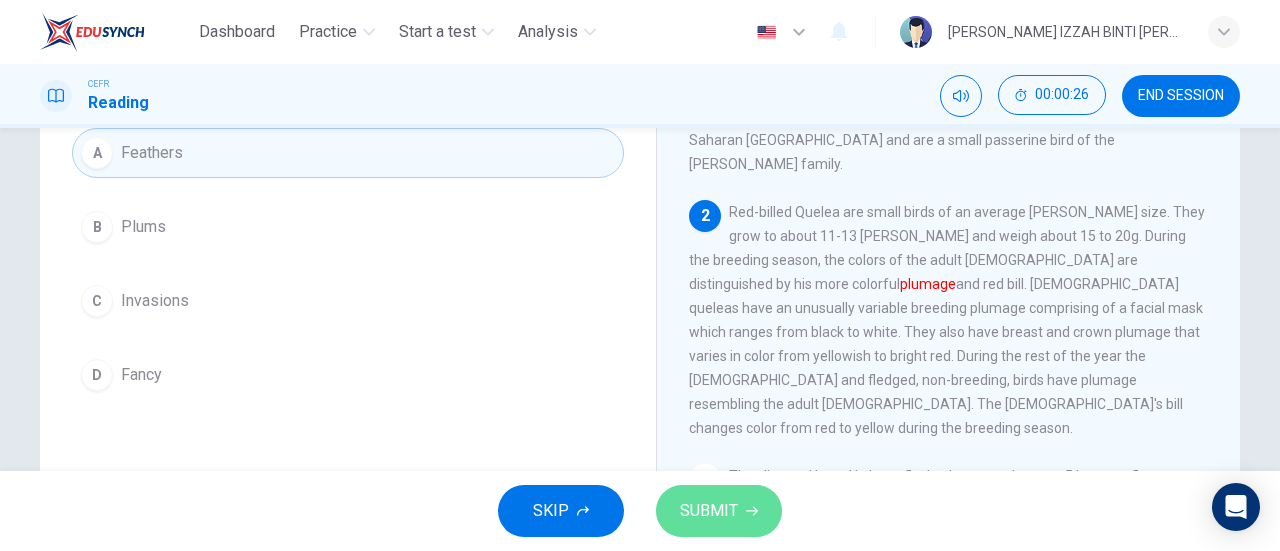 click on "SUBMIT" at bounding box center (719, 511) 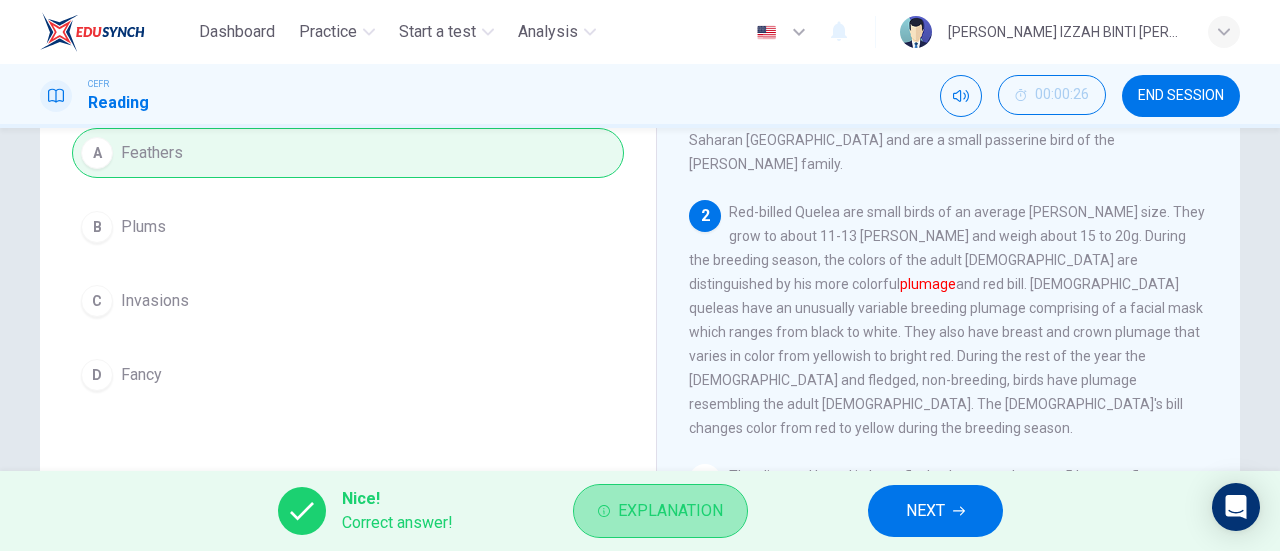 click on "Explanation" at bounding box center (660, 511) 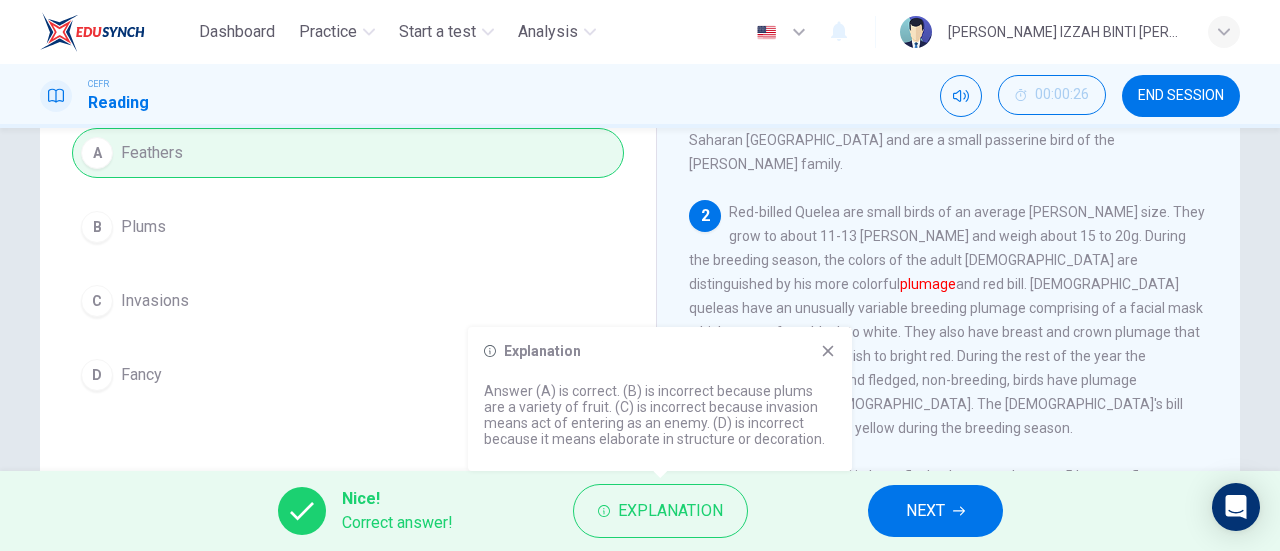 click on "NEXT" at bounding box center [925, 511] 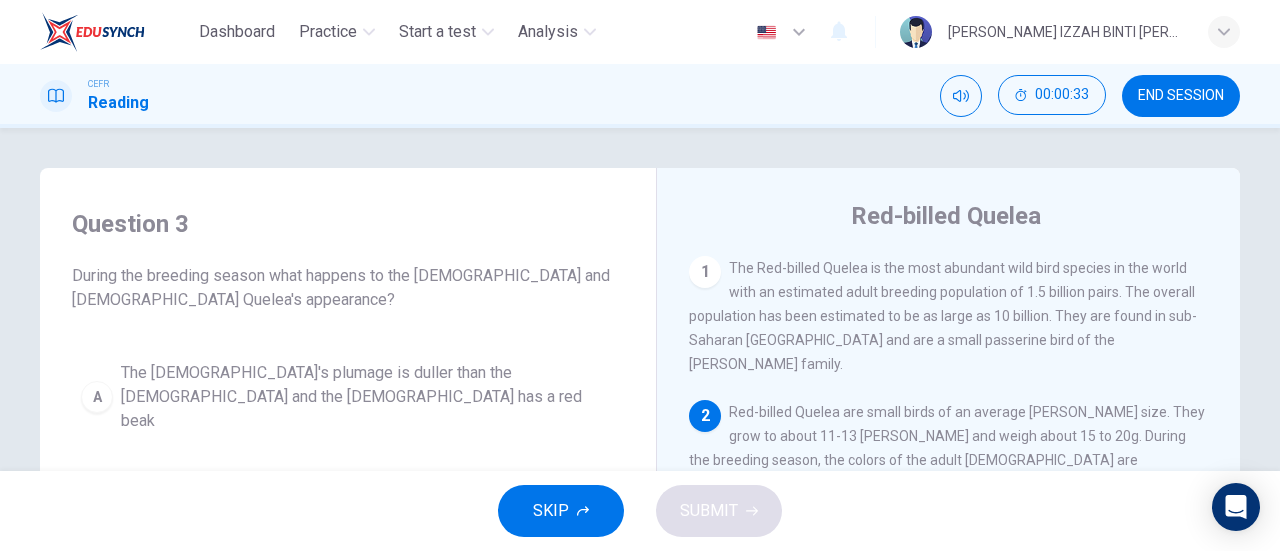 scroll, scrollTop: 100, scrollLeft: 0, axis: vertical 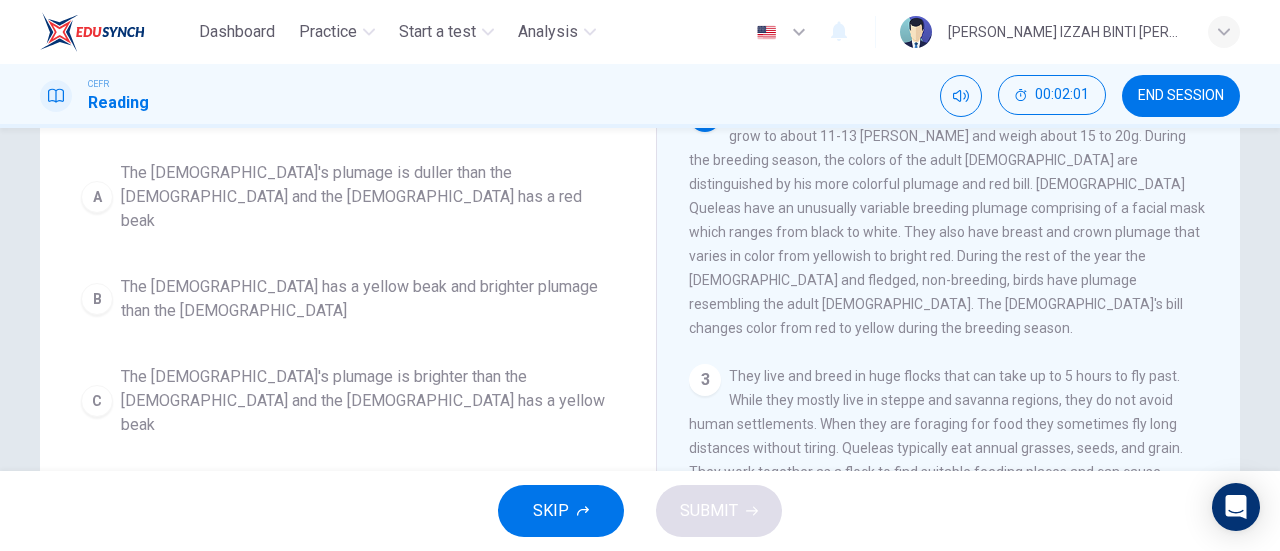 click on "C The male's plumage is brighter than the female and the female has a yellow beak" at bounding box center [348, 401] 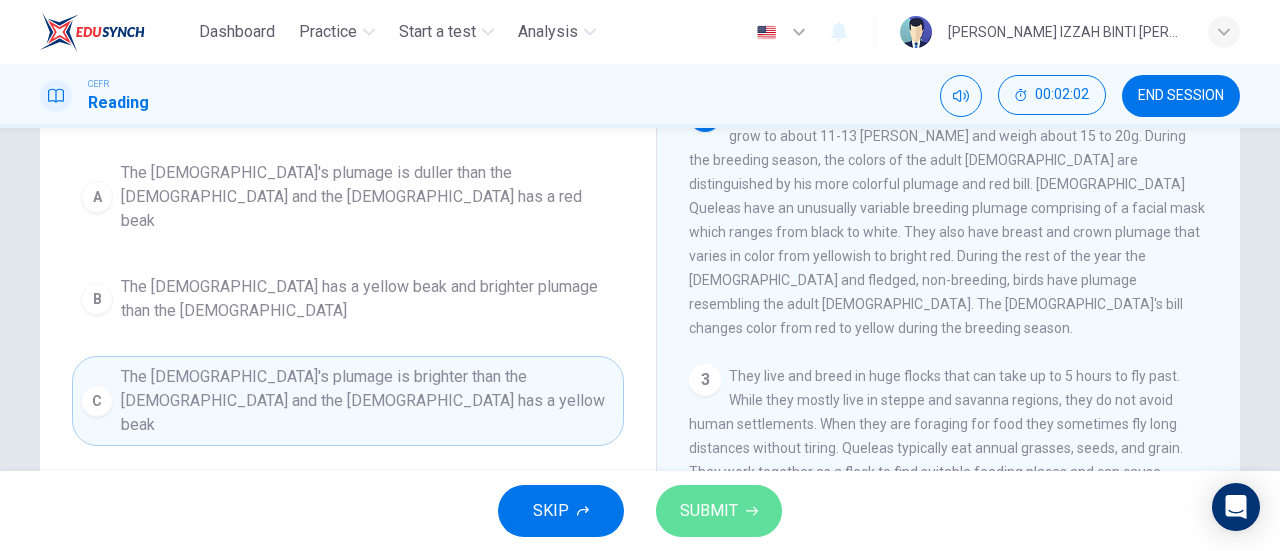 click on "SUBMIT" at bounding box center [709, 511] 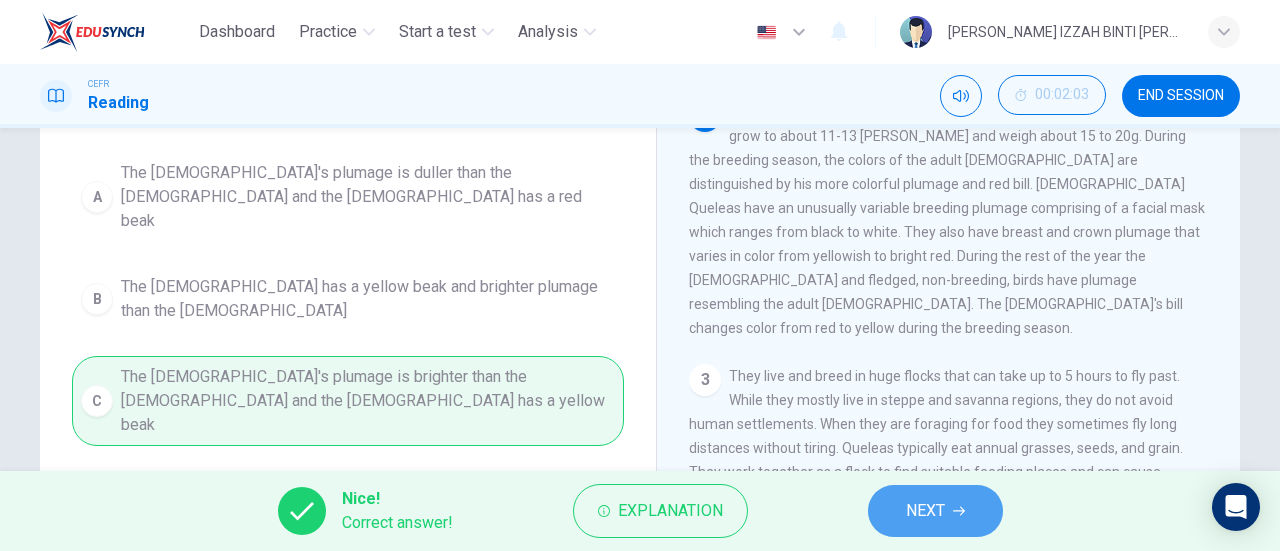 click on "NEXT" at bounding box center (925, 511) 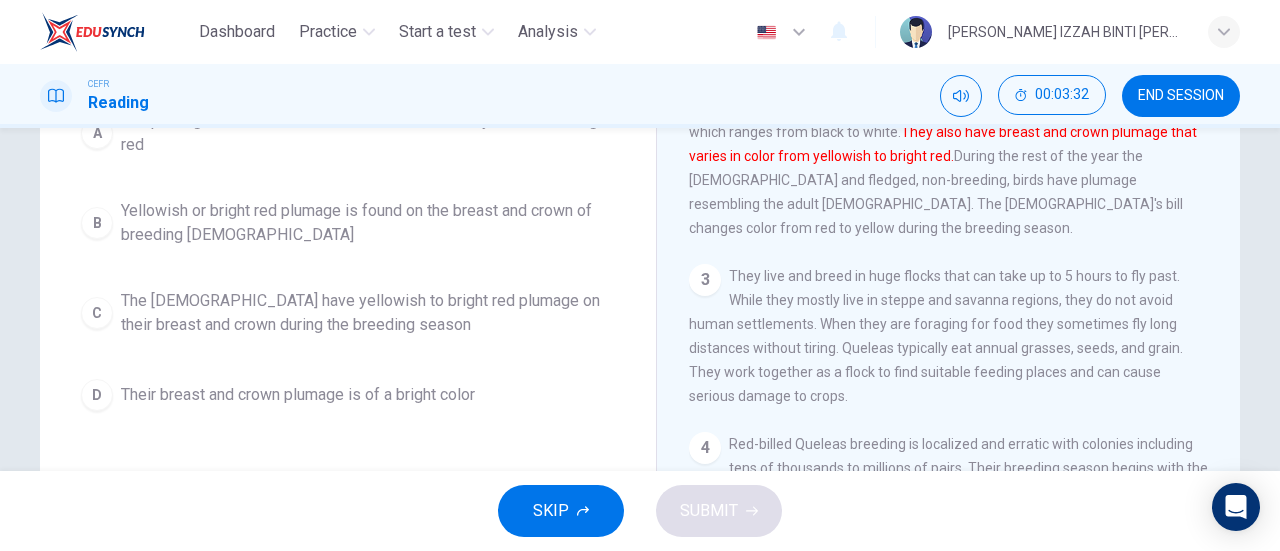 scroll, scrollTop: 200, scrollLeft: 0, axis: vertical 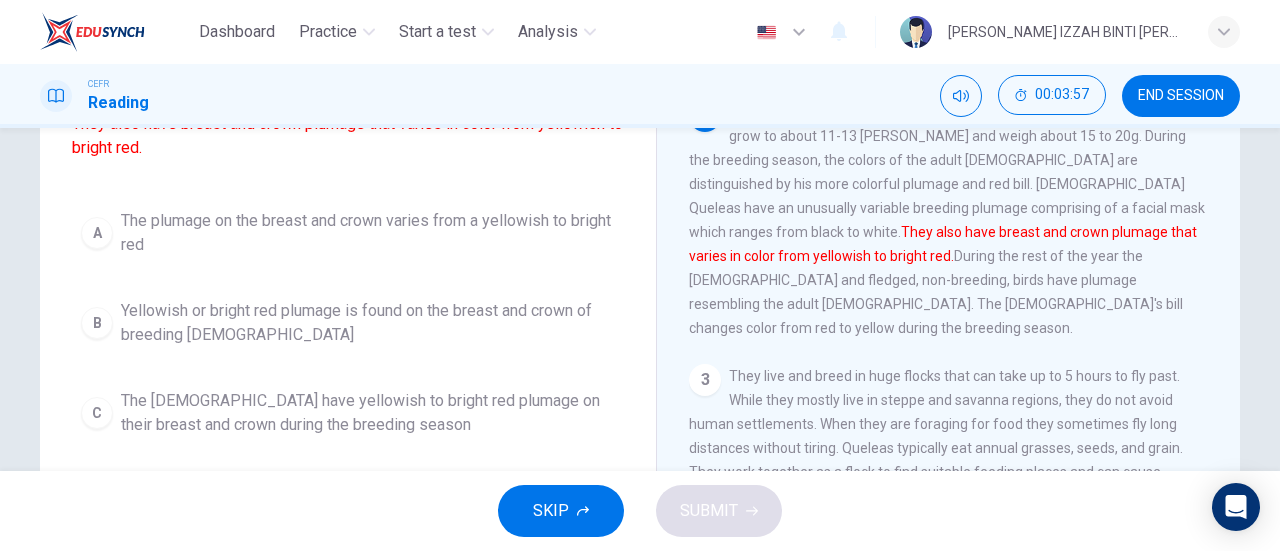 click on "The males have yellowish to bright red plumage on their breast and crown during the breeding season" at bounding box center (368, 413) 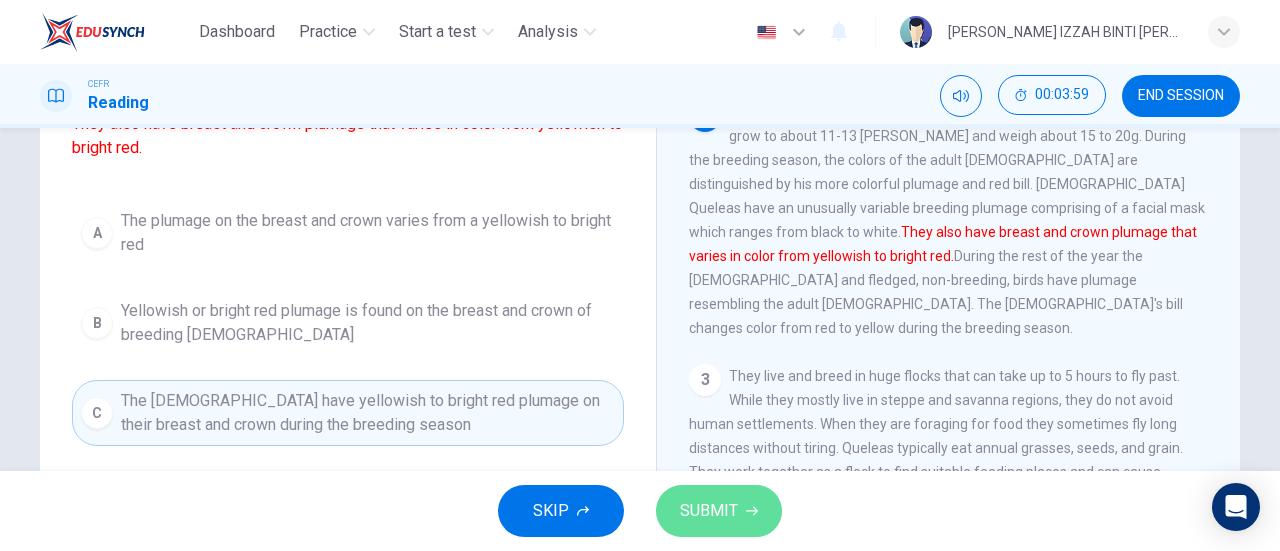 click on "SUBMIT" at bounding box center (709, 511) 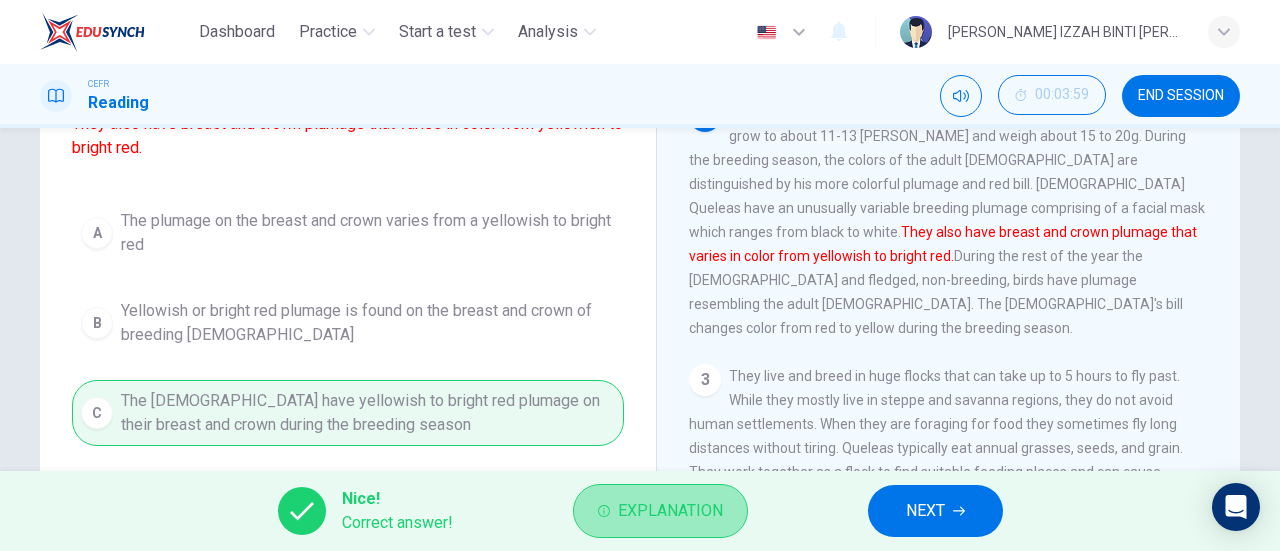 click on "Explanation" at bounding box center [670, 511] 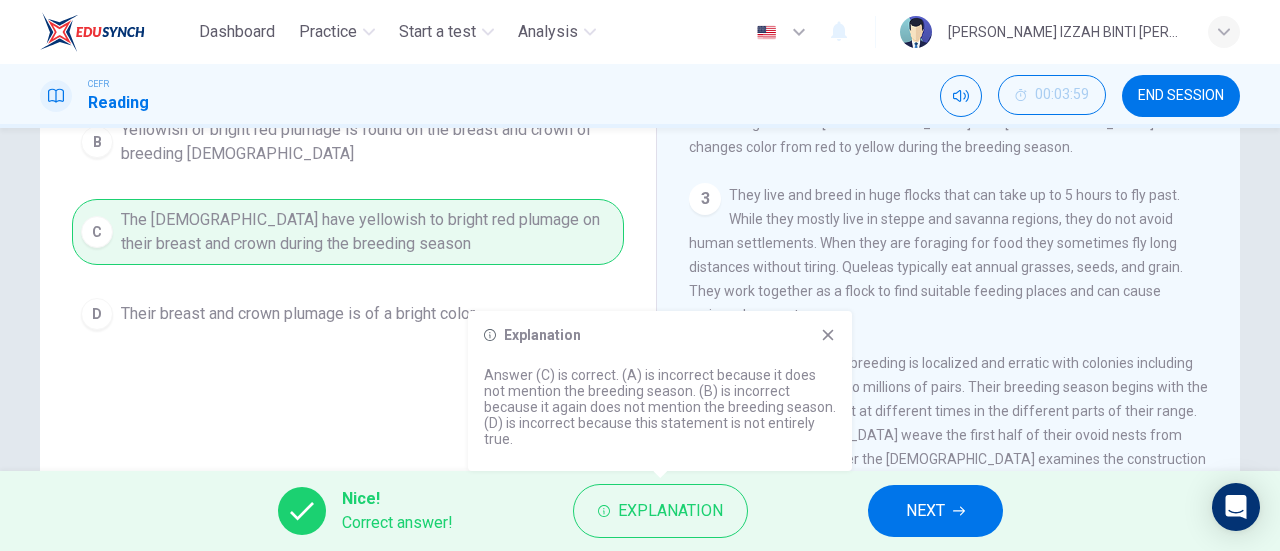 scroll, scrollTop: 400, scrollLeft: 0, axis: vertical 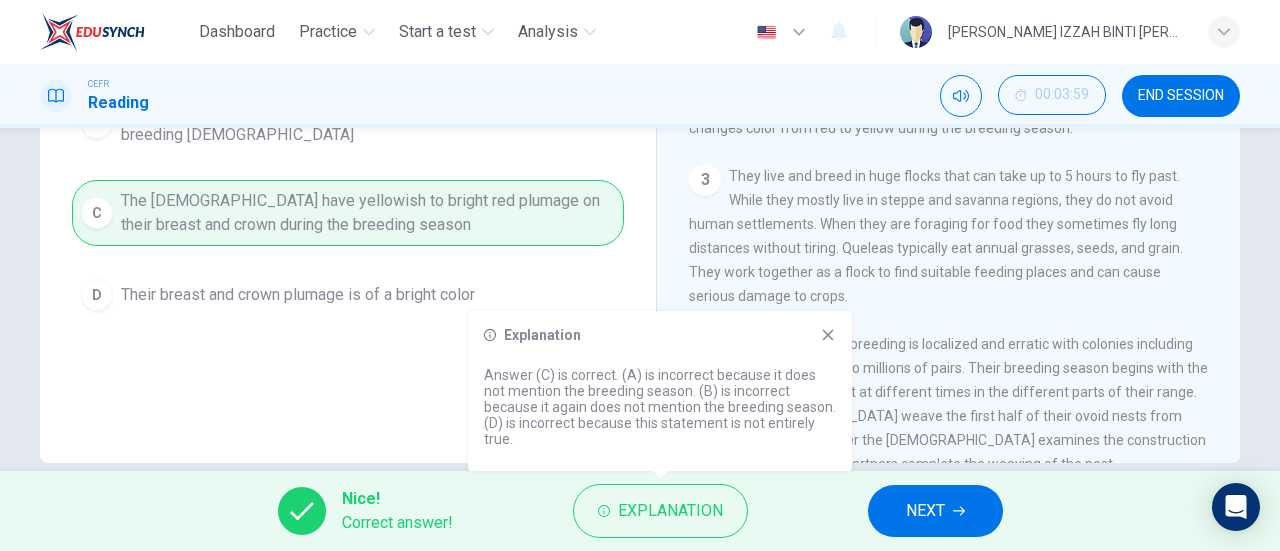 click 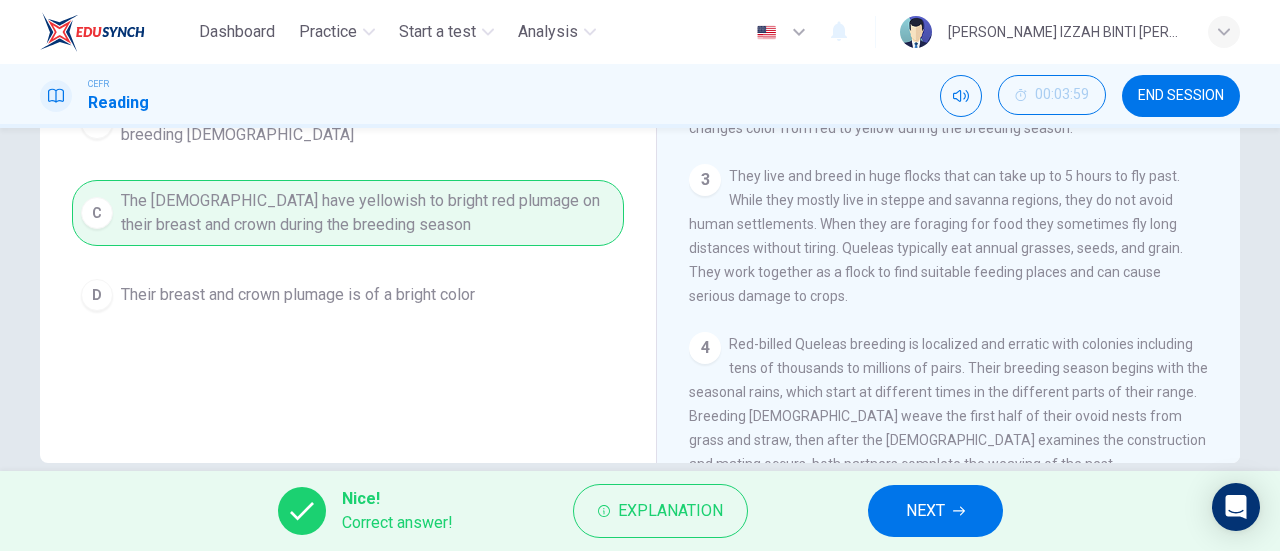 click 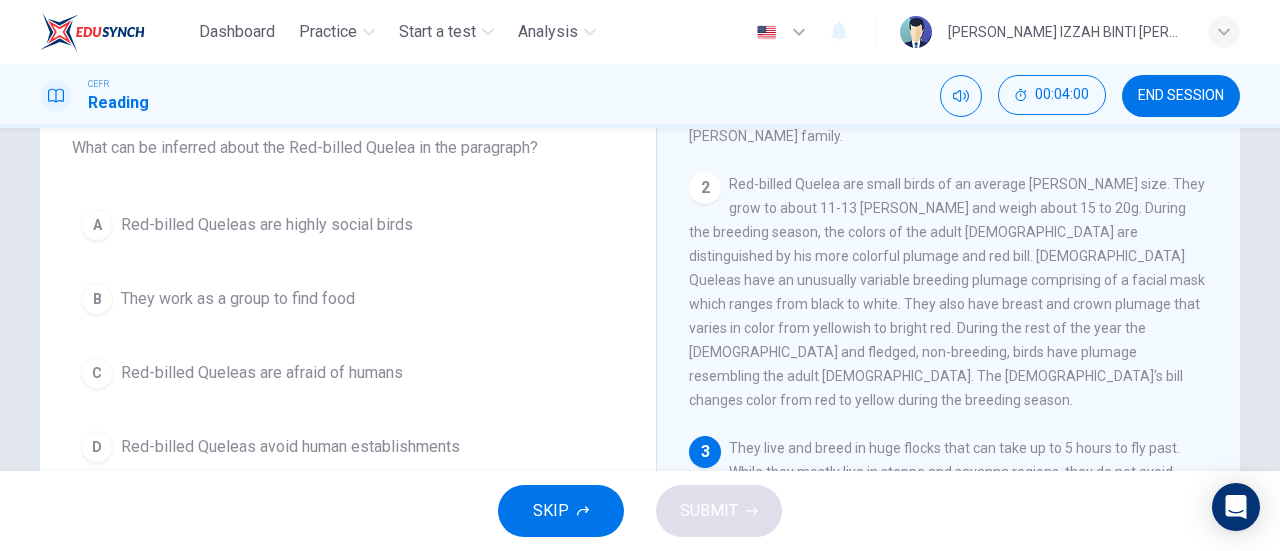 scroll, scrollTop: 28, scrollLeft: 0, axis: vertical 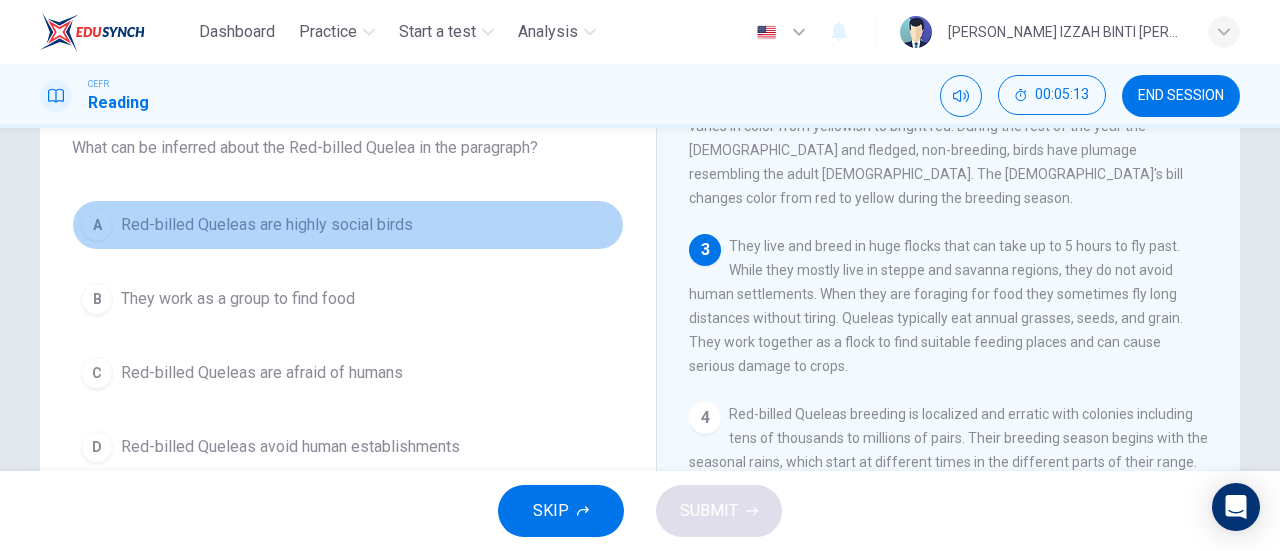 click on "Red-billed Queleas are highly social birds" at bounding box center [267, 225] 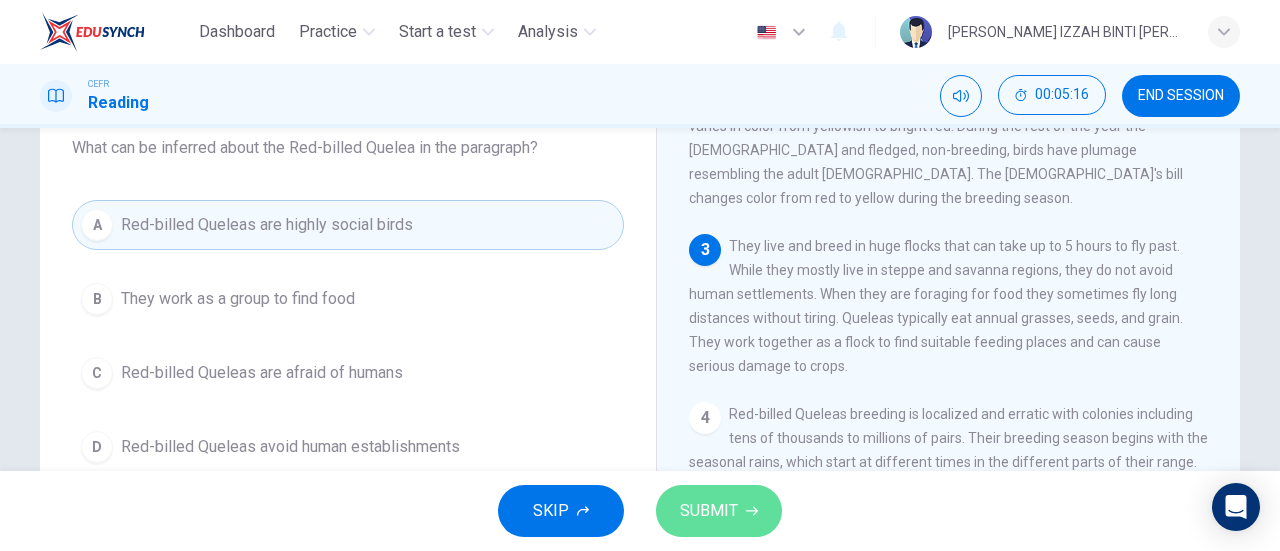 click on "SUBMIT" at bounding box center (709, 511) 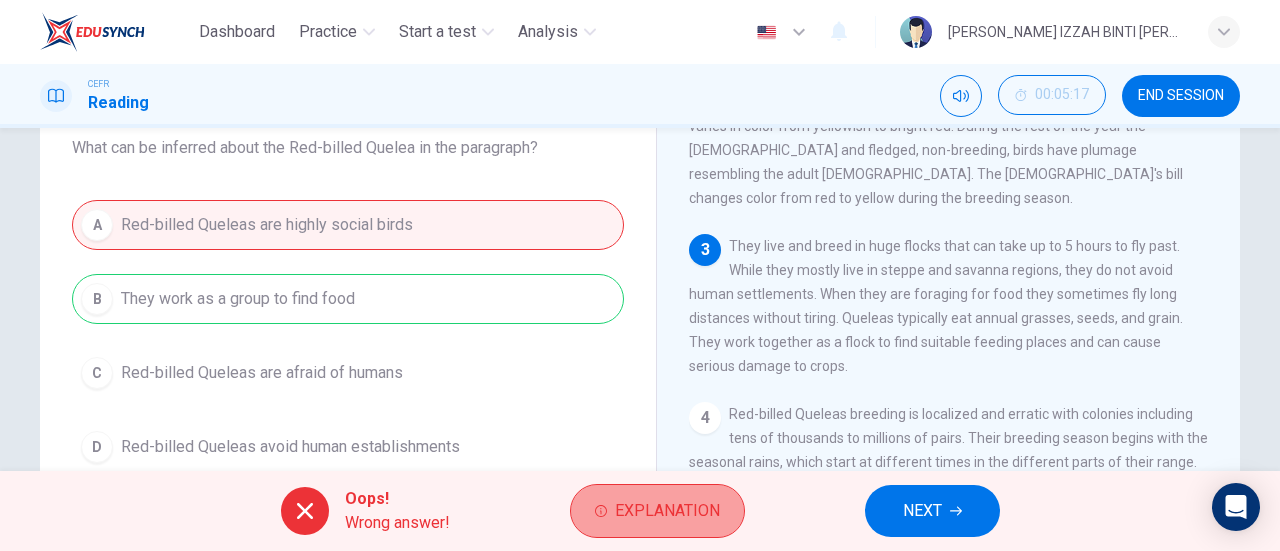 click on "Explanation" at bounding box center (657, 511) 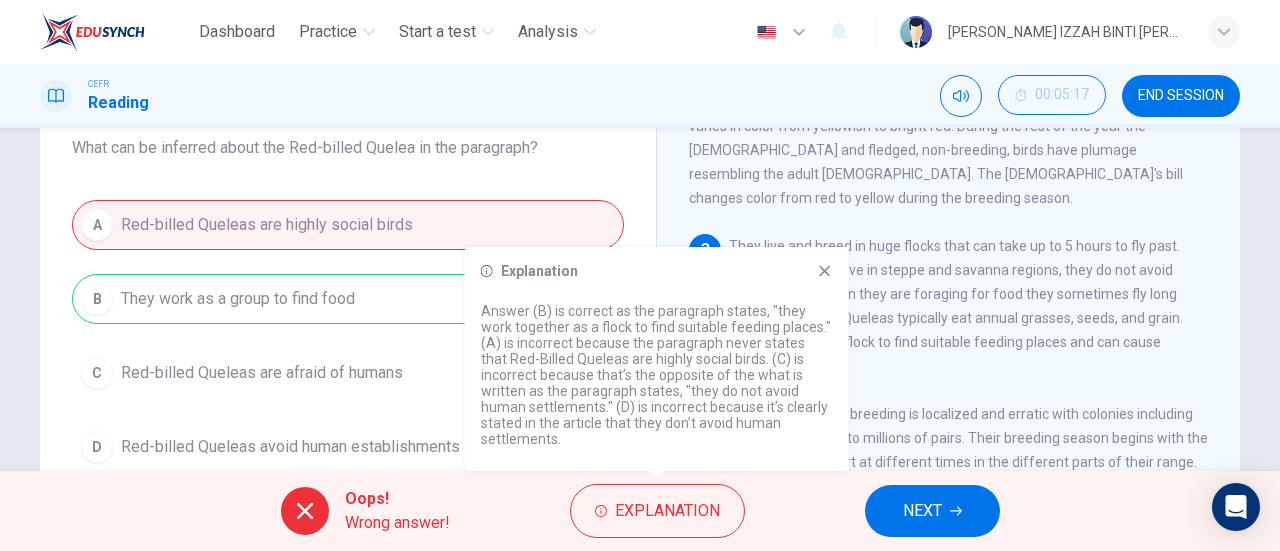 click on "NEXT" at bounding box center [922, 511] 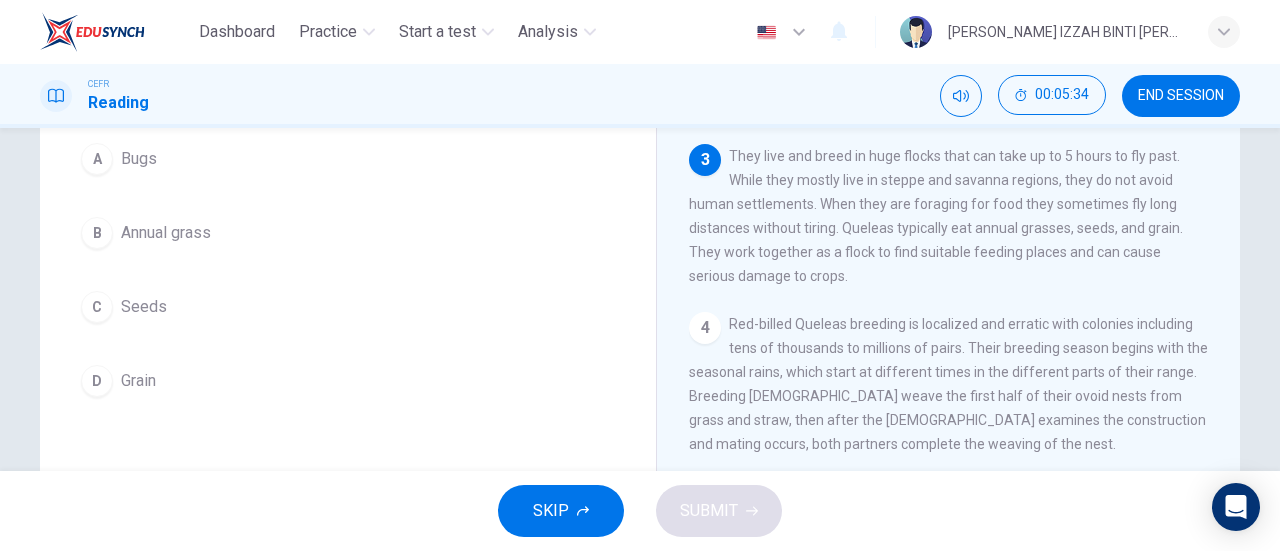 scroll, scrollTop: 228, scrollLeft: 0, axis: vertical 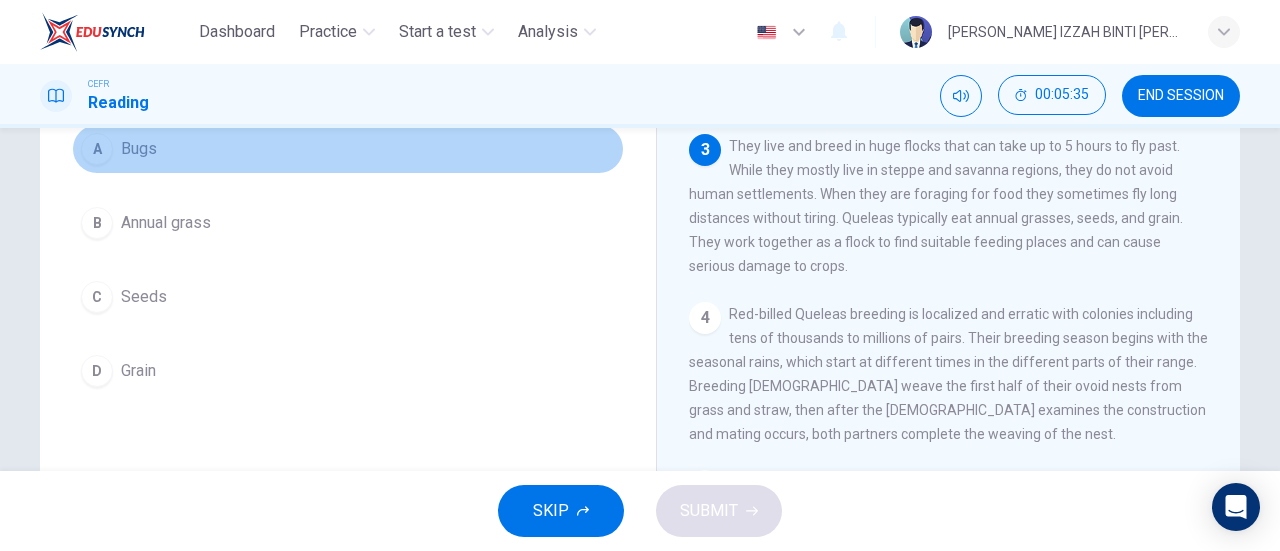 click on "A Bugs" at bounding box center [348, 149] 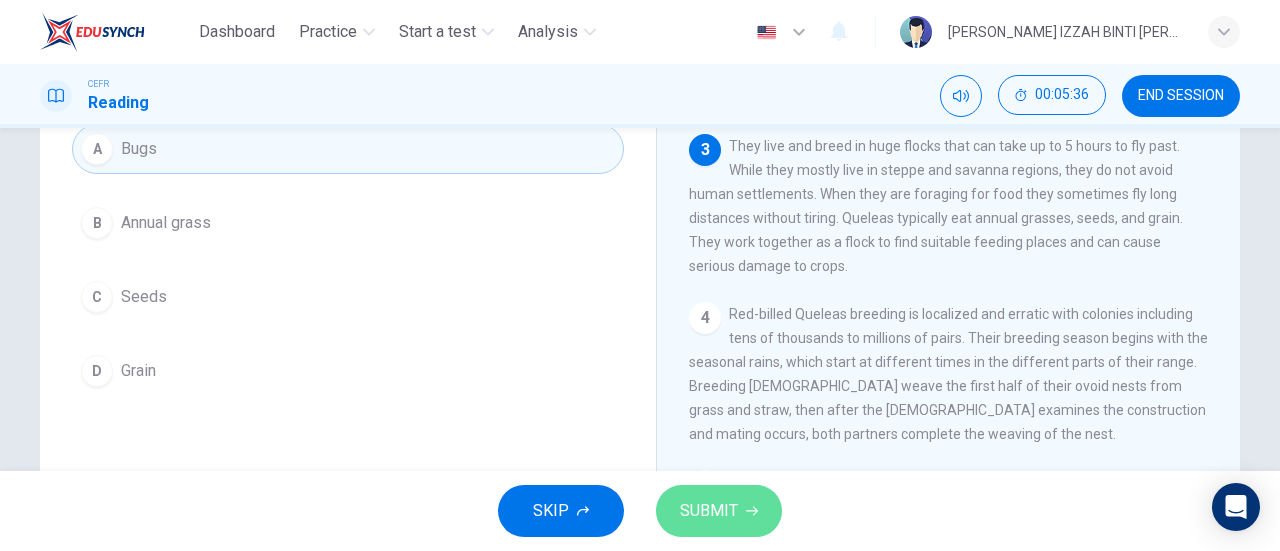click on "SUBMIT" at bounding box center (719, 511) 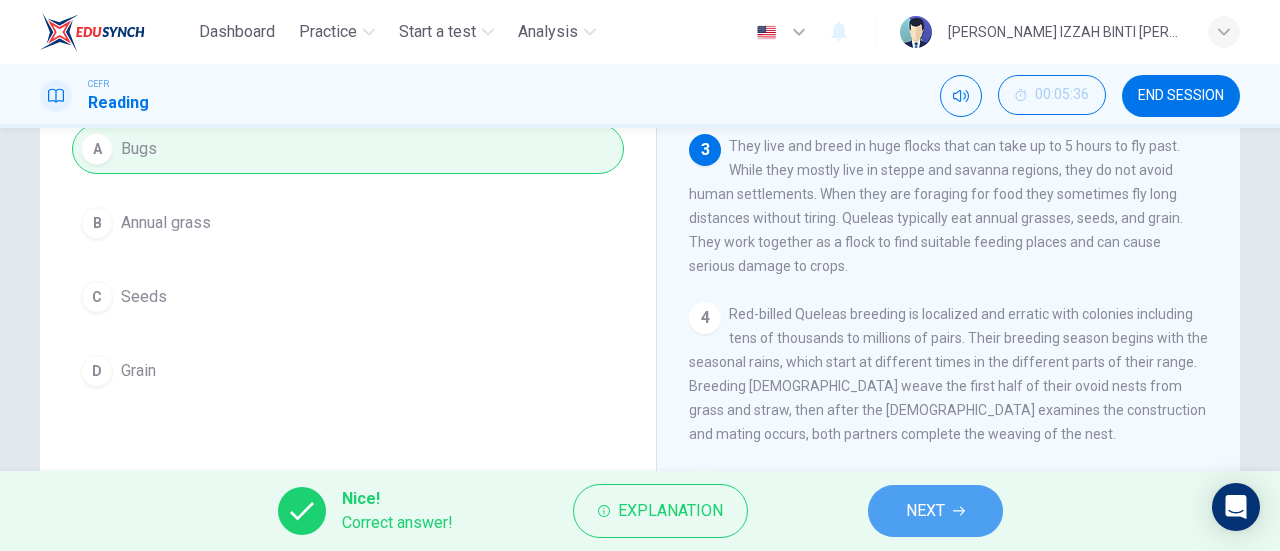 click on "NEXT" at bounding box center (935, 511) 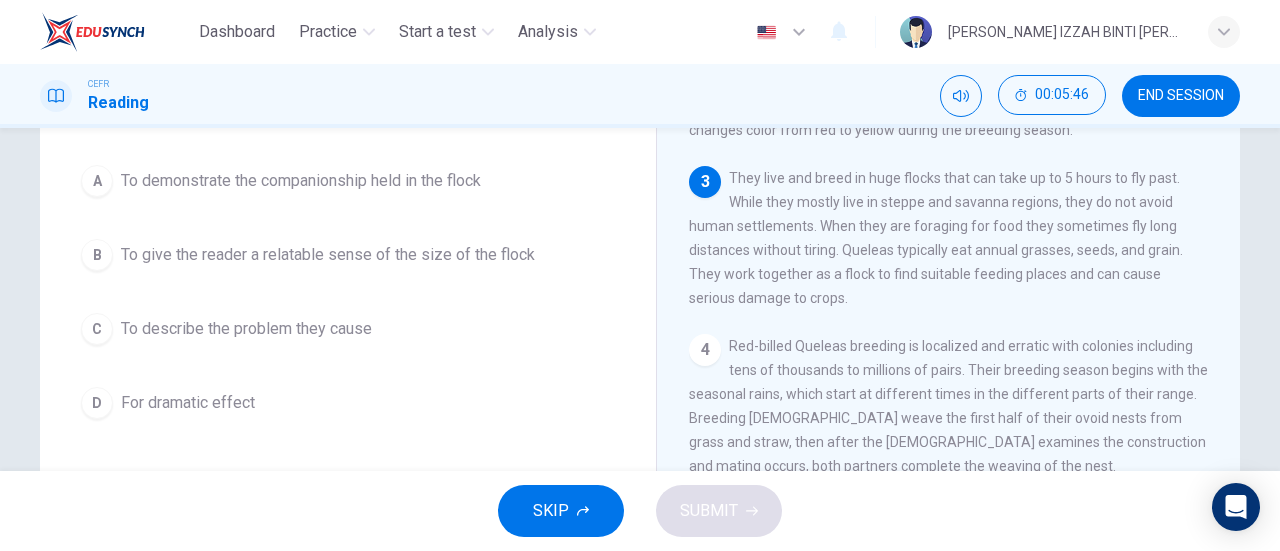 scroll, scrollTop: 228, scrollLeft: 0, axis: vertical 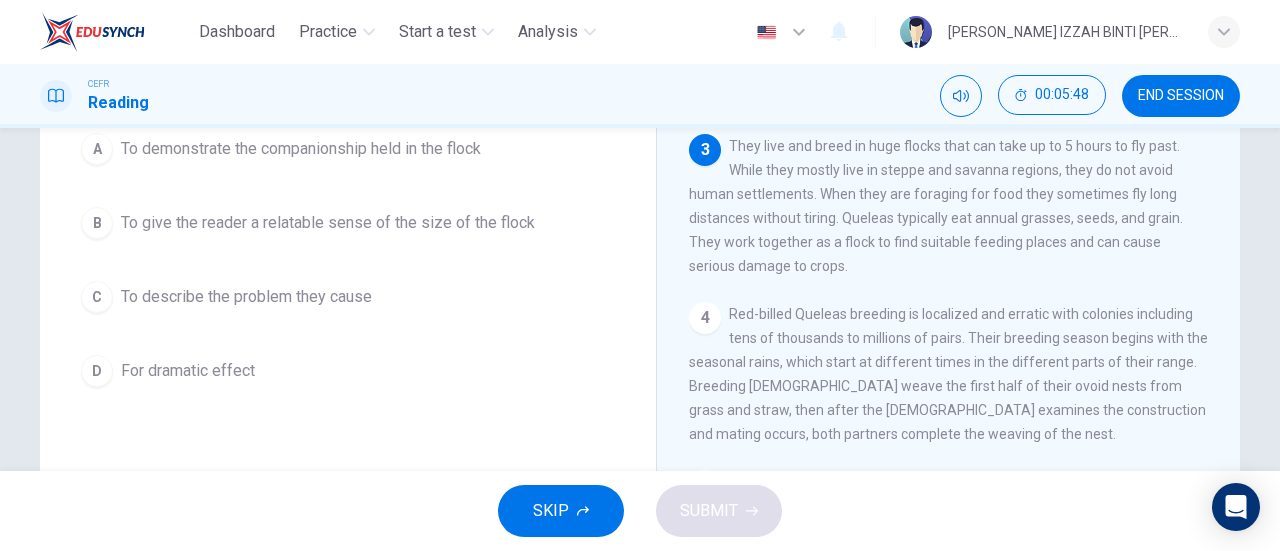 click on "B To give the reader a relatable sense of the size of the flock" at bounding box center [348, 223] 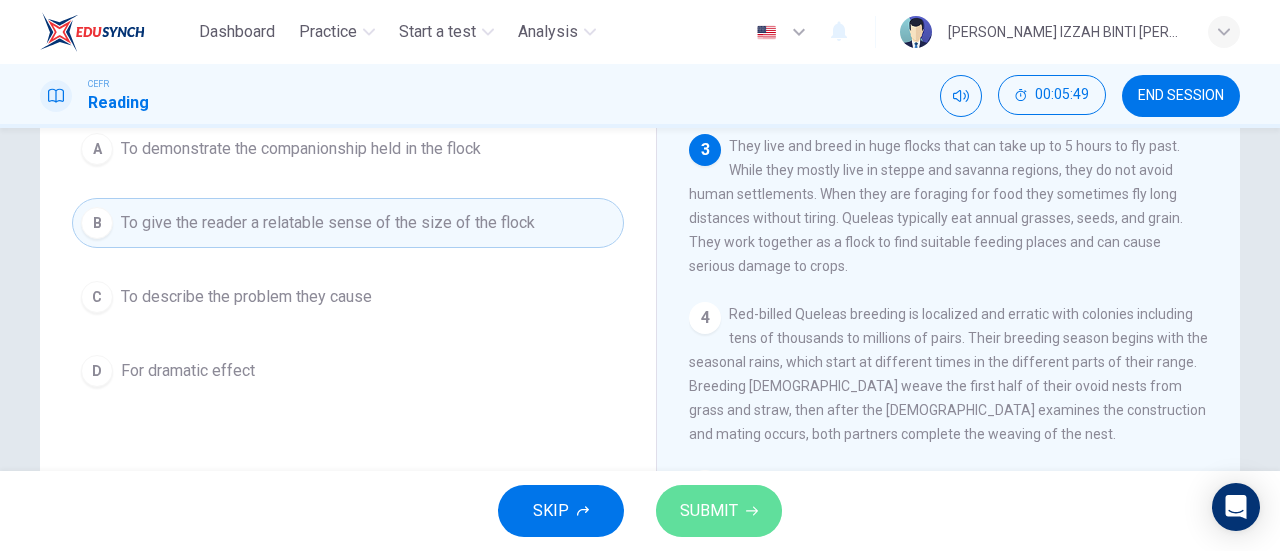 click on "SUBMIT" at bounding box center [709, 511] 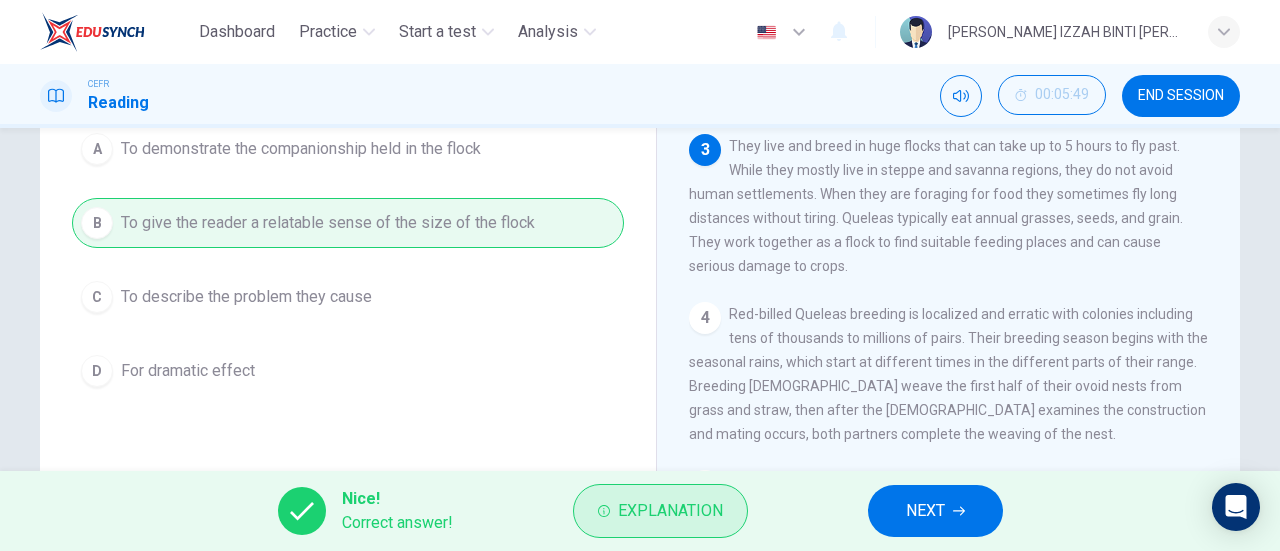 click on "Explanation" at bounding box center [660, 511] 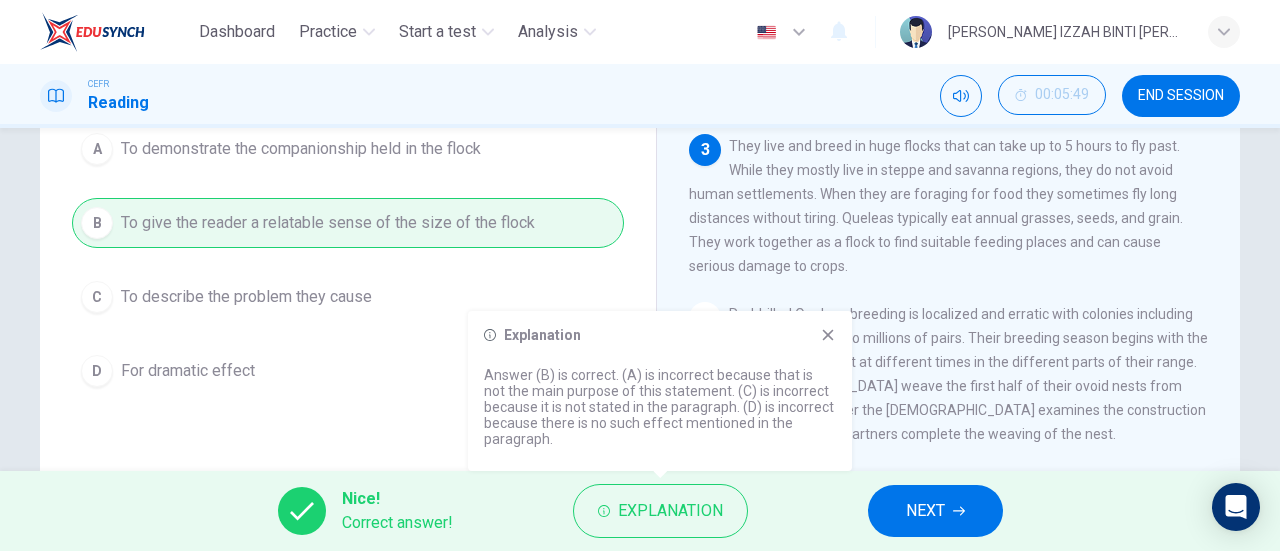 click on "NEXT" at bounding box center (935, 511) 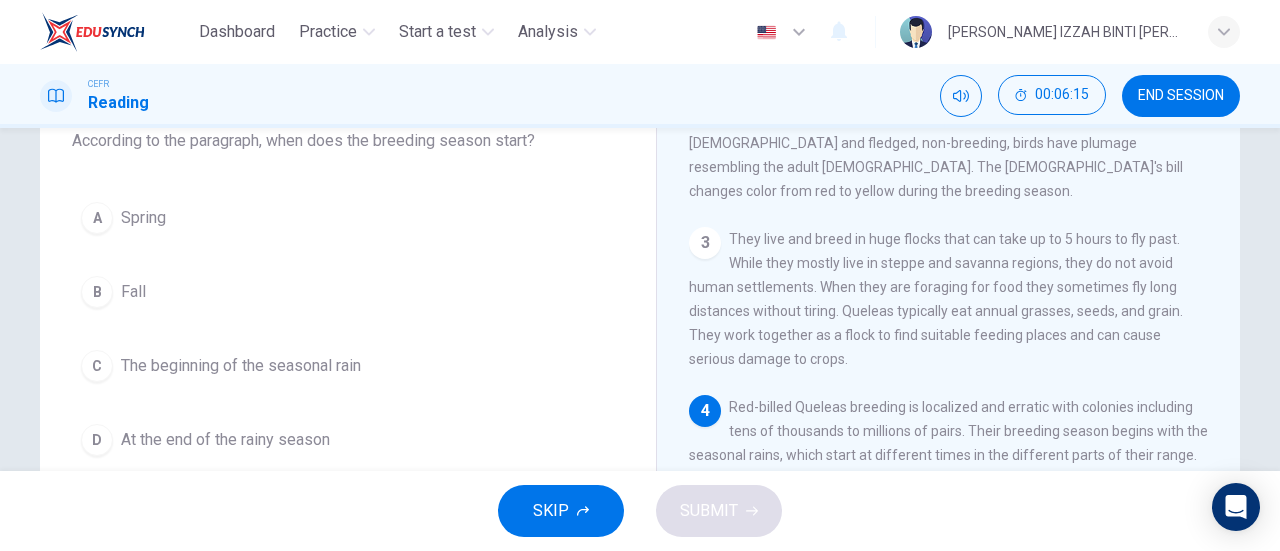 scroll, scrollTop: 104, scrollLeft: 0, axis: vertical 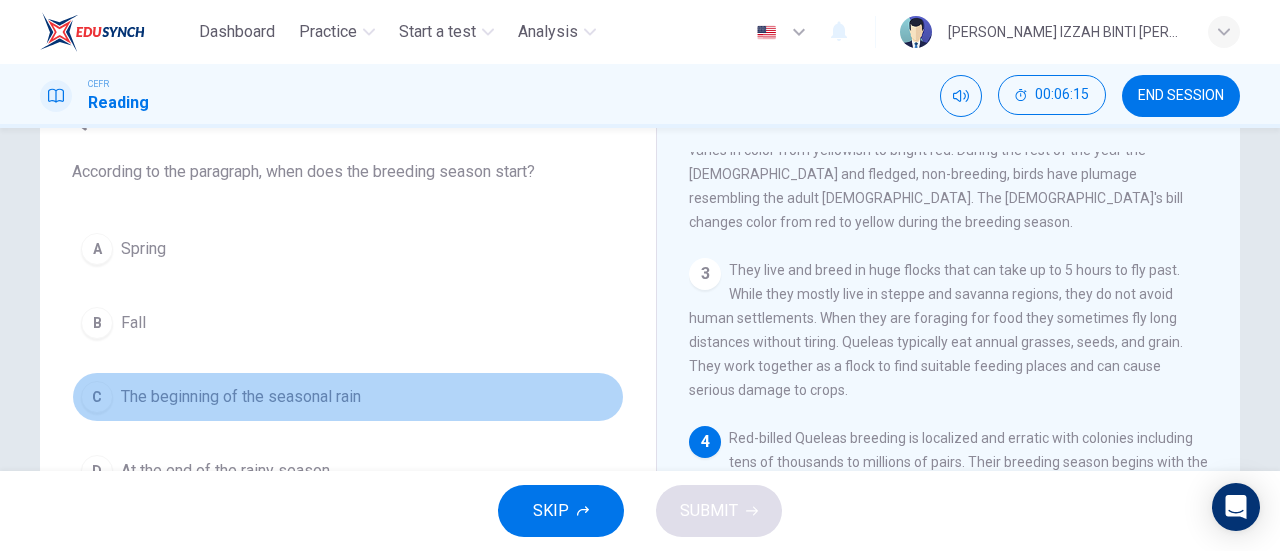 click on "C The beginning of the seasonal rain" at bounding box center [348, 397] 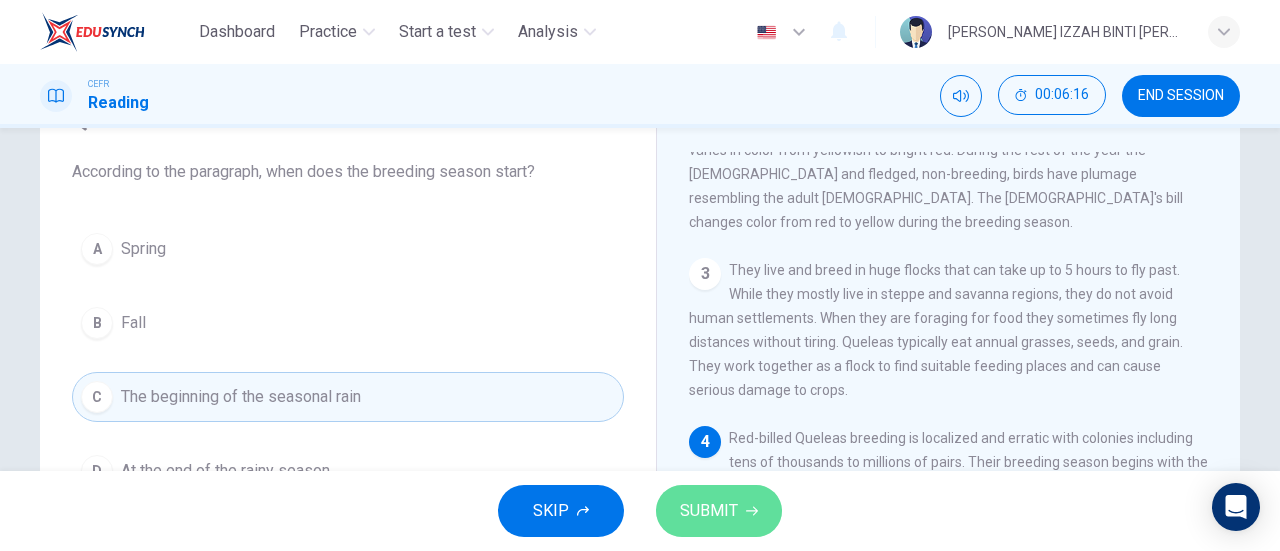 click on "SUBMIT" at bounding box center (709, 511) 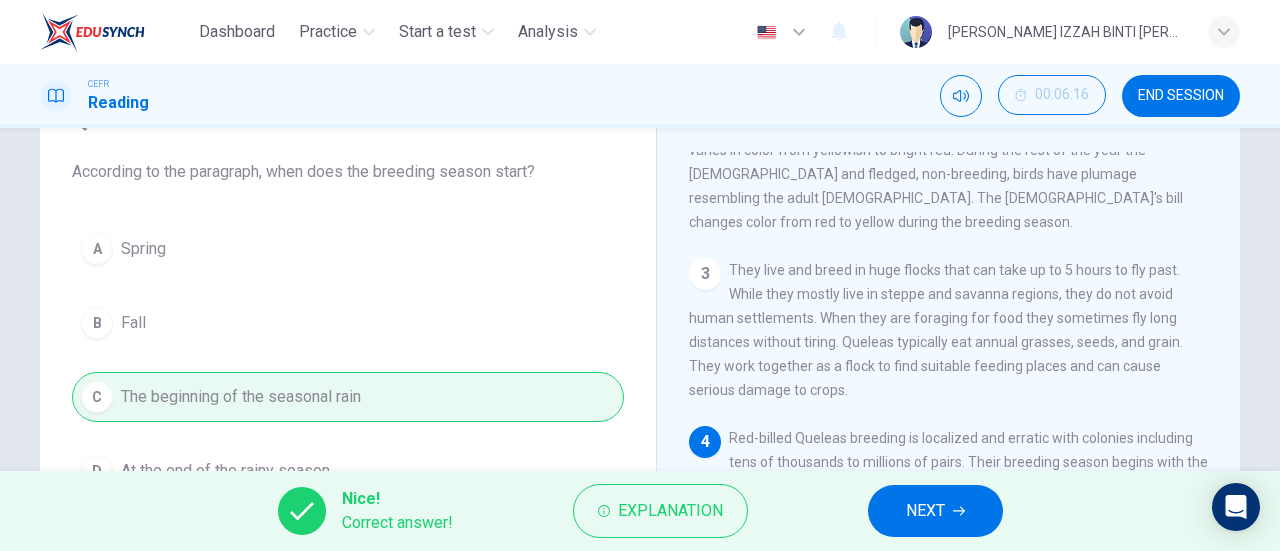 click on "NEXT" at bounding box center [925, 511] 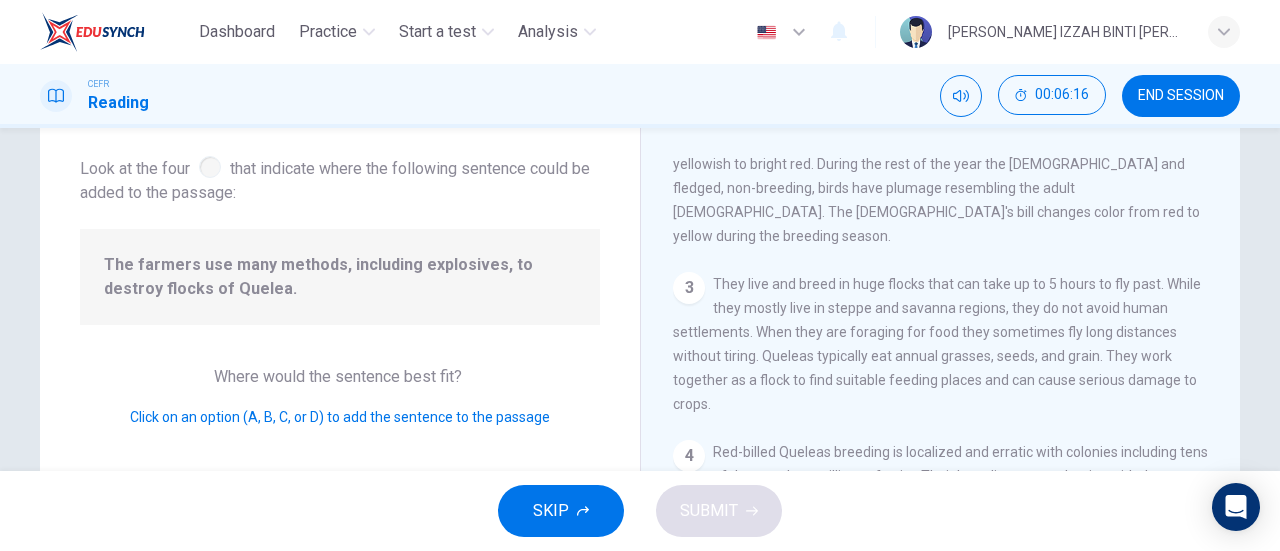 scroll, scrollTop: 361, scrollLeft: 0, axis: vertical 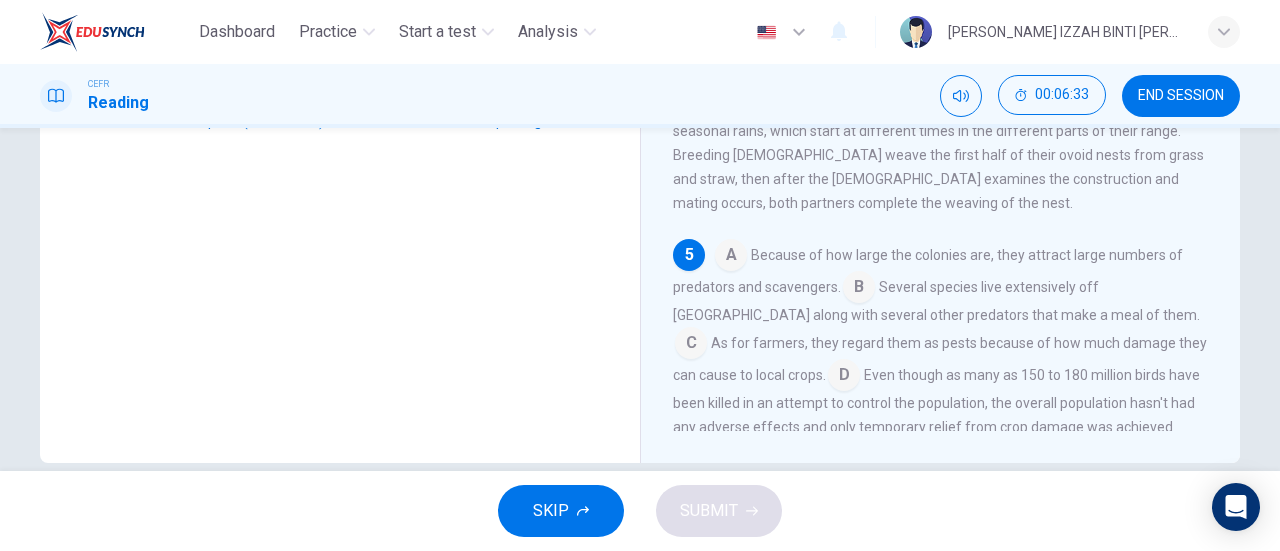 click at bounding box center [844, 377] 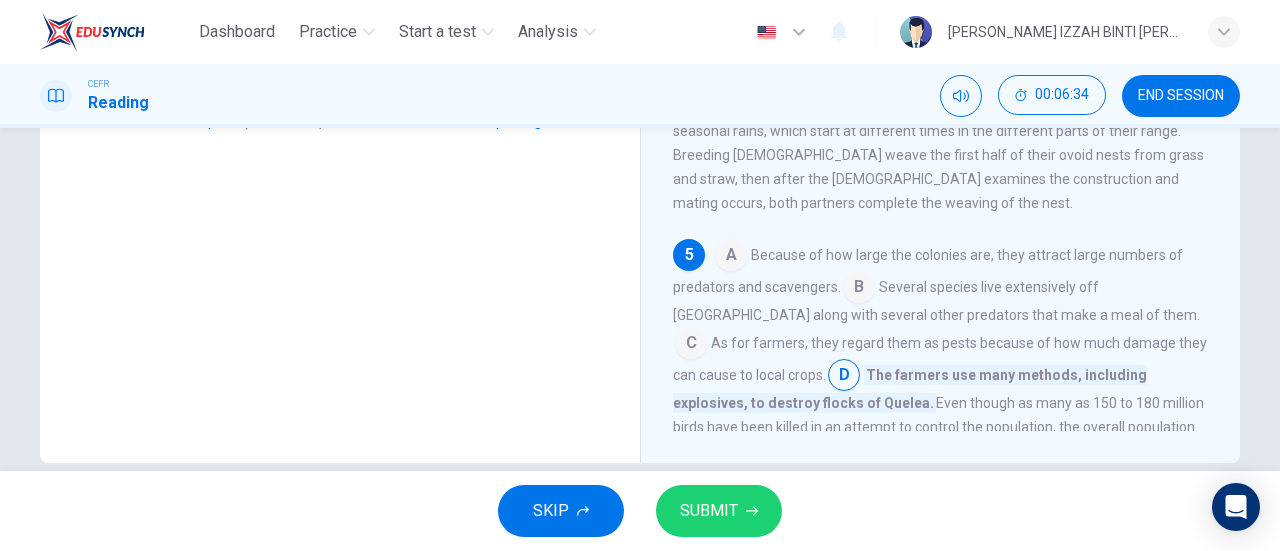 click on "SUBMIT" at bounding box center [709, 511] 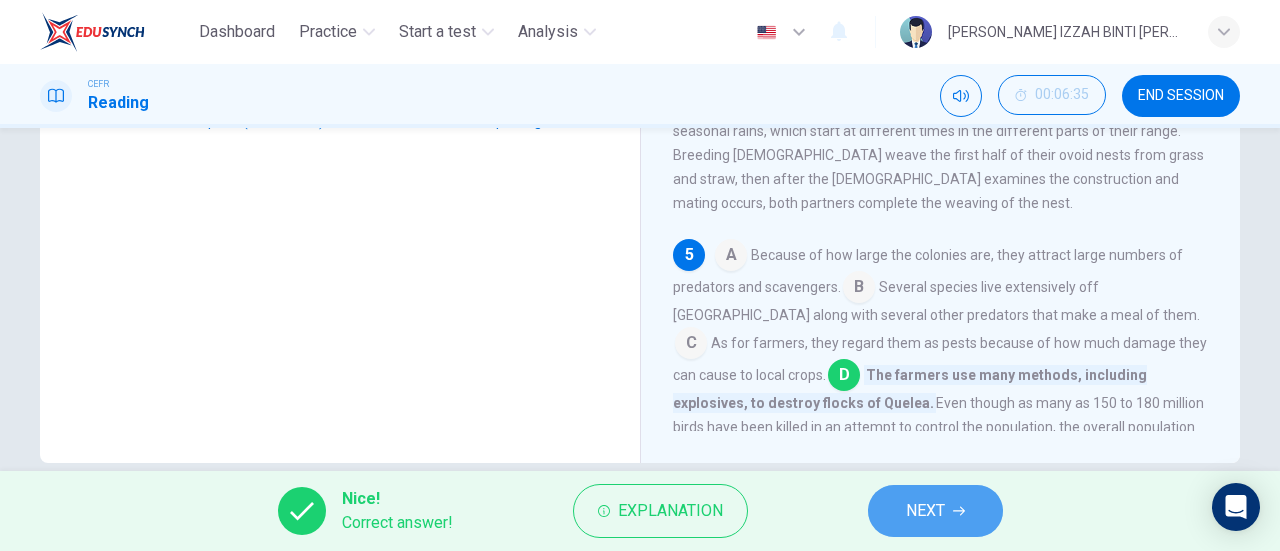 click on "NEXT" at bounding box center [935, 511] 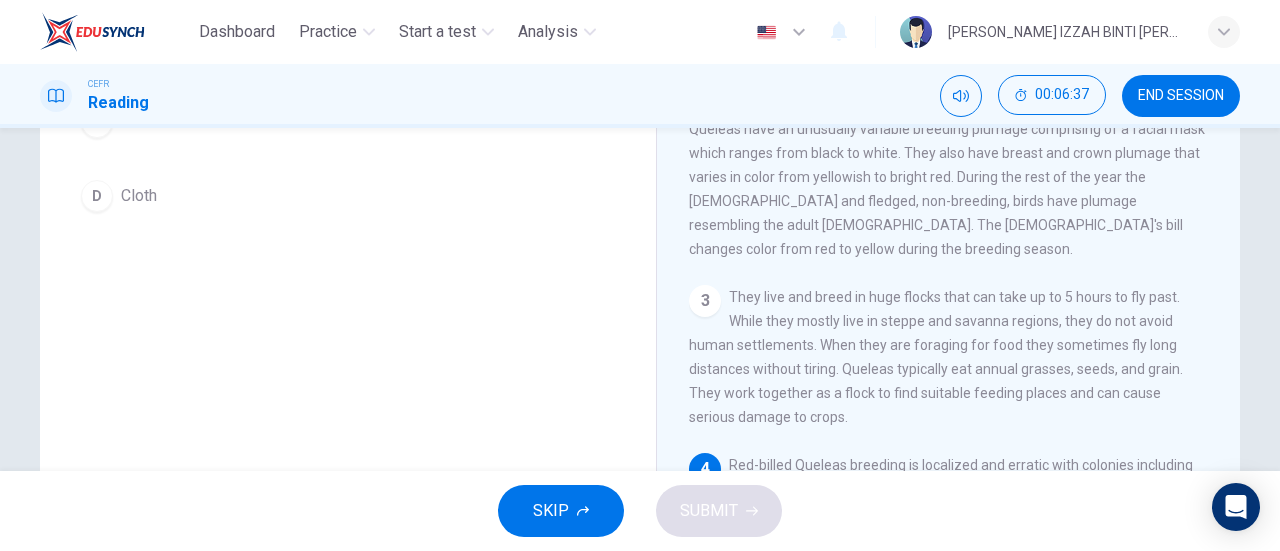 scroll, scrollTop: 400, scrollLeft: 0, axis: vertical 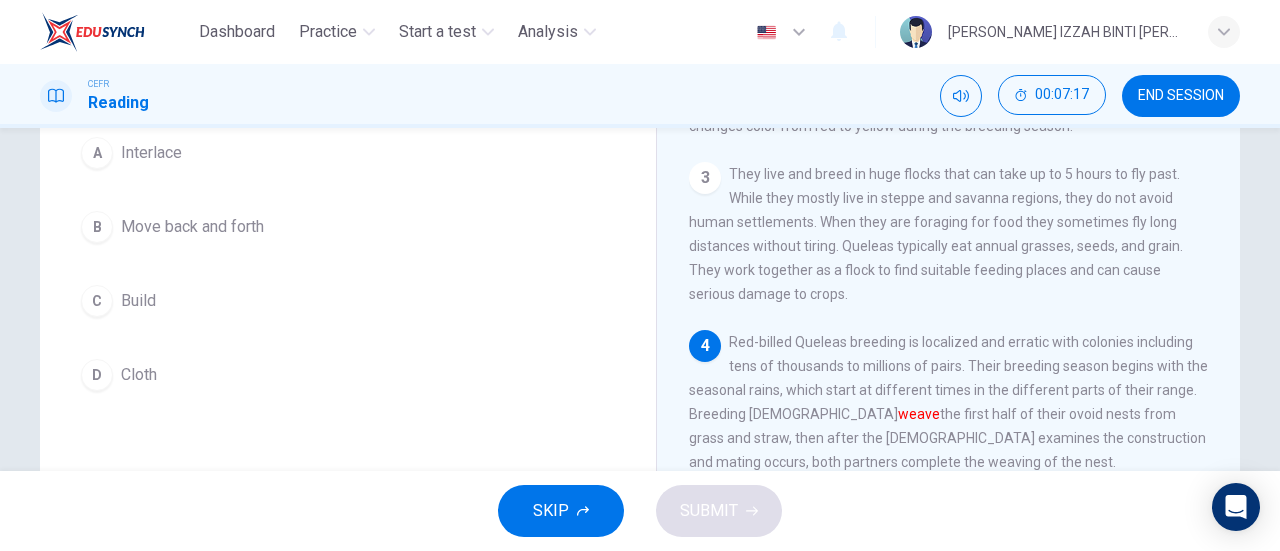 click on "A Interlace" at bounding box center [348, 153] 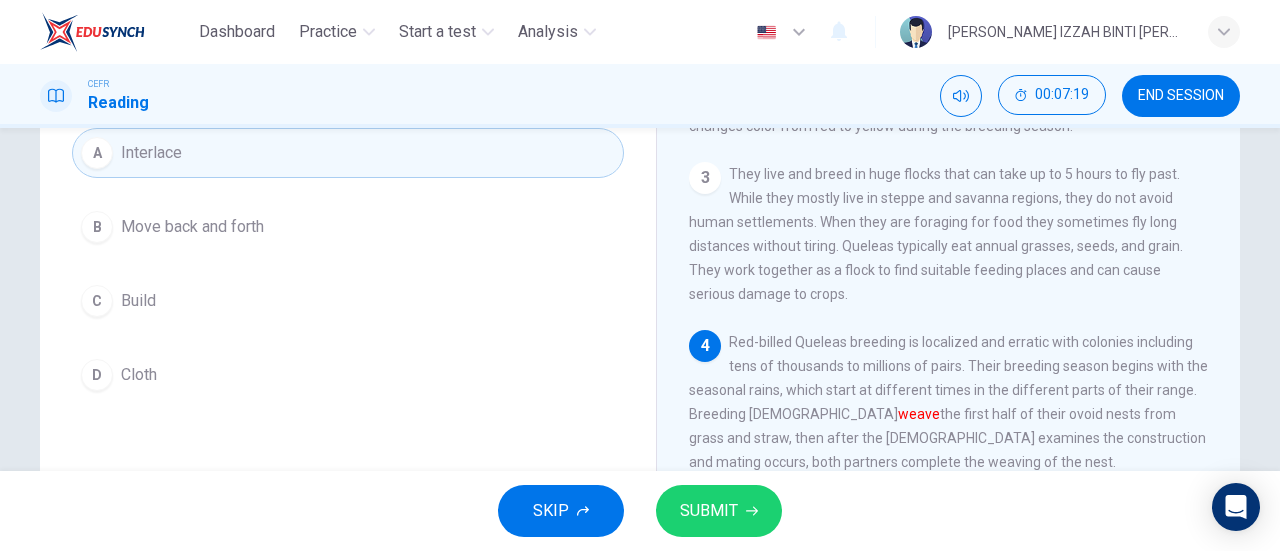 click on "SUBMIT" at bounding box center [719, 511] 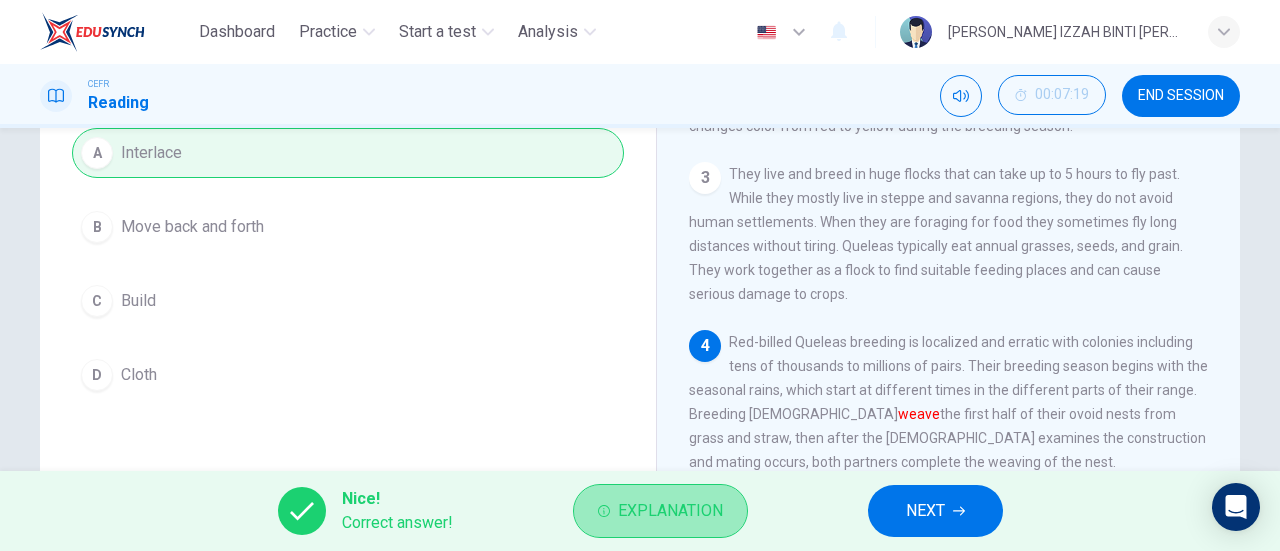 click on "Explanation" at bounding box center (670, 511) 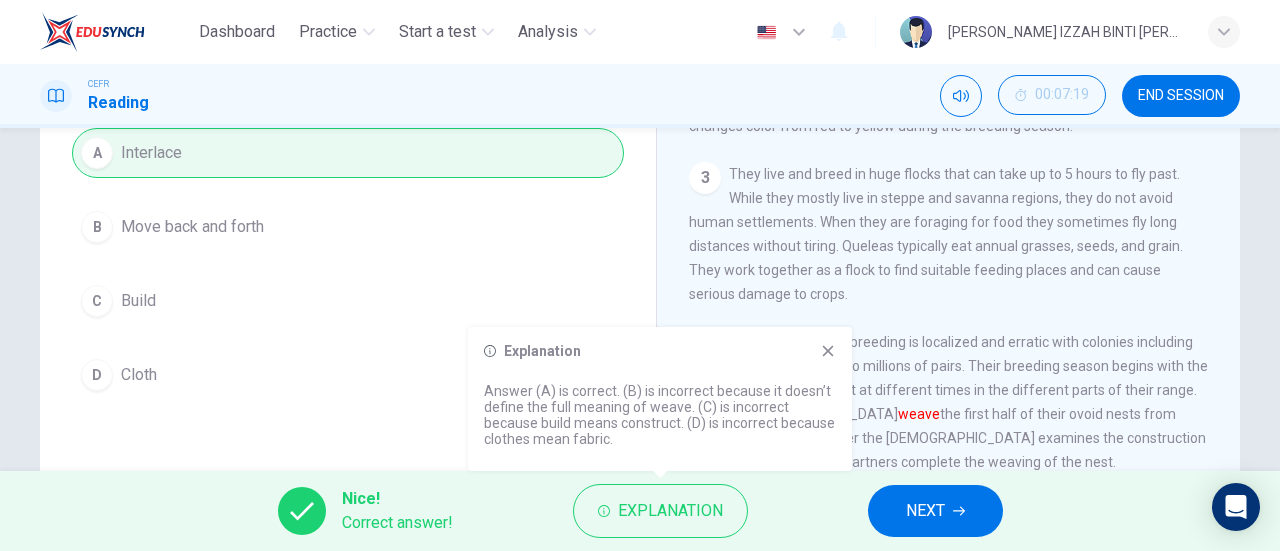 click on "NEXT" at bounding box center [935, 511] 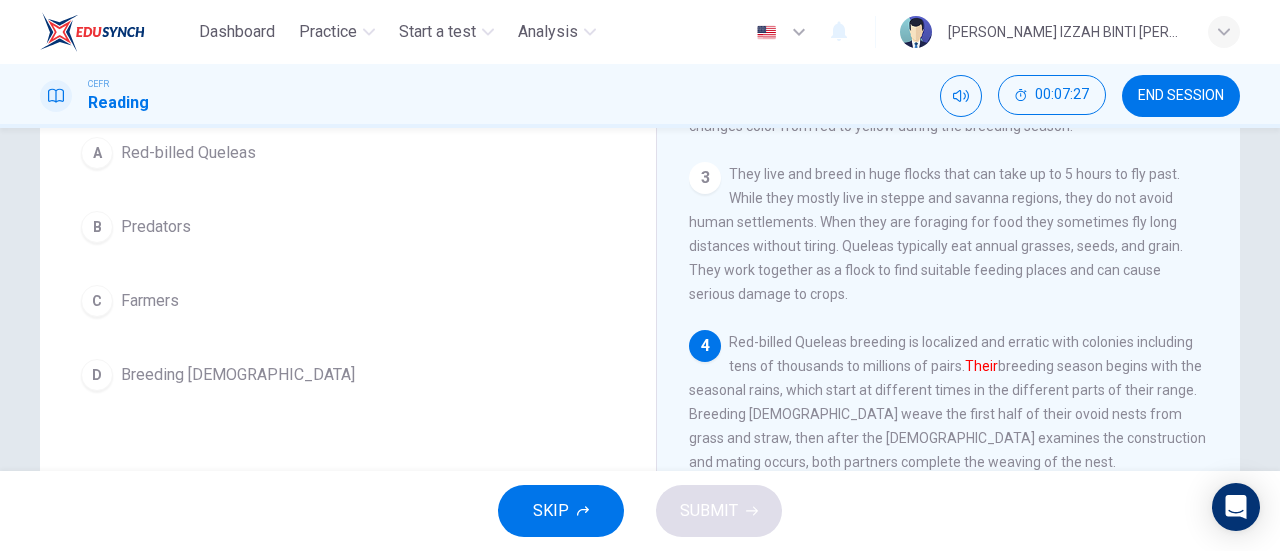 click on "Red-billed Queleas" at bounding box center (188, 153) 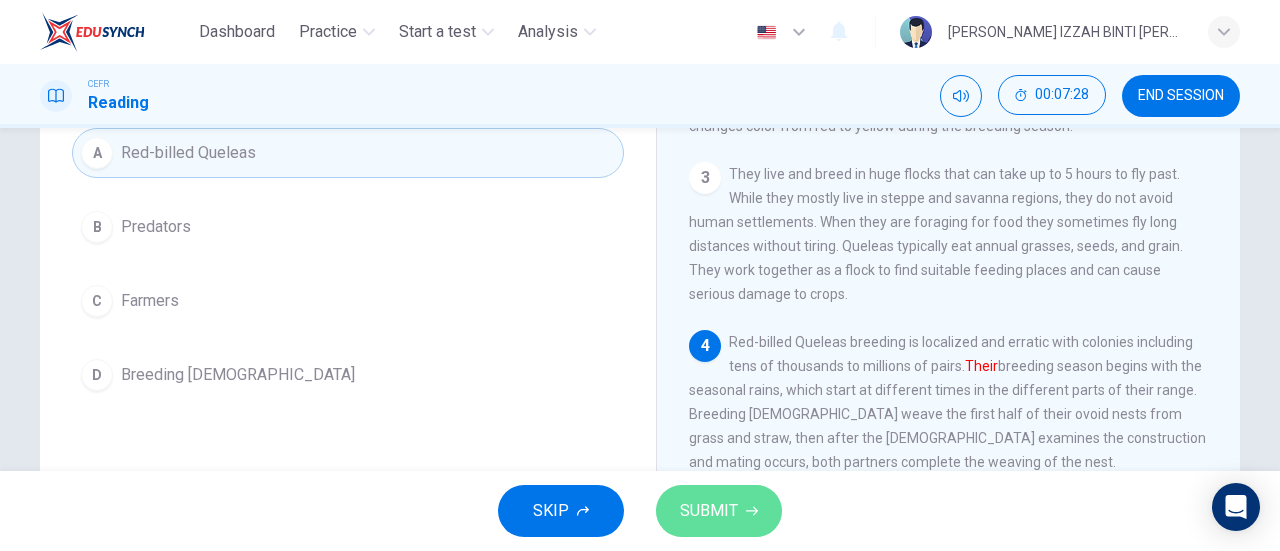click 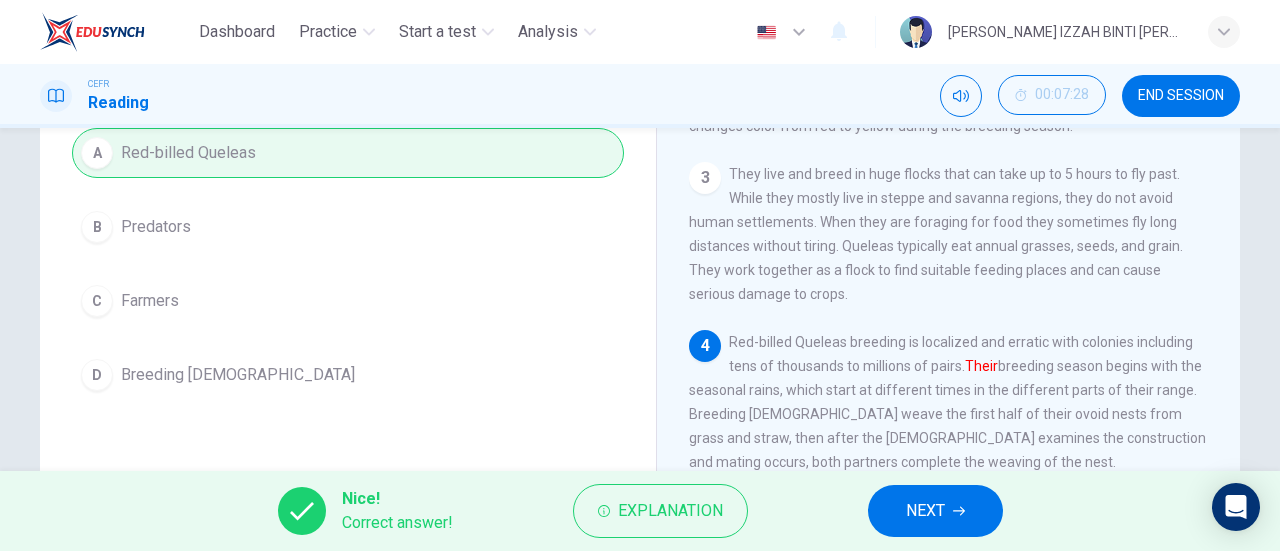 click 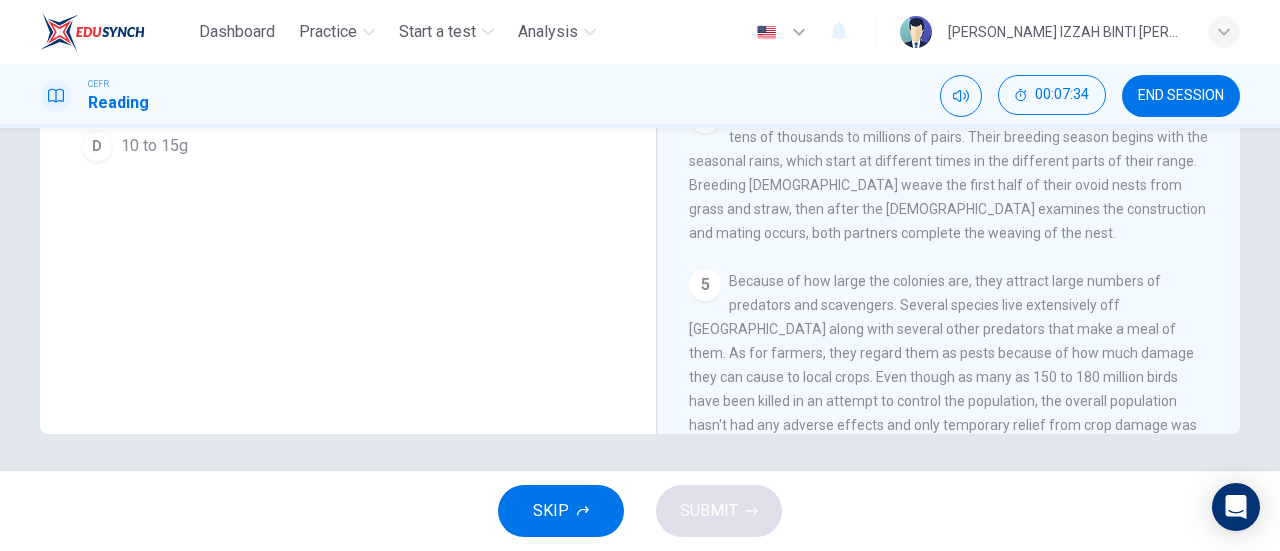 scroll, scrollTop: 432, scrollLeft: 0, axis: vertical 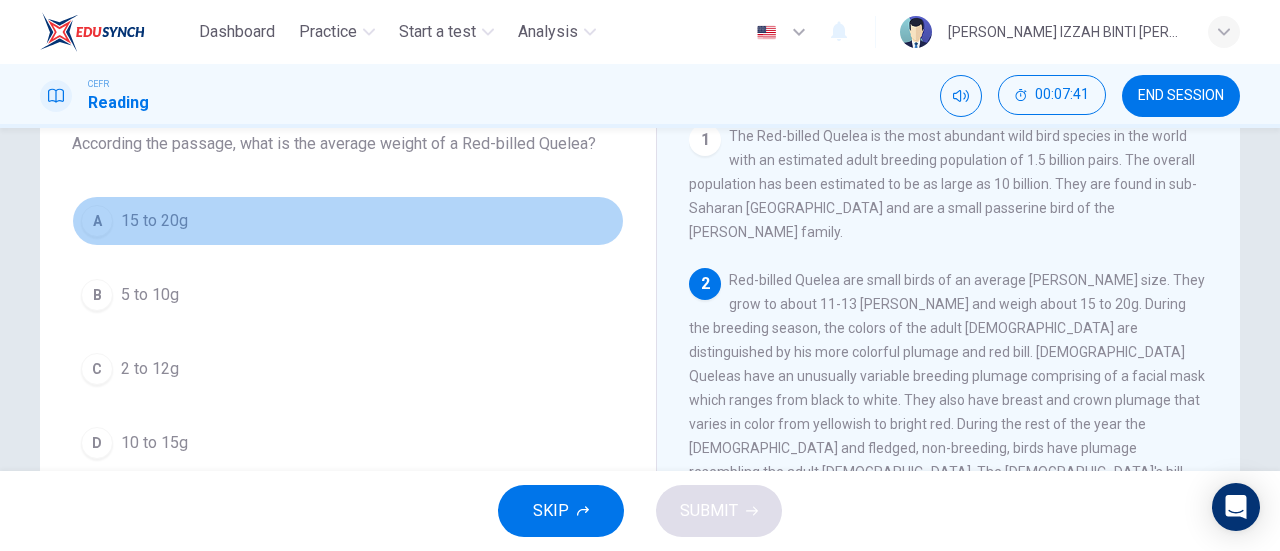click on "15 to 20g" at bounding box center [154, 221] 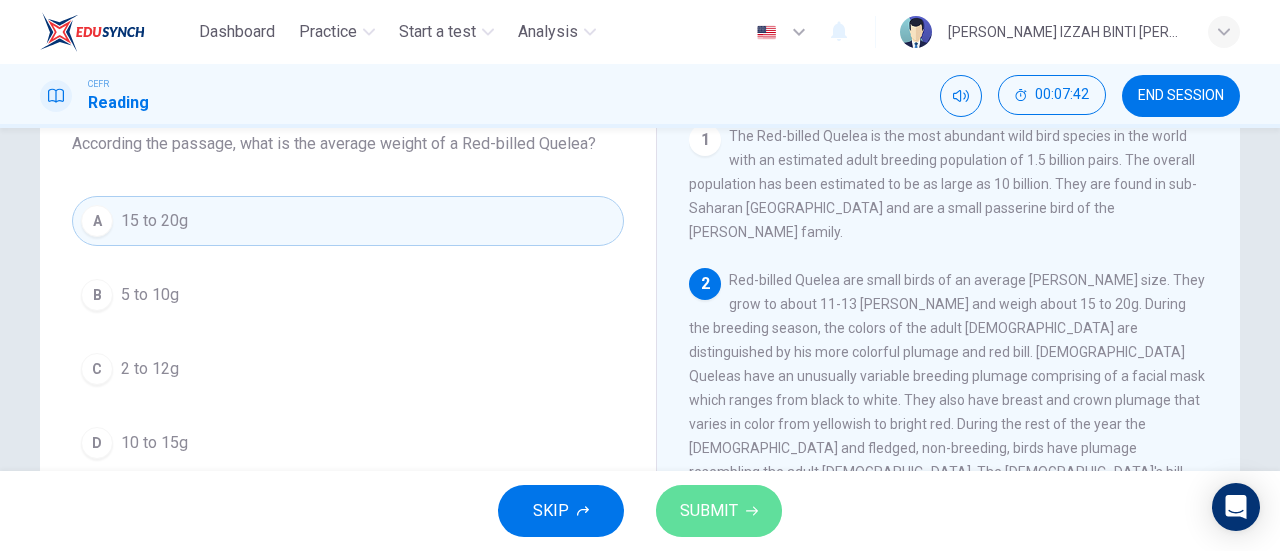 click on "SUBMIT" at bounding box center [709, 511] 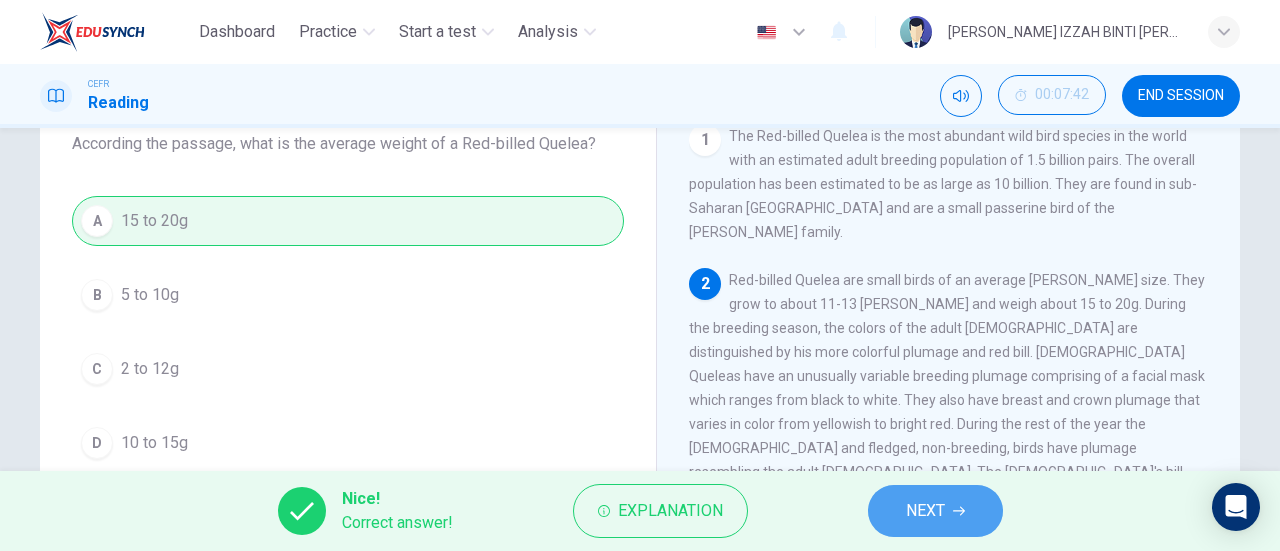 click on "NEXT" at bounding box center [925, 511] 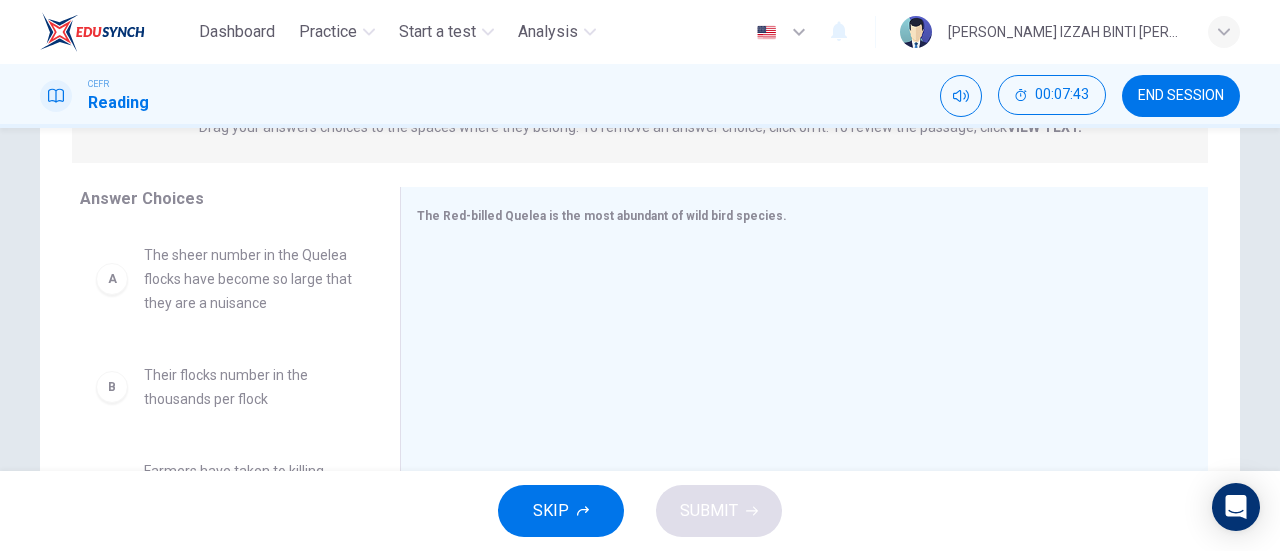 scroll, scrollTop: 332, scrollLeft: 0, axis: vertical 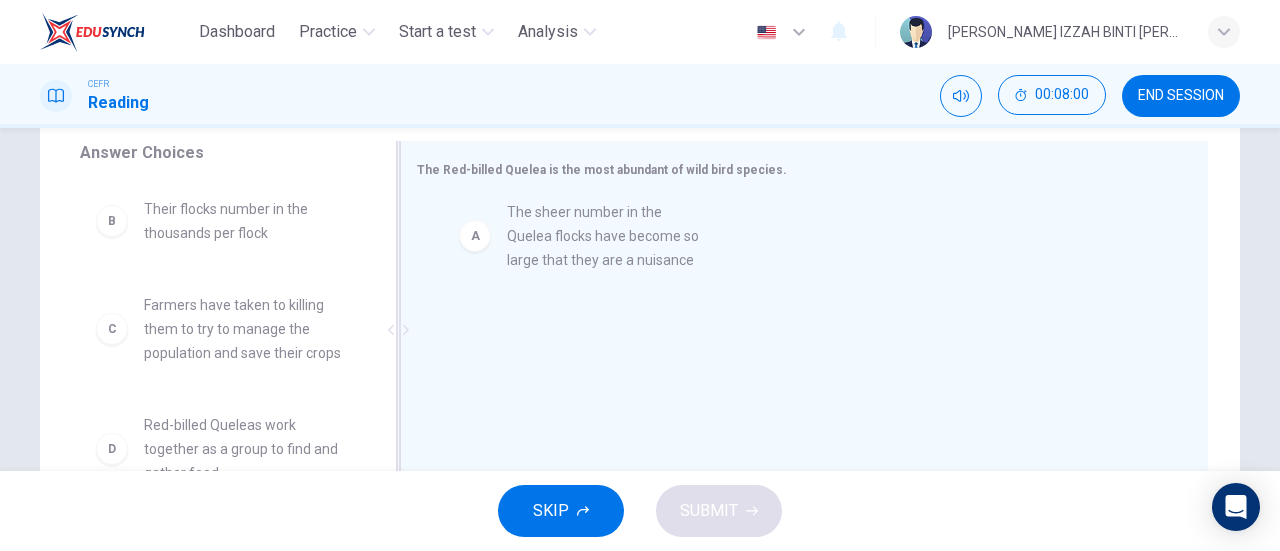 drag, startPoint x: 280, startPoint y: 270, endPoint x: 610, endPoint y: 271, distance: 330.00153 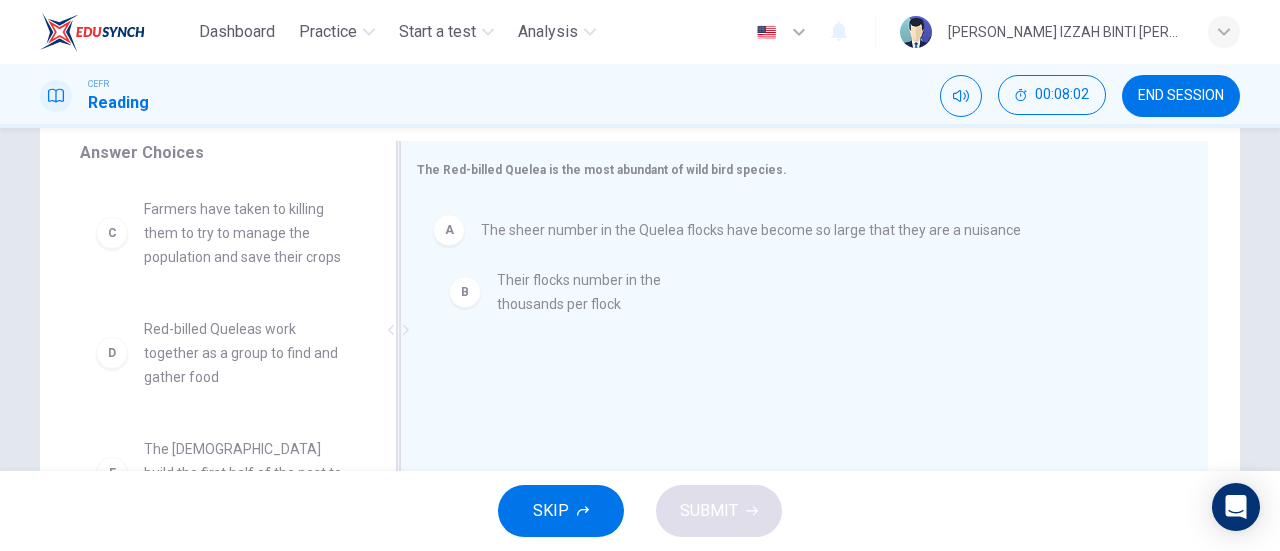 drag, startPoint x: 285, startPoint y: 227, endPoint x: 648, endPoint y: 298, distance: 369.87836 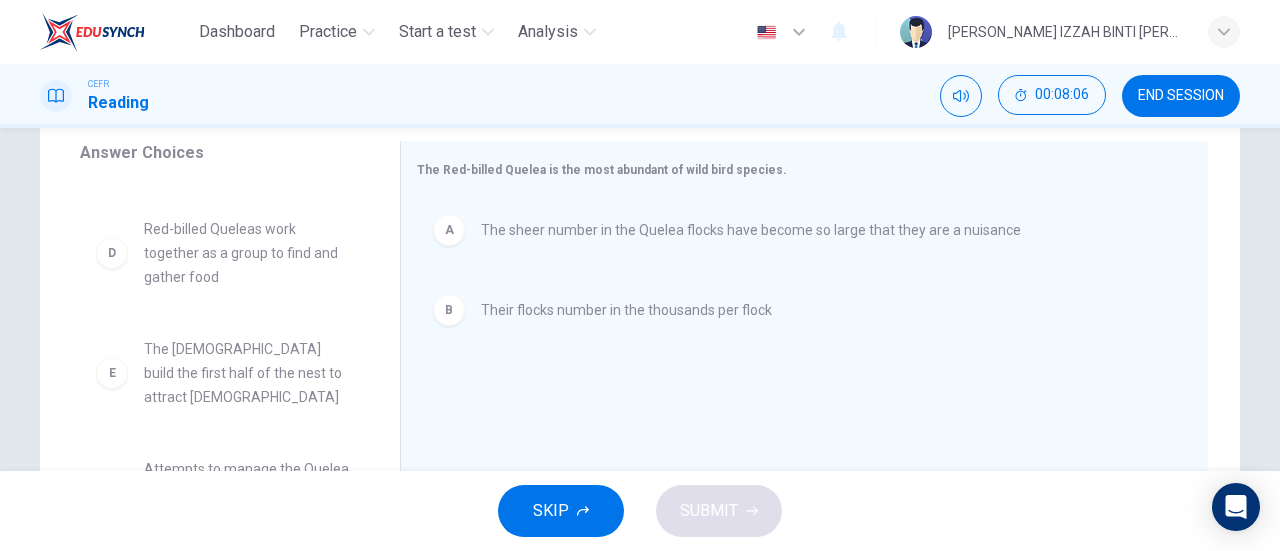 scroll, scrollTop: 156, scrollLeft: 0, axis: vertical 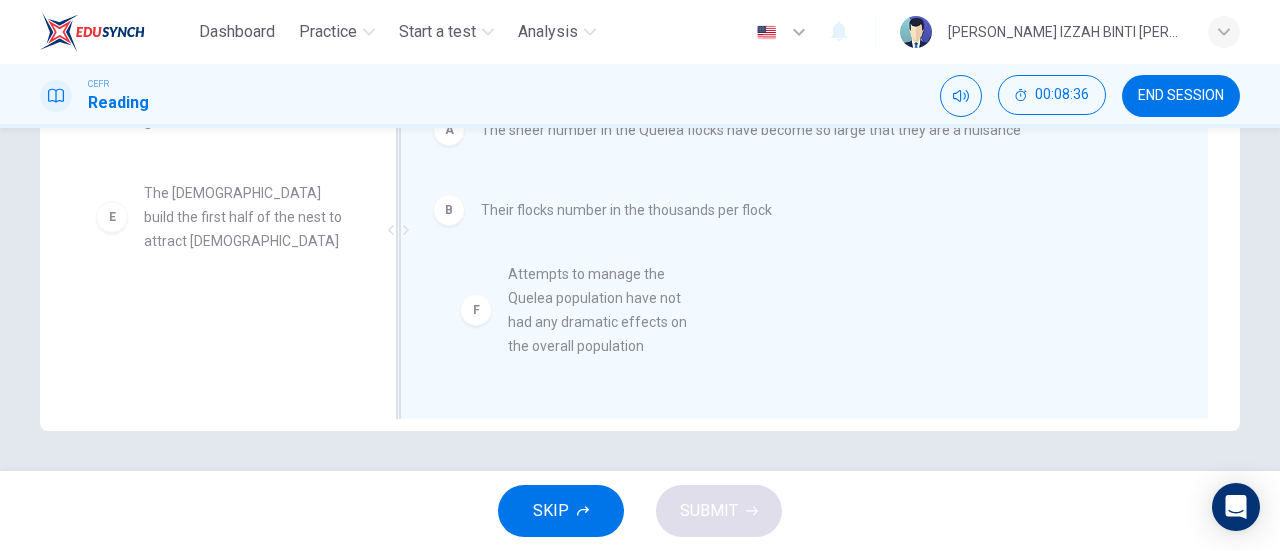 drag, startPoint x: 258, startPoint y: 311, endPoint x: 633, endPoint y: 294, distance: 375.38513 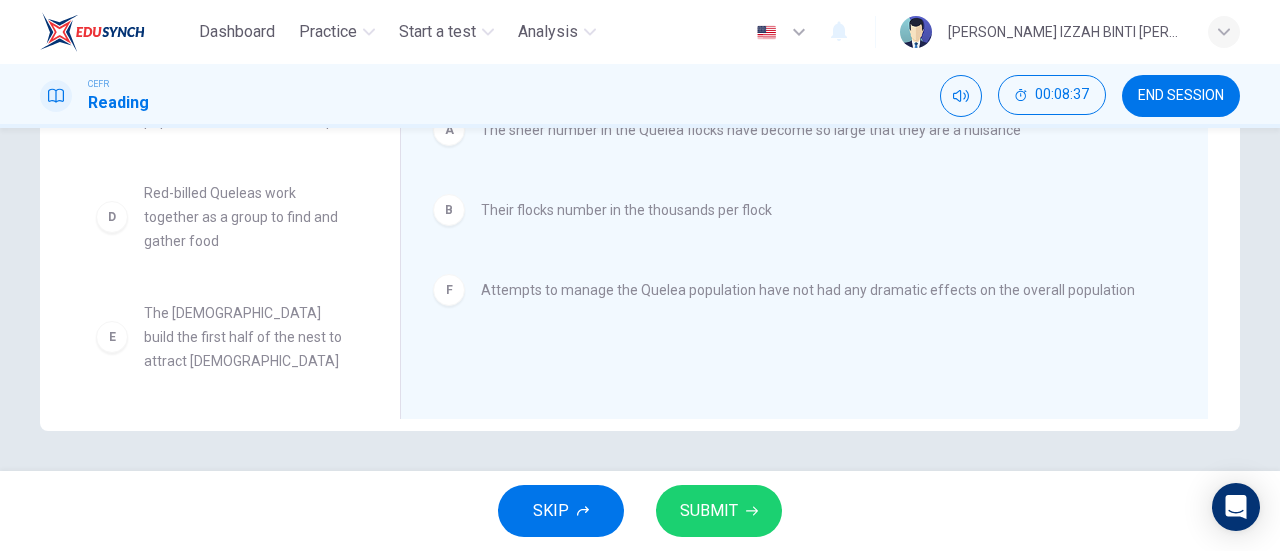 scroll, scrollTop: 12, scrollLeft: 0, axis: vertical 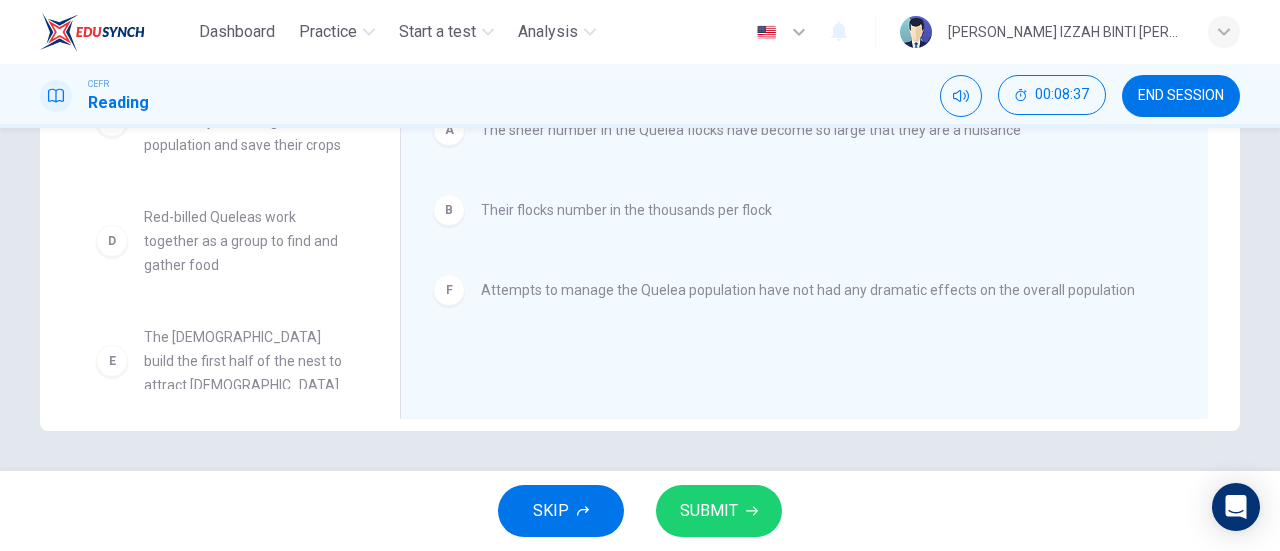 click on "SUBMIT" at bounding box center (719, 511) 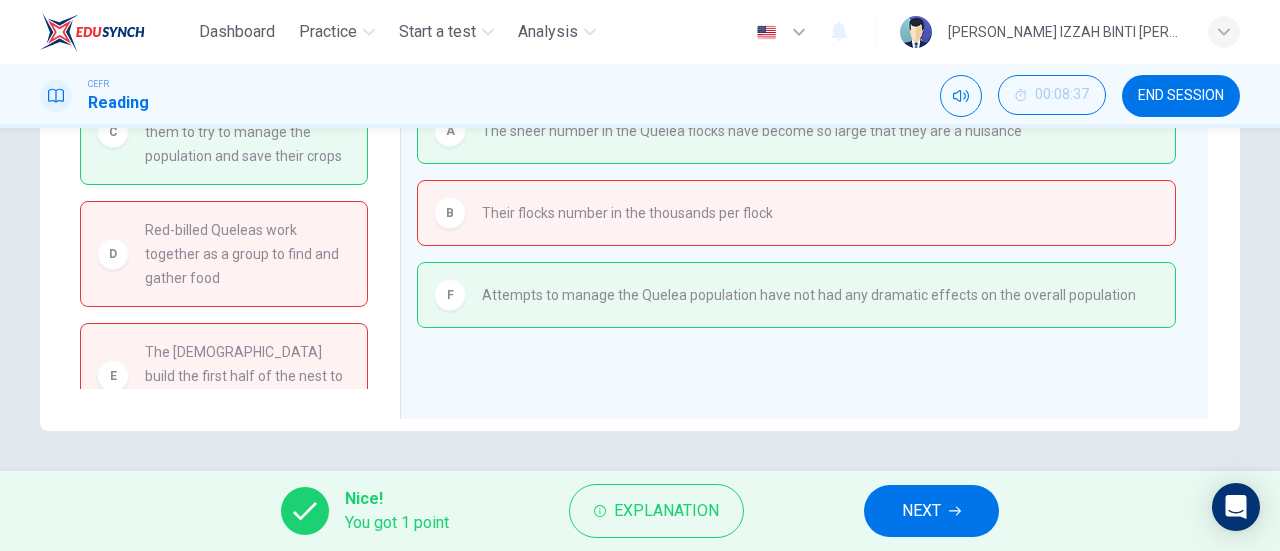 scroll, scrollTop: 0, scrollLeft: 0, axis: both 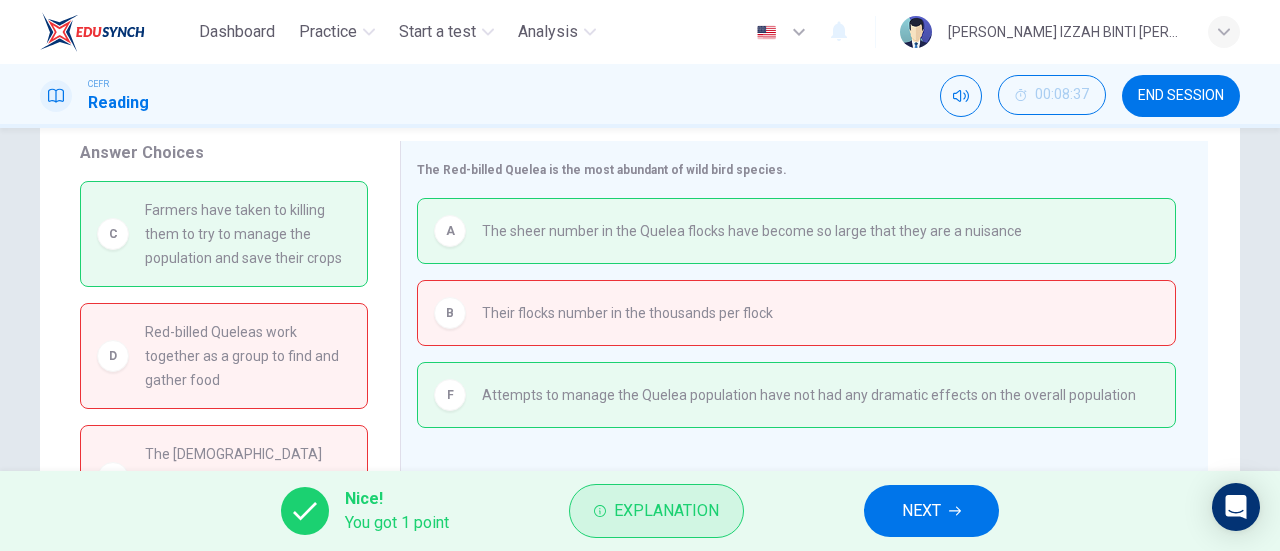 click on "Explanation" at bounding box center (666, 511) 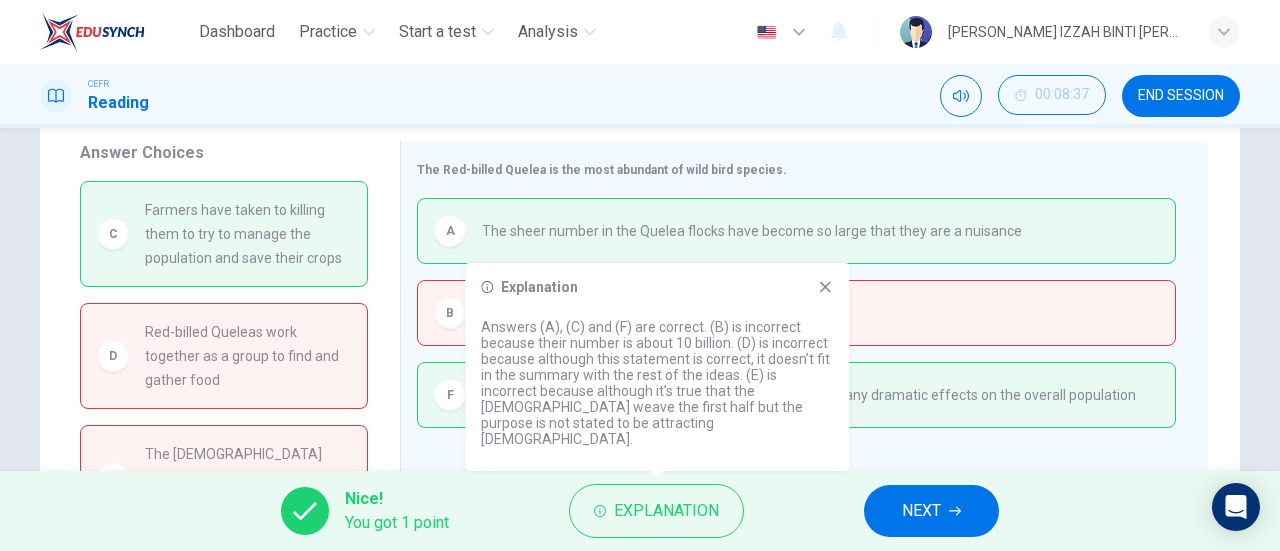 click 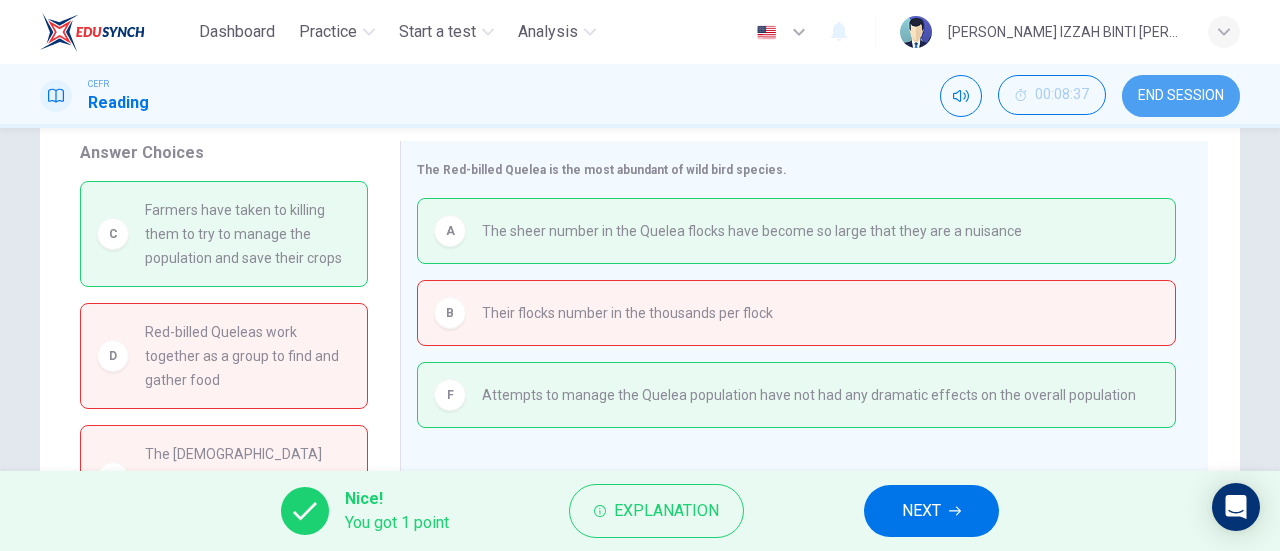 click on "END SESSION" at bounding box center (1181, 96) 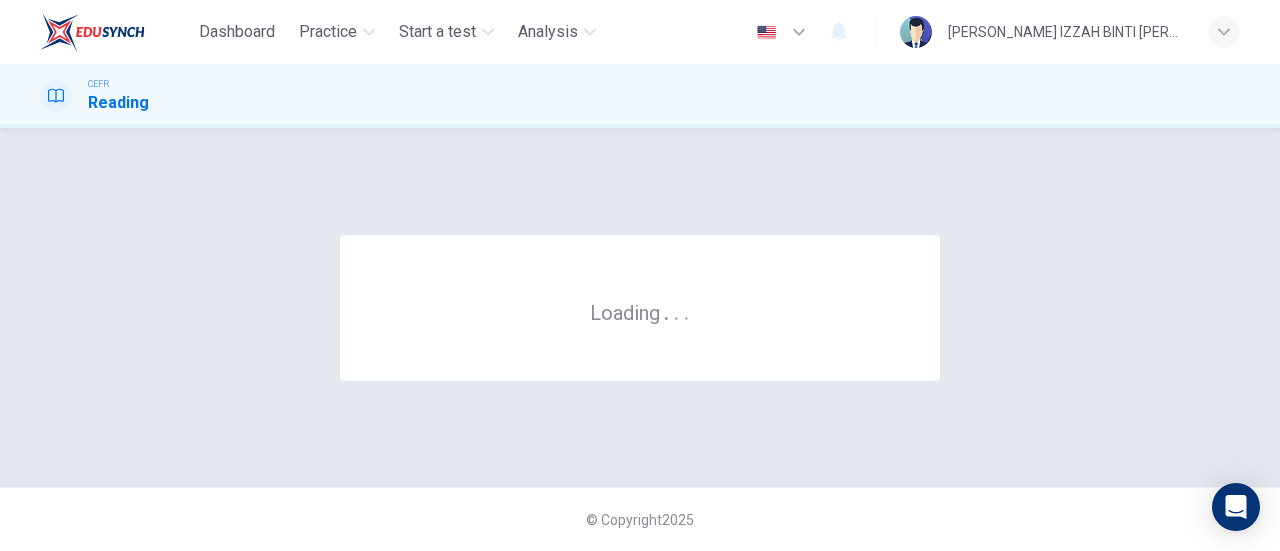 scroll, scrollTop: 0, scrollLeft: 0, axis: both 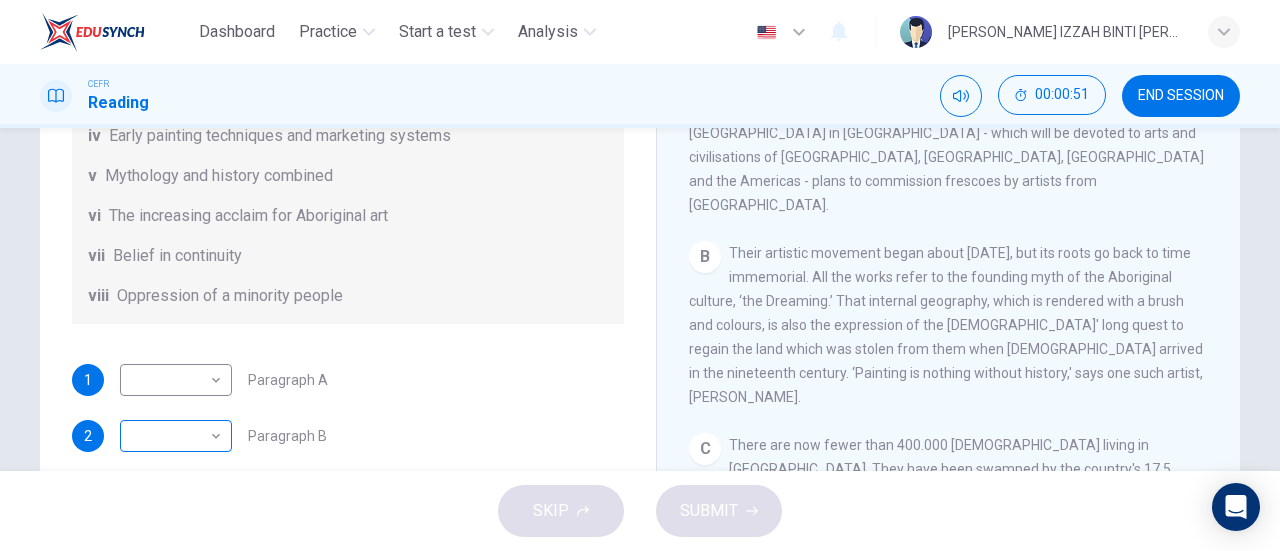 click on "​ ​" at bounding box center (176, 436) 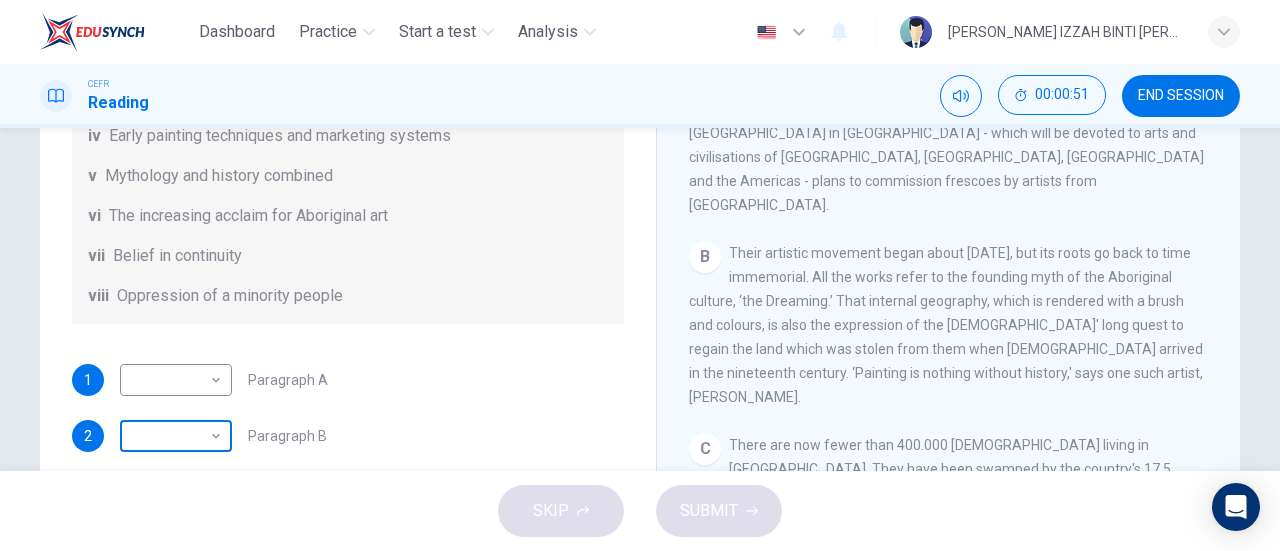 click on "Dashboard Practice Start a test Analysis English en ​ [PERSON_NAME] IZZAH BINTI [PERSON_NAME] CEFR Reading 00:00:51 END SESSION Questions 1 - 6 The Reading Passage has eight paragraphs  A-H .
Choose the most suitable heading for paragraphs  A-F  from the list of headings below.
Write the correct number (i-viii) in the boxes below. List of Headings i Amazing results from a project ii New religious ceremonies iii Community art centres iv Early painting techniques and marketing systems v Mythology and history combined vi The increasing acclaim for Aboriginal art vii Belief in continuity viii Oppression of a minority people 1 ​ ​ Paragraph A 2 ​ ​ Paragraph B 3 ​ ​ Paragraph C 4 ​ ​ Paragraph D 5 ​ ​ Paragraph E 6 ​ ​ Paragraph F Painters of Time CLICK TO ZOOM Click to Zoom A B C D E F G H  [DATE], Aboriginal painting has become a great success. Some works sell for more than $25,000, and exceptional items may fetch as much as $180,000 in [GEOGRAPHIC_DATA]. SKIP SUBMIT
Dashboard Practice 2025" at bounding box center [640, 275] 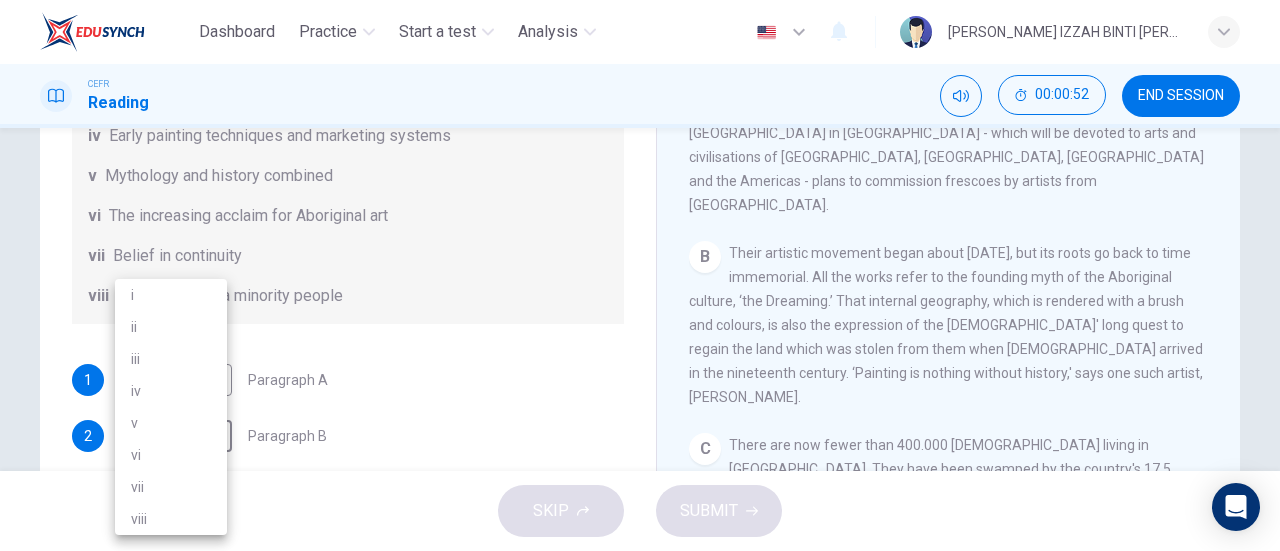 click on "v" at bounding box center (171, 423) 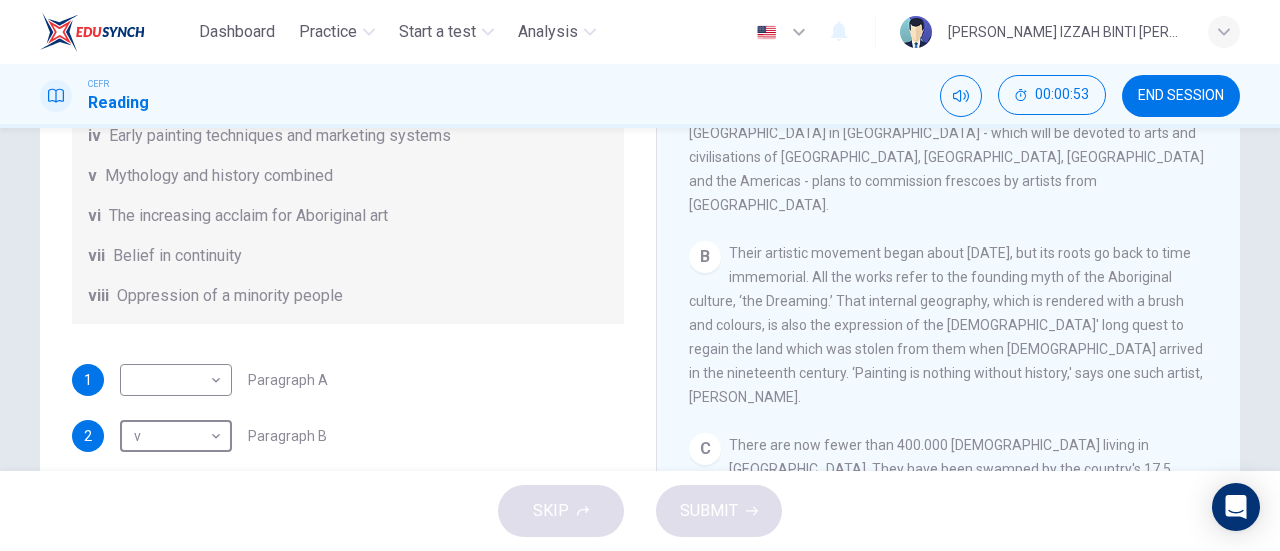 type on "v" 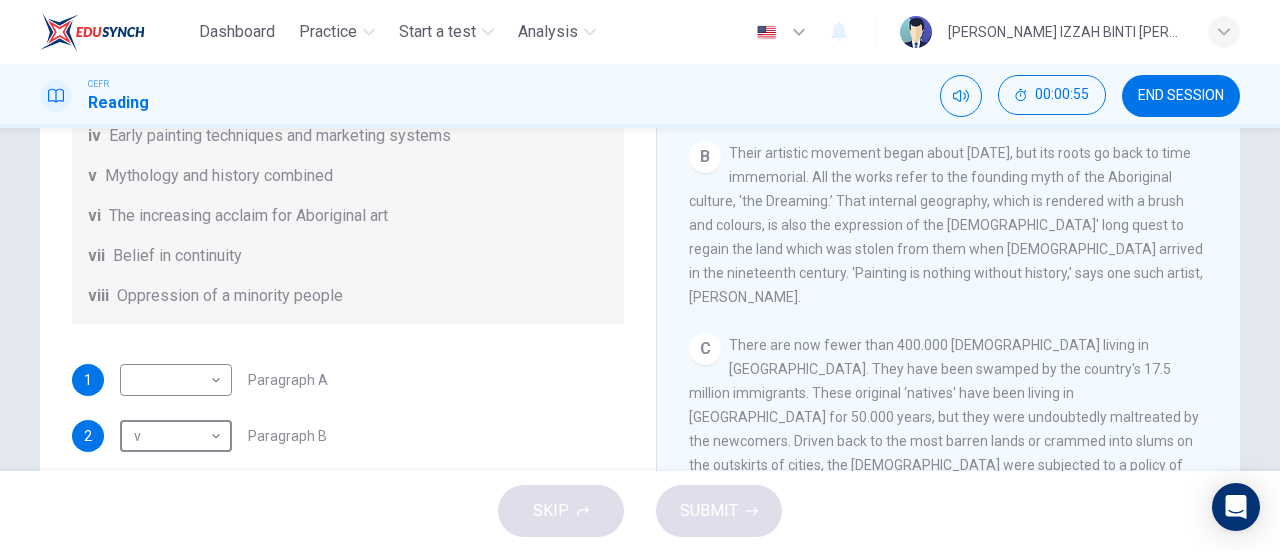 scroll, scrollTop: 600, scrollLeft: 0, axis: vertical 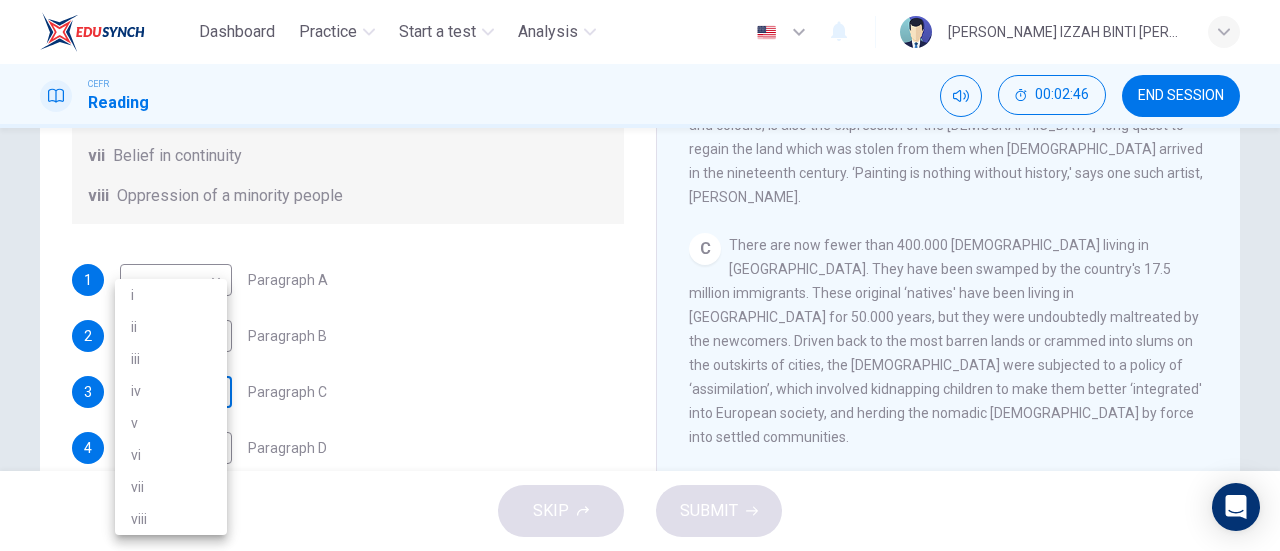 click on "Dashboard Practice Start a test Analysis English en ​ [PERSON_NAME] IZZAH BINTI [PERSON_NAME] CEFR Reading 00:02:46 END SESSION Questions 1 - 6 The Reading Passage has eight paragraphs  A-H .
Choose the most suitable heading for paragraphs  A-F  from the list of headings below.
Write the correct number (i-viii) in the boxes below. List of Headings i Amazing results from a project ii New religious ceremonies iii Community art centres iv Early painting techniques and marketing systems v Mythology and history combined vi The increasing acclaim for Aboriginal art vii Belief in continuity viii Oppression of a minority people 1 ​ ​ Paragraph A 2 v v ​ Paragraph B 3 ​ ​ Paragraph C 4 ​ ​ Paragraph D 5 ​ ​ Paragraph E 6 ​ ​ Paragraph F Painters of Time CLICK TO ZOOM Click to Zoom A B C D E F G H  [DATE], Aboriginal painting has become a great success. Some works sell for more than $25,000, and exceptional items may fetch as much as $180,000 in [GEOGRAPHIC_DATA]. SKIP SUBMIT
Dashboard Practice 2025 i" at bounding box center (640, 275) 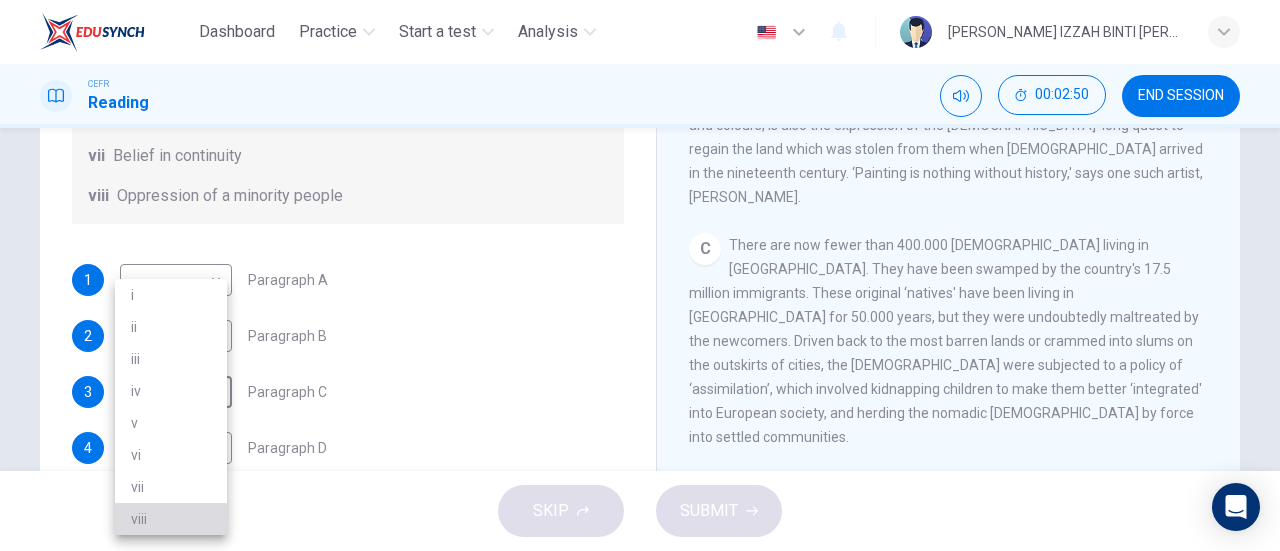 click on "viii" at bounding box center [171, 519] 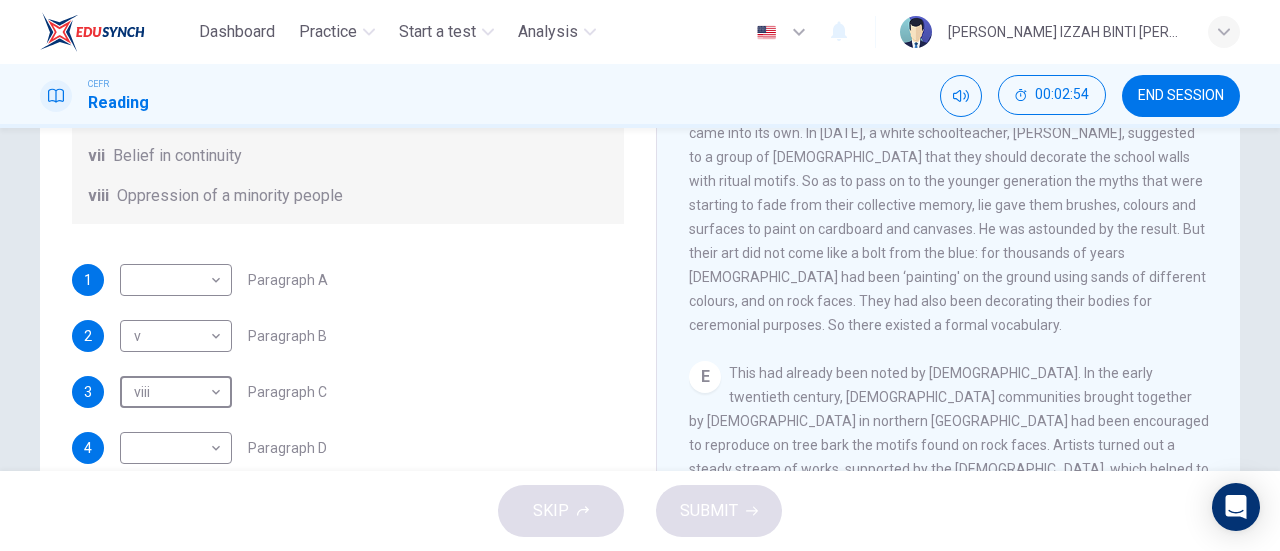 scroll, scrollTop: 1100, scrollLeft: 0, axis: vertical 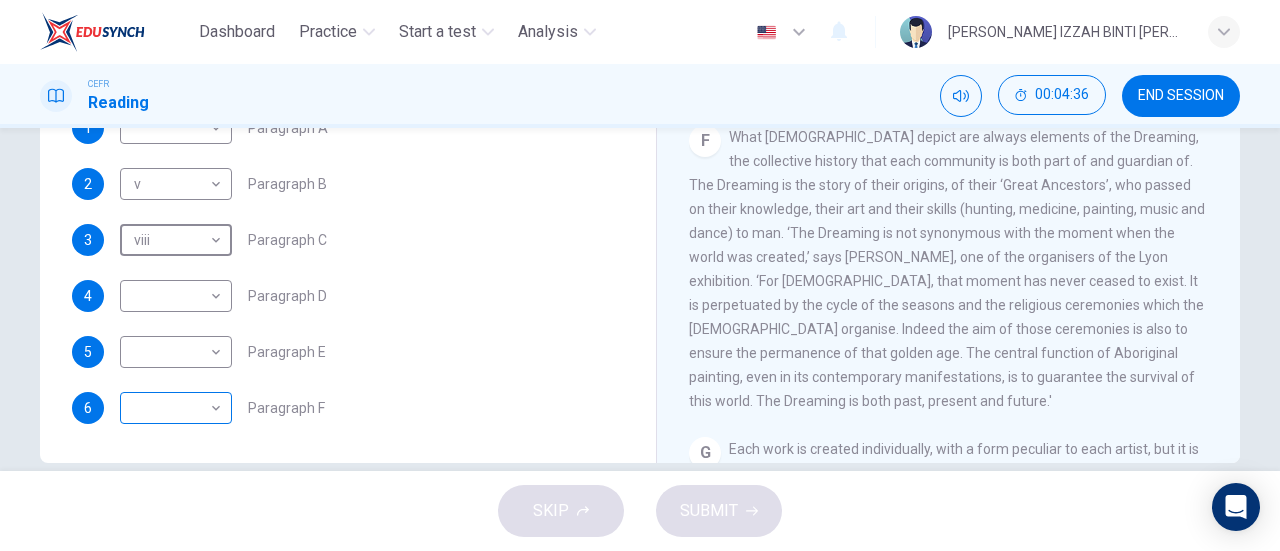 click on "Dashboard Practice Start a test Analysis English en ​ [PERSON_NAME] IZZAH BINTI [PERSON_NAME] CEFR Reading 00:04:36 END SESSION Questions 1 - 6 The Reading Passage has eight paragraphs  A-H .
Choose the most suitable heading for paragraphs  A-F  from the list of headings below.
Write the correct number (i-viii) in the boxes below. List of Headings i Amazing results from a project ii New religious ceremonies iii Community art centres iv Early painting techniques and marketing systems v Mythology and history combined vi The increasing acclaim for Aboriginal art vii Belief in continuity viii Oppression of a minority people 1 ​ ​ Paragraph A 2 v v ​ Paragraph B 3 viii viii ​ Paragraph C 4 ​ ​ Paragraph D 5 ​ ​ Paragraph E 6 ​ ​ Paragraph F Painters of Time CLICK TO ZOOM Click to Zoom A B C D E F G H  [DATE], Aboriginal painting has become a great success. Some works sell for more than $25,000, and exceptional items may fetch as much as $180,000 in [GEOGRAPHIC_DATA]. SKIP SUBMIT
Dashboard Practice" at bounding box center [640, 275] 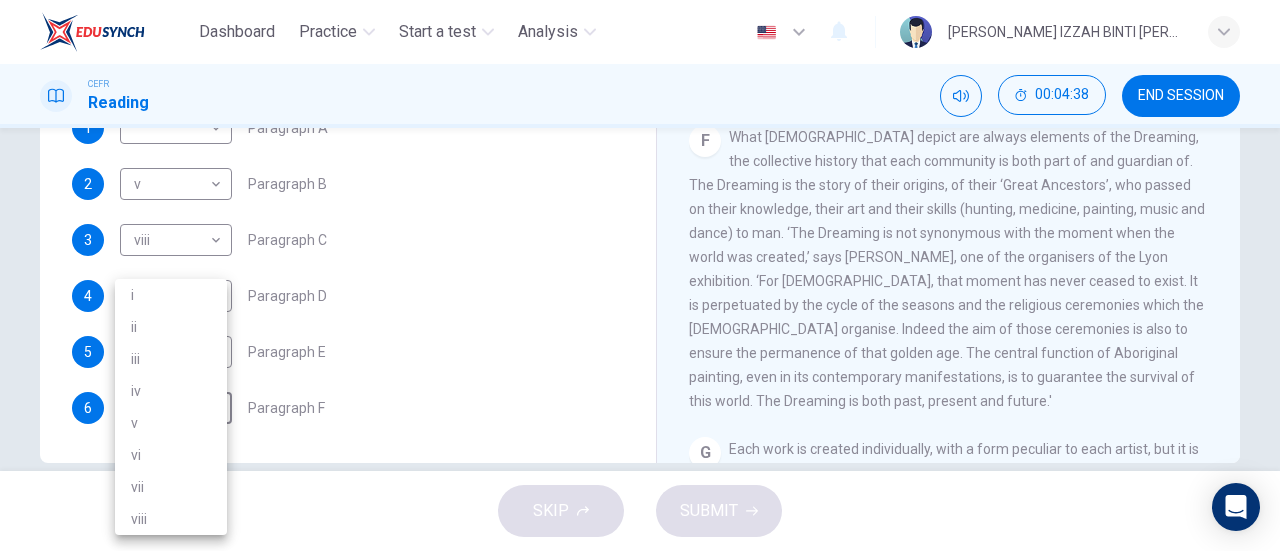 click on "ii" at bounding box center (171, 327) 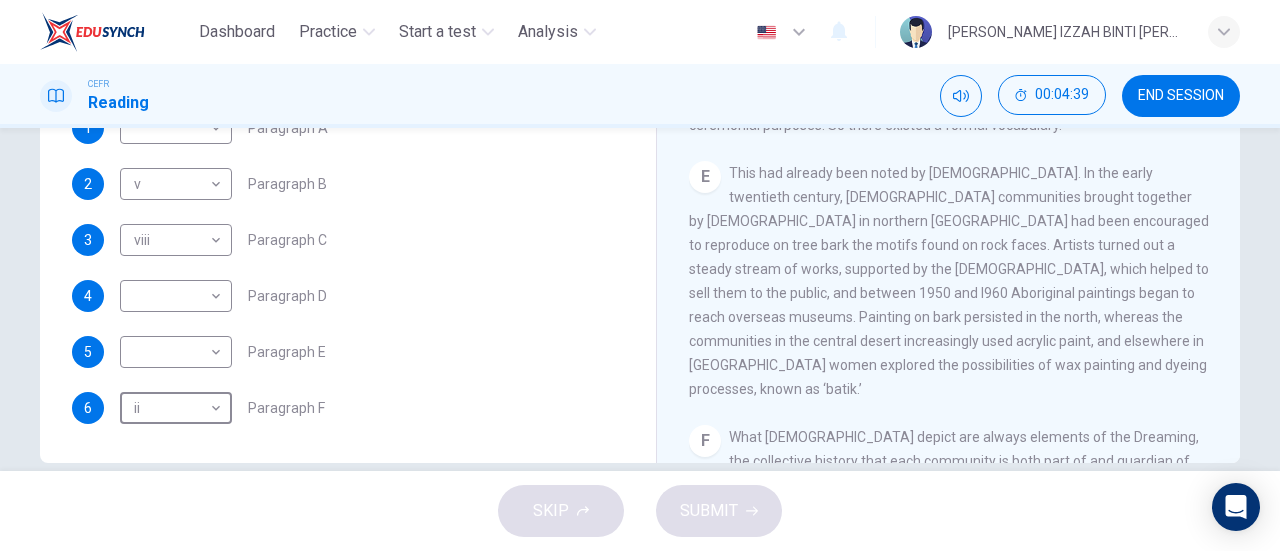 scroll, scrollTop: 1000, scrollLeft: 0, axis: vertical 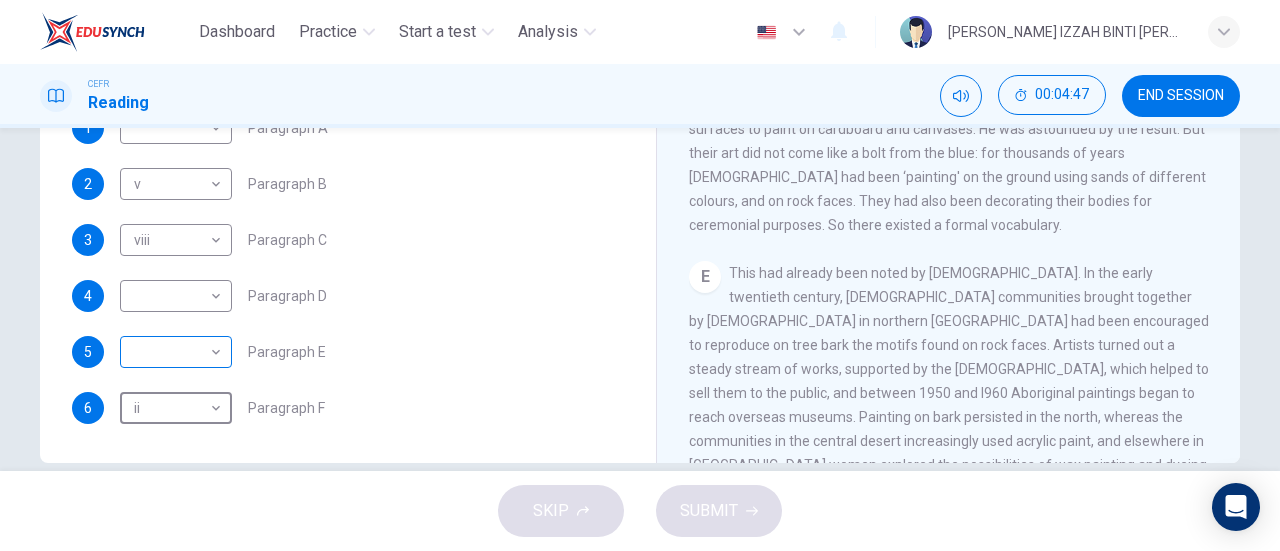 click on "Dashboard Practice Start a test Analysis English en ​ [PERSON_NAME] IZZAH BINTI [PERSON_NAME] CEFR Reading 00:04:47 END SESSION Questions 1 - 6 The Reading Passage has eight paragraphs  A-H .
Choose the most suitable heading for paragraphs  A-F  from the list of headings below.
Write the correct number (i-viii) in the boxes below. List of Headings i Amazing results from a project ii New religious ceremonies iii Community art centres iv Early painting techniques and marketing systems v Mythology and history combined vi The increasing acclaim for Aboriginal art vii Belief in continuity viii Oppression of a minority people 1 ​ ​ Paragraph A 2 v v ​ Paragraph B 3 viii viii ​ Paragraph C 4 ​ ​ Paragraph D 5 ​ ​ Paragraph E 6 ii ii ​ Paragraph F Painters of Time CLICK TO ZOOM Click to Zoom A B C D E F G H  [DATE], Aboriginal painting has become a great success. Some works sell for more than $25,000, and exceptional items may fetch as much as $180,000 in [GEOGRAPHIC_DATA]. SKIP SUBMIT
Dashboard Practice" at bounding box center (640, 275) 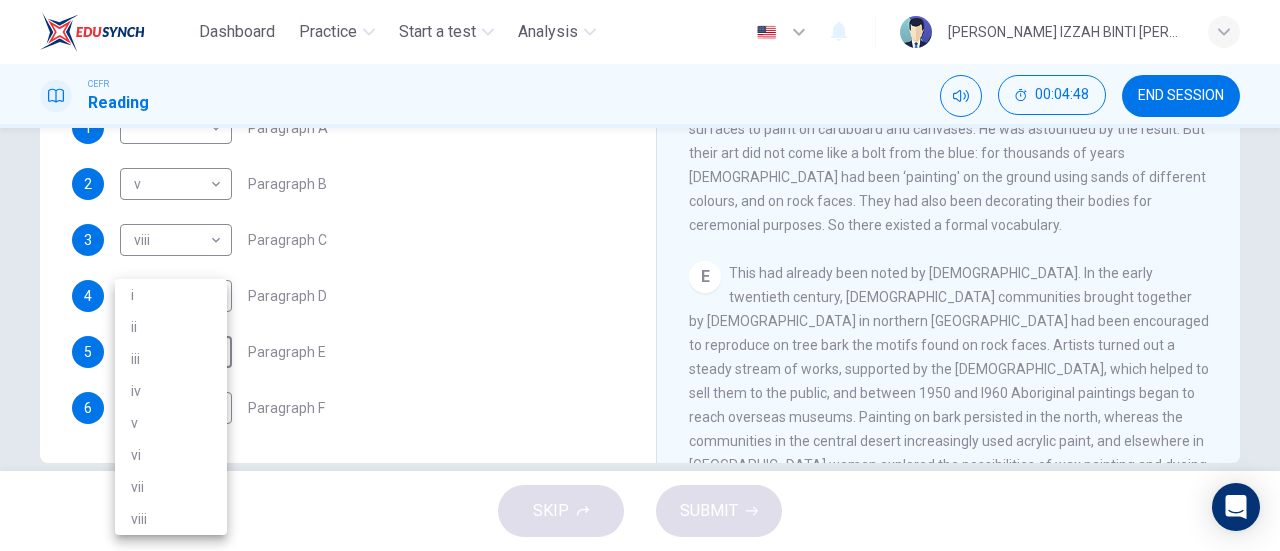 click on "vii" at bounding box center (171, 487) 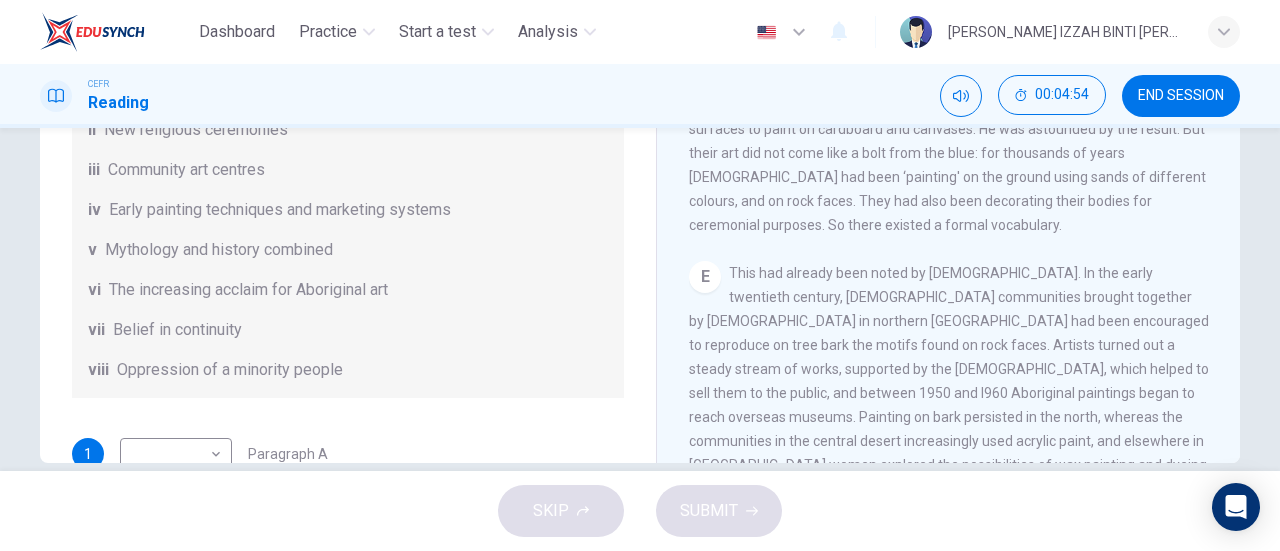 scroll, scrollTop: 0, scrollLeft: 0, axis: both 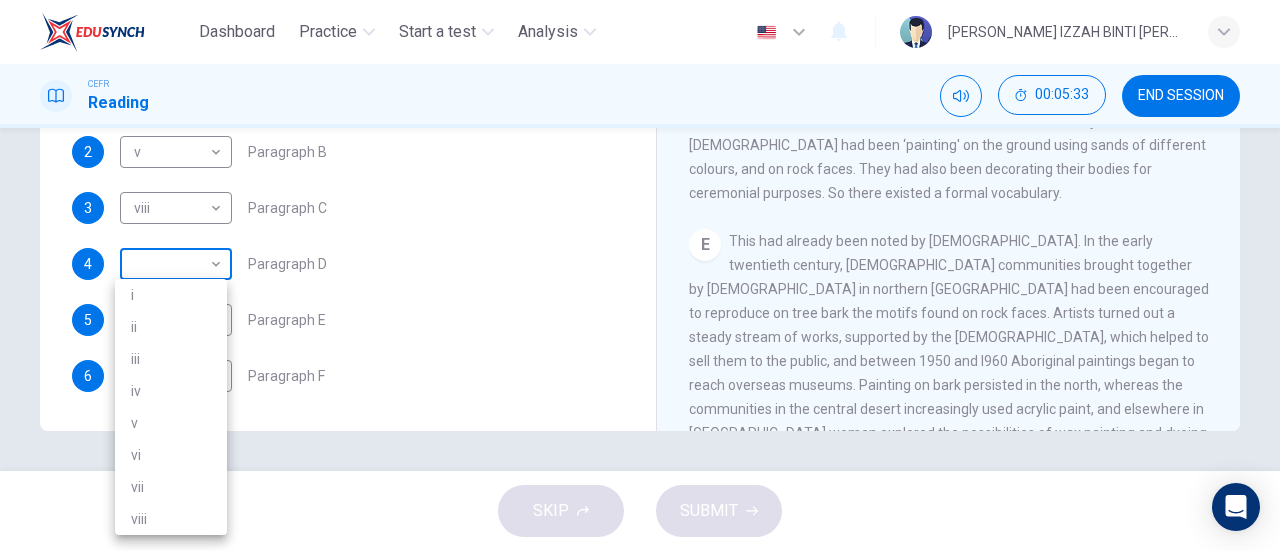 click on "Dashboard Practice Start a test Analysis English en ​ [PERSON_NAME] IZZAH BINTI [PERSON_NAME] CEFR Reading 00:05:33 END SESSION Questions 1 - 6 The Reading Passage has eight paragraphs  A-H .
Choose the most suitable heading for paragraphs  A-F  from the list of headings below.
Write the correct number (i-viii) in the boxes below. List of Headings i Amazing results from a project ii New religious ceremonies iii Community art centres iv Early painting techniques and marketing systems v Mythology and history combined vi The increasing acclaim for Aboriginal art vii Belief in continuity viii Oppression of a minority people 1 ​ ​ Paragraph A 2 v v ​ Paragraph B 3 viii viii ​ Paragraph C 4 ​ ​ Paragraph D 5 vii vii ​ Paragraph E 6 ii ii ​ Paragraph F Painters of Time CLICK TO ZOOM Click to Zoom A B C D E F G H  [DATE], Aboriginal painting has become a great success. Some works sell for more than $25,000, and exceptional items may fetch as much as $180,000 in [GEOGRAPHIC_DATA]. SKIP SUBMIT
Dashboard 2025" at bounding box center (640, 275) 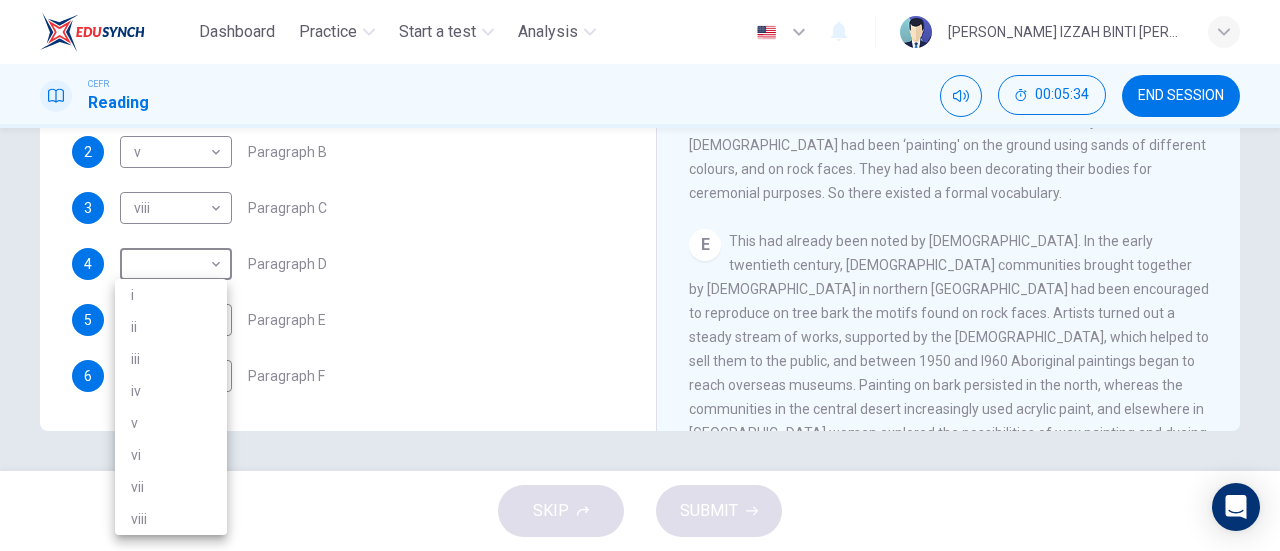 click on "i" at bounding box center [171, 295] 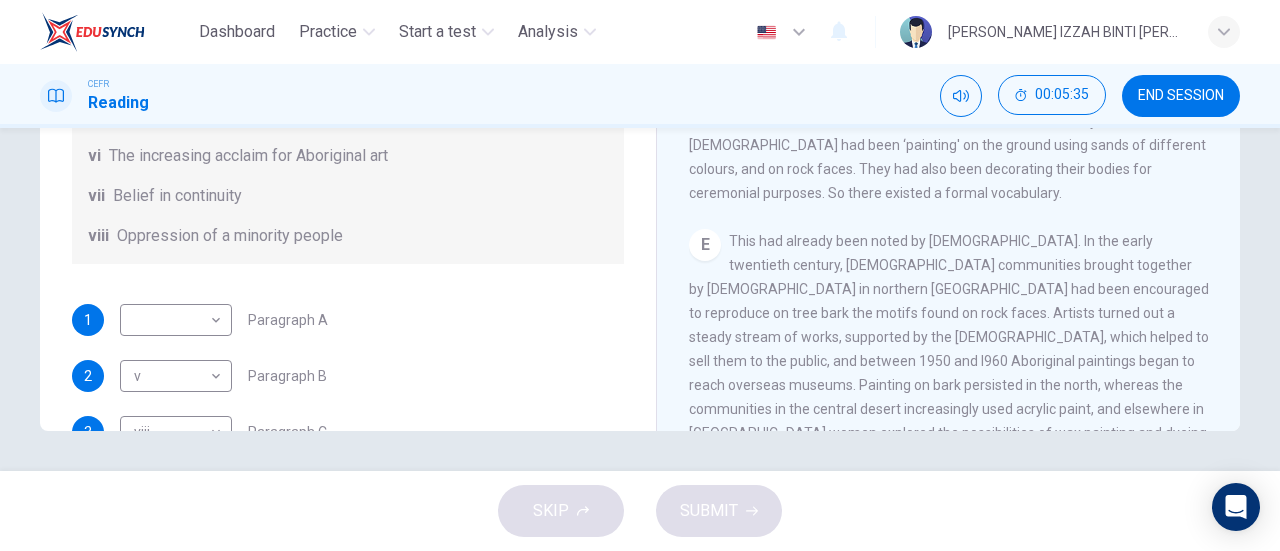 scroll, scrollTop: 0, scrollLeft: 0, axis: both 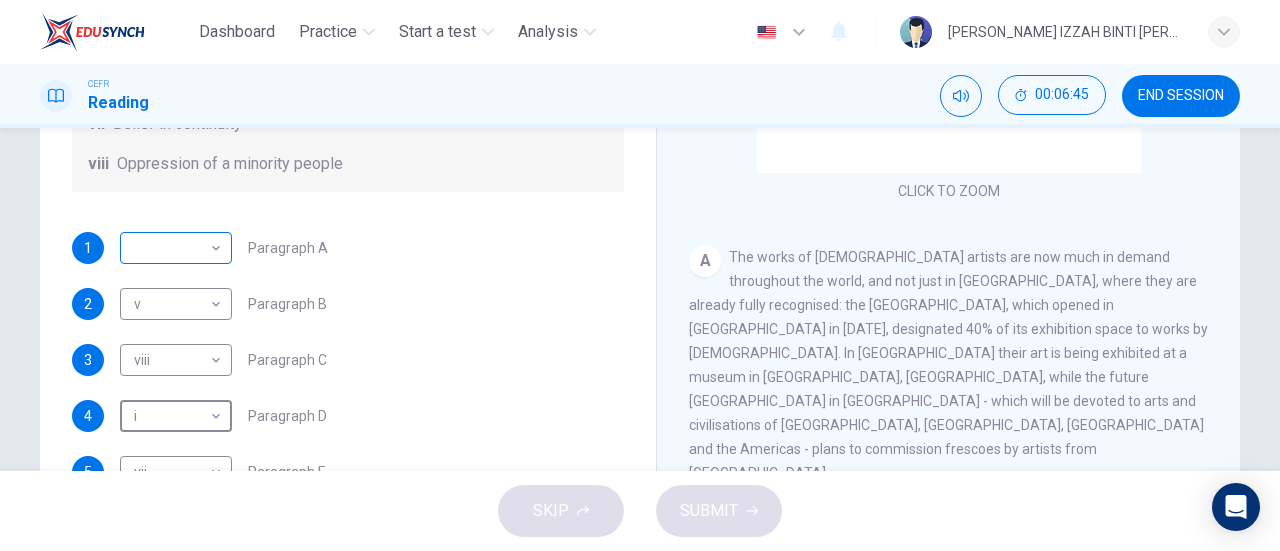 click on "Dashboard Practice Start a test Analysis English en ​ [PERSON_NAME] IZZAH BINTI [PERSON_NAME] CEFR Reading 00:06:45 END SESSION Questions 1 - 6 The Reading Passage has eight paragraphs  A-H .
Choose the most suitable heading for paragraphs  A-F  from the list of headings below.
Write the correct number (i-viii) in the boxes below. List of Headings i Amazing results from a project ii New religious ceremonies iii Community art centres iv Early painting techniques and marketing systems v Mythology and history combined vi The increasing acclaim for Aboriginal art vii Belief in continuity viii Oppression of a minority people 1 ​ ​ Paragraph A 2 v v ​ Paragraph B 3 viii viii ​ Paragraph C 4 i i ​ Paragraph D 5 vii vii ​ Paragraph E 6 ii ii ​ Paragraph F Painters of Time CLICK TO ZOOM Click to Zoom A B C D E F G H  [DATE], Aboriginal painting has become a great success. Some works sell for more than $25,000, and exceptional items may fetch as much as $180,000 in [GEOGRAPHIC_DATA]. SKIP SUBMIT
Dashboard 2025" at bounding box center [640, 275] 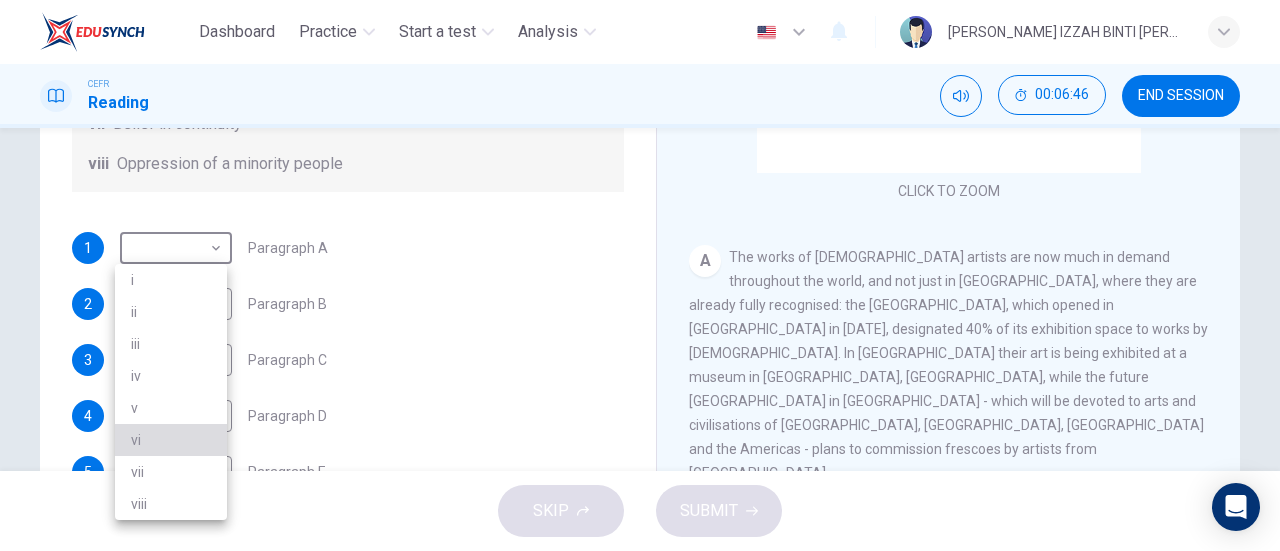 click on "vi" at bounding box center (171, 440) 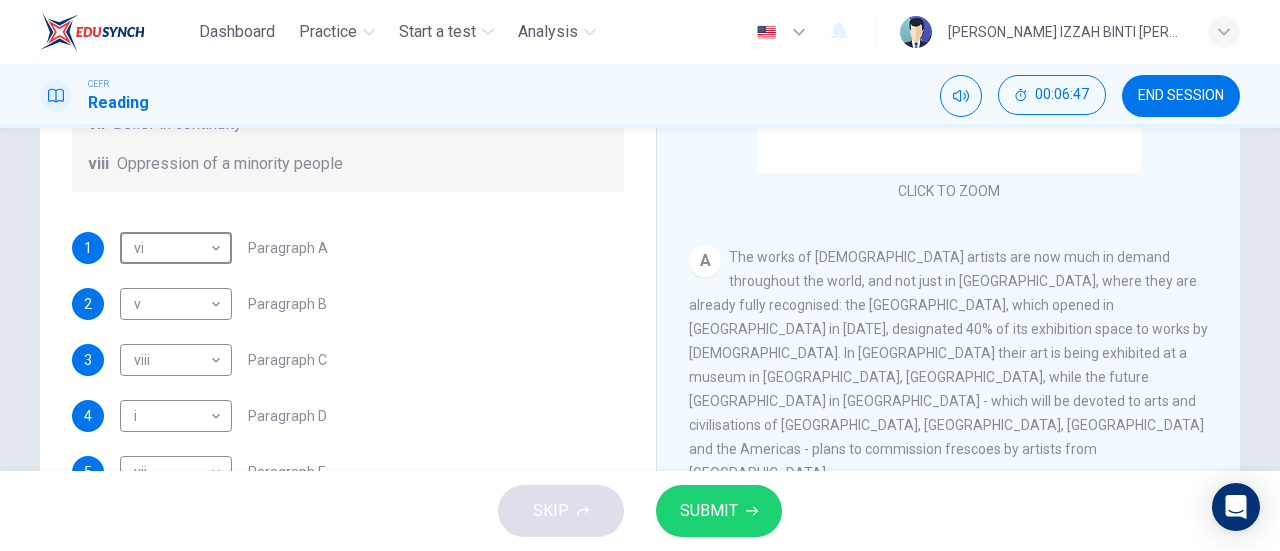 click on "SUBMIT" at bounding box center [709, 511] 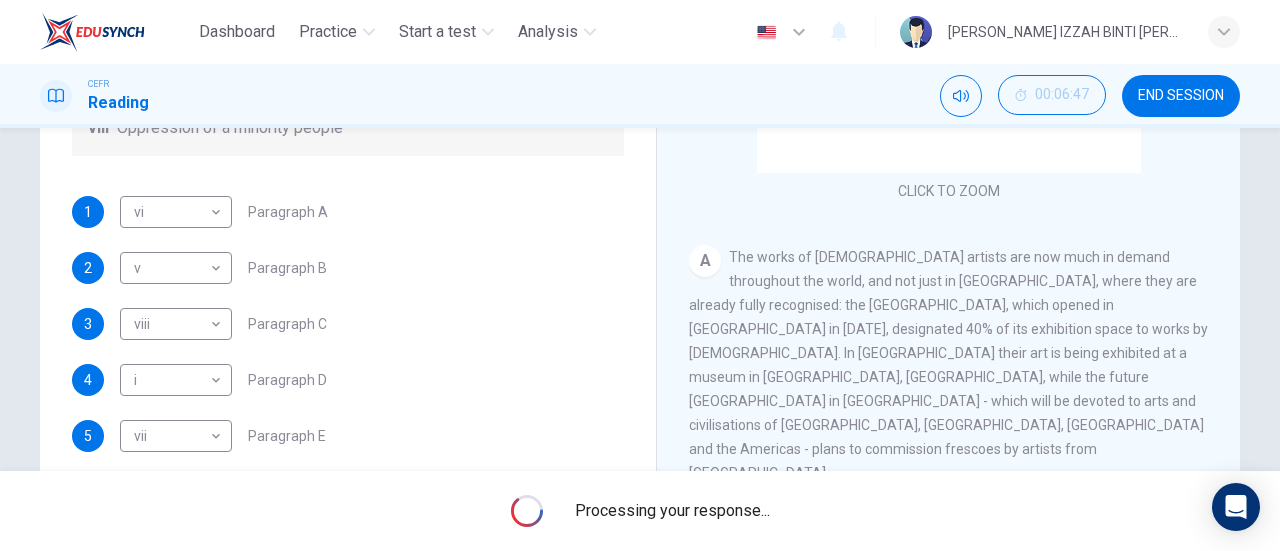 scroll, scrollTop: 352, scrollLeft: 0, axis: vertical 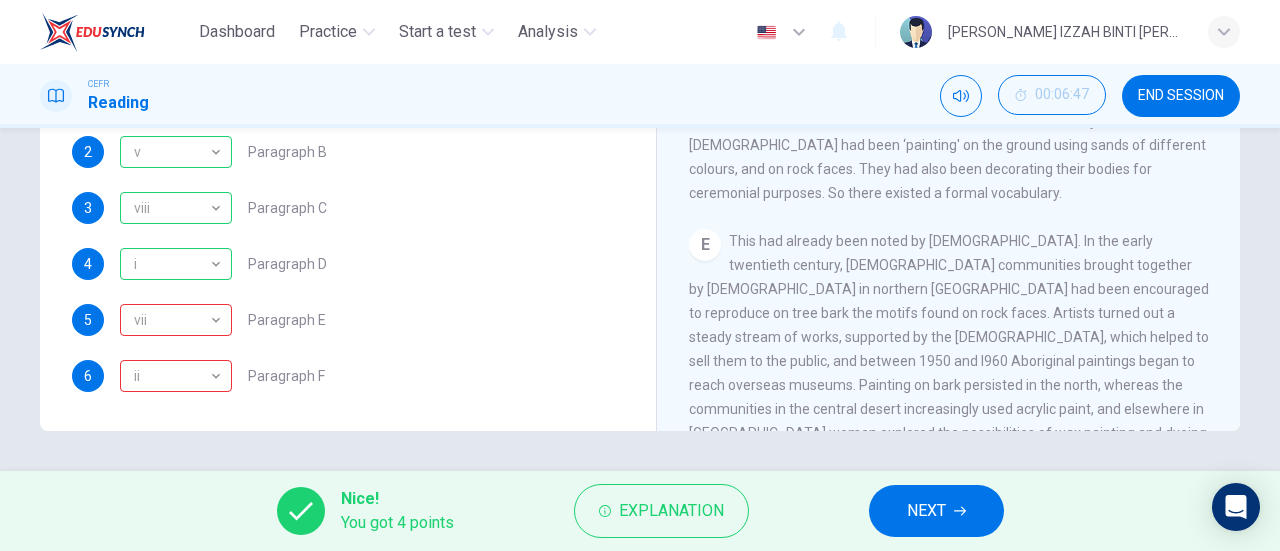 click on "NEXT" at bounding box center [926, 511] 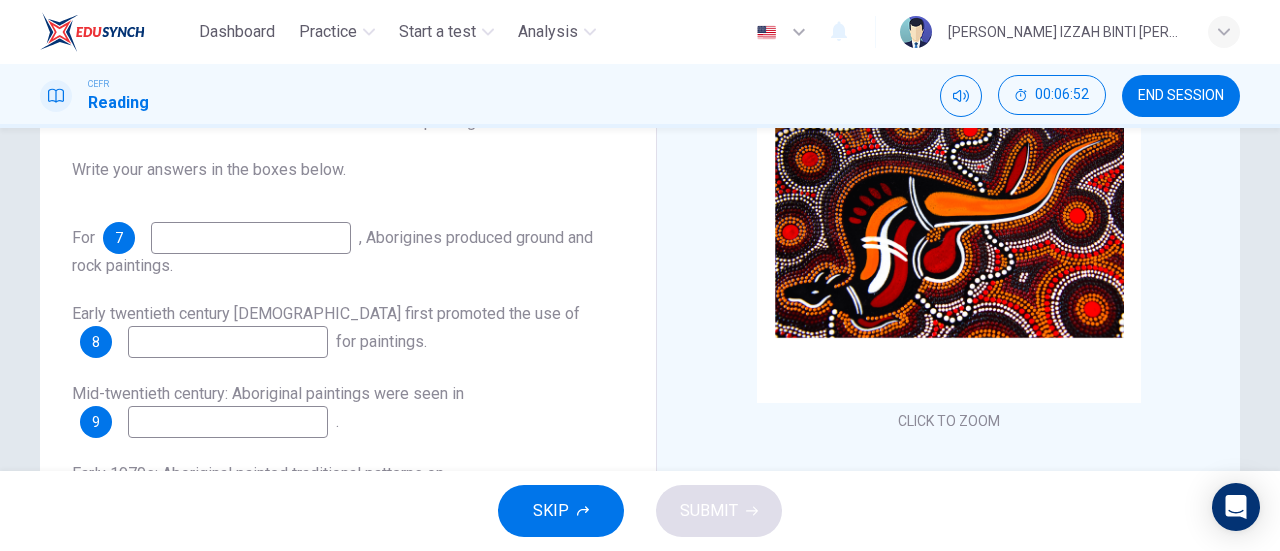 scroll, scrollTop: 232, scrollLeft: 0, axis: vertical 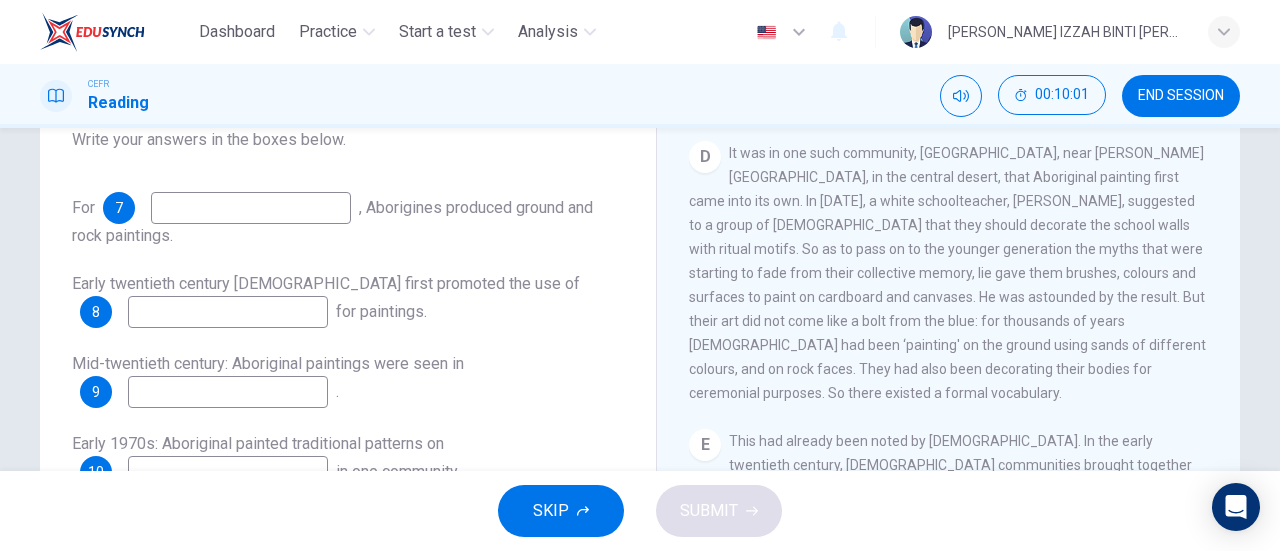 click at bounding box center [251, 208] 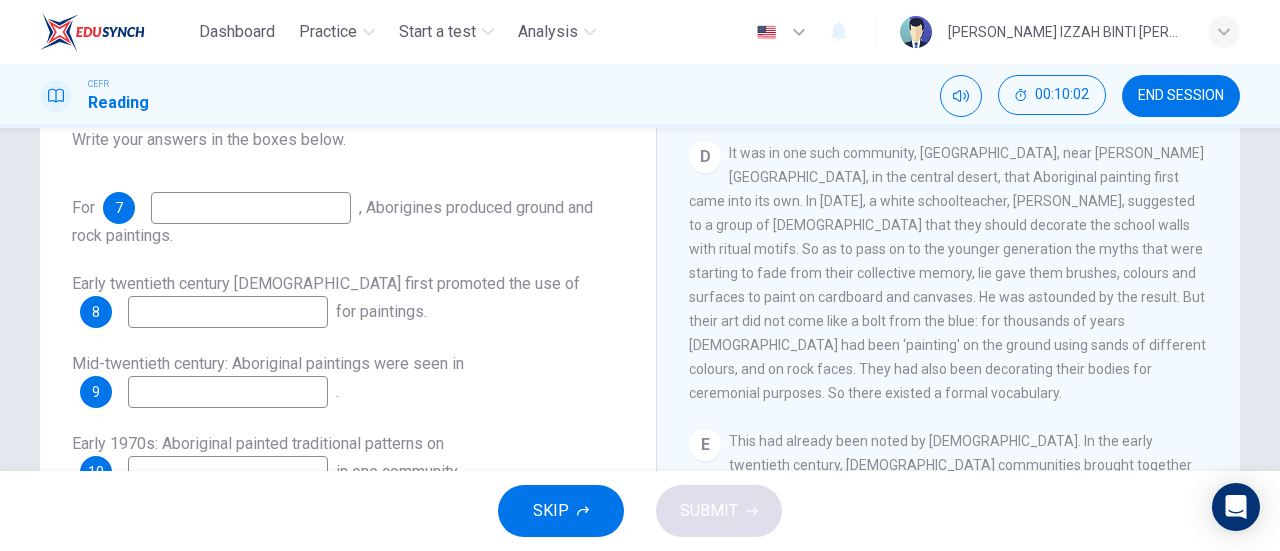 click at bounding box center [251, 208] 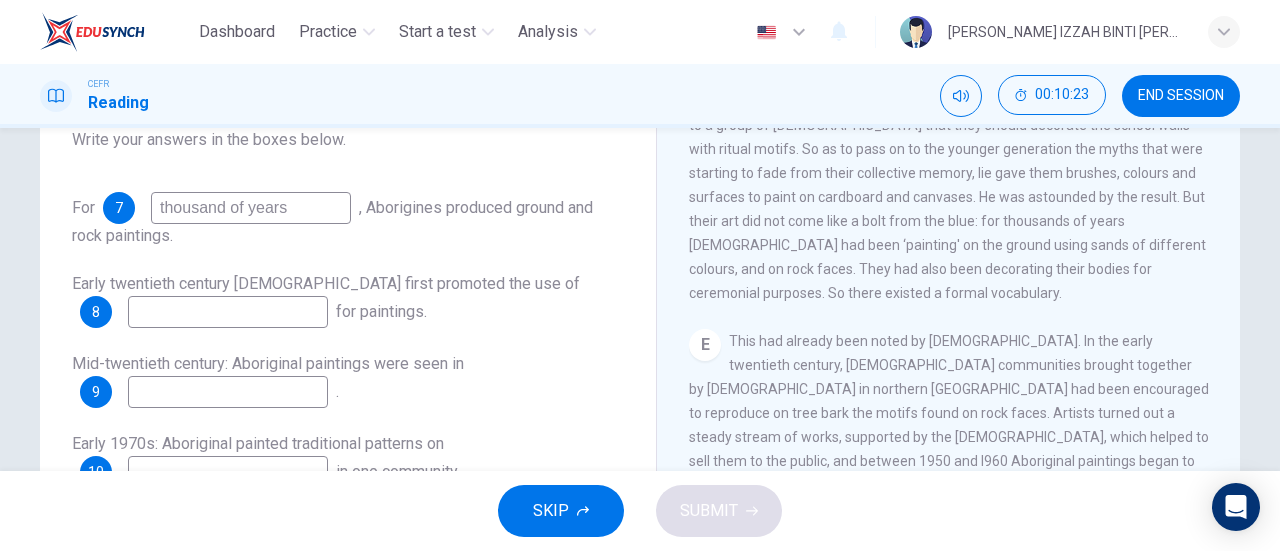 scroll, scrollTop: 1200, scrollLeft: 0, axis: vertical 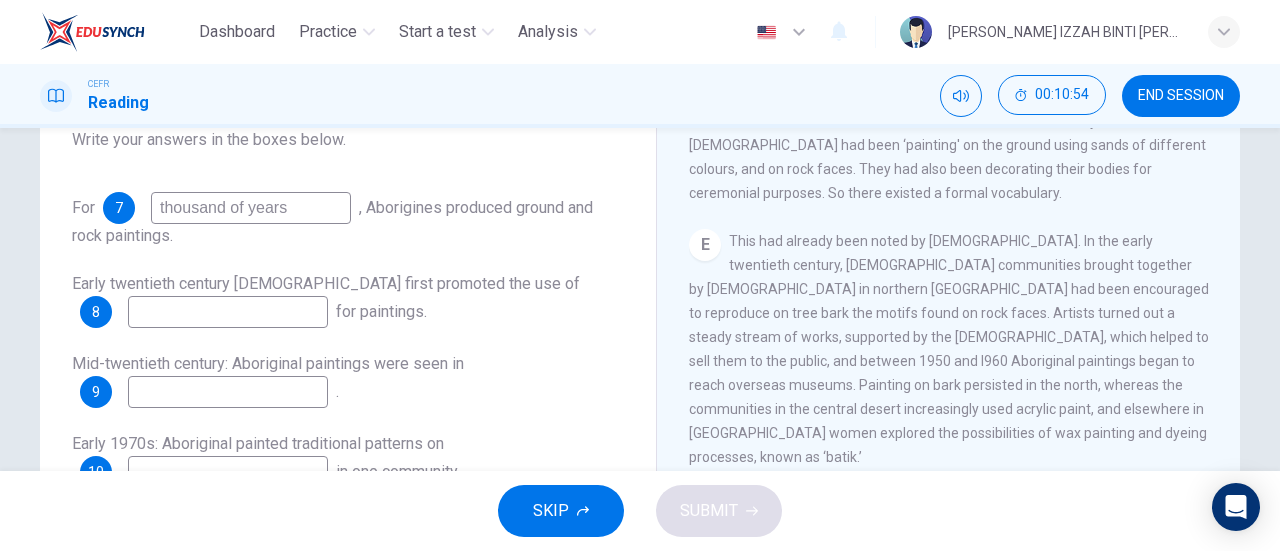 type on "thousand of years" 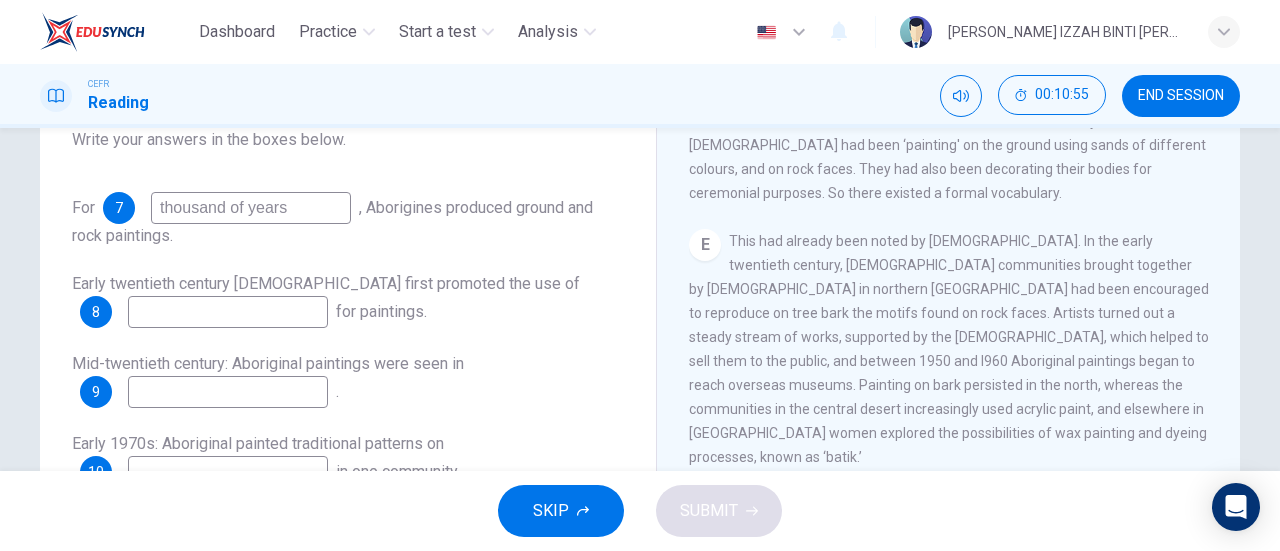 type on "r" 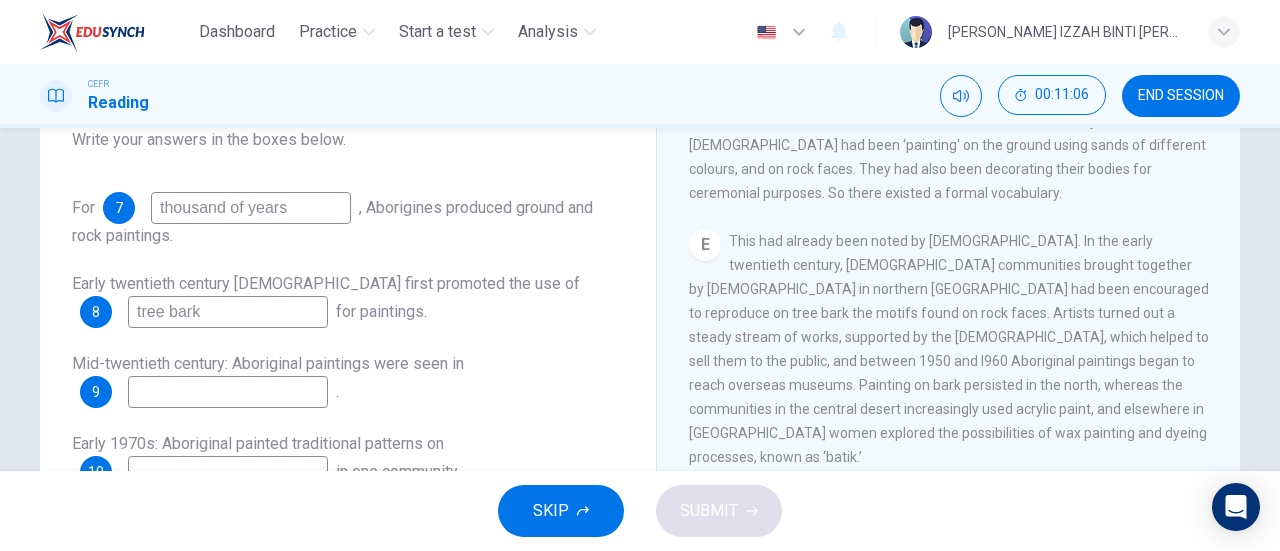 type on "tree bark" 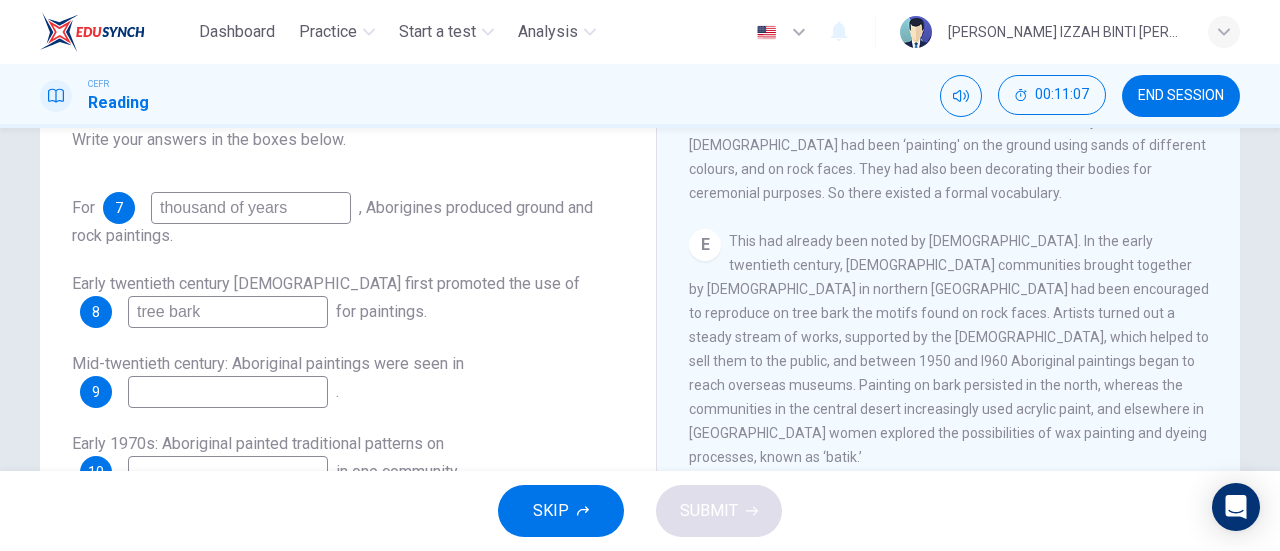 click at bounding box center [228, 392] 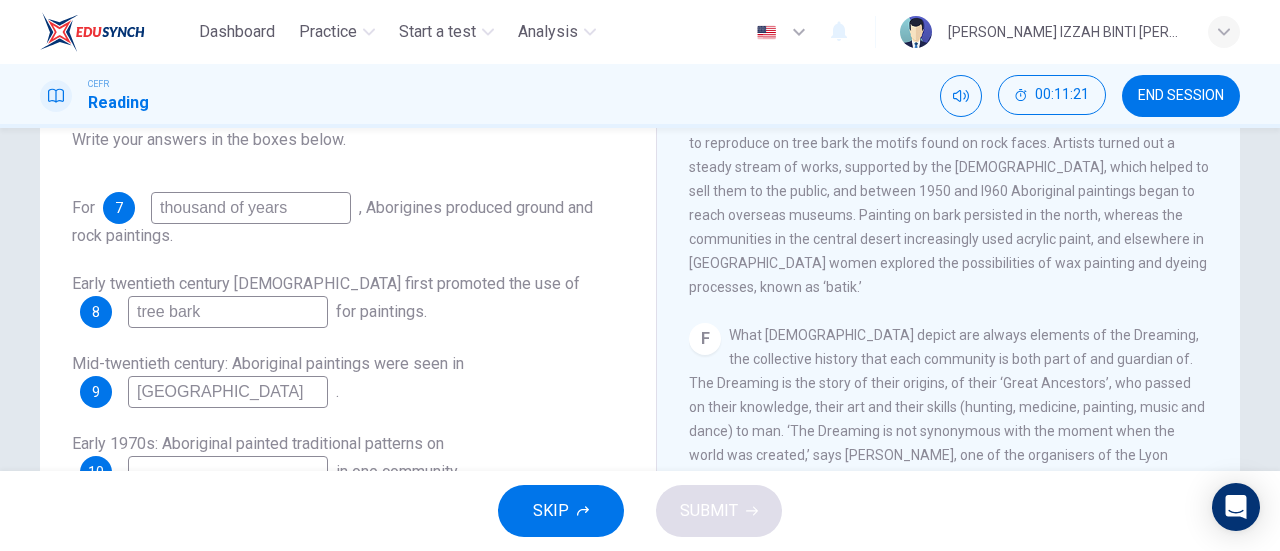 scroll, scrollTop: 1400, scrollLeft: 0, axis: vertical 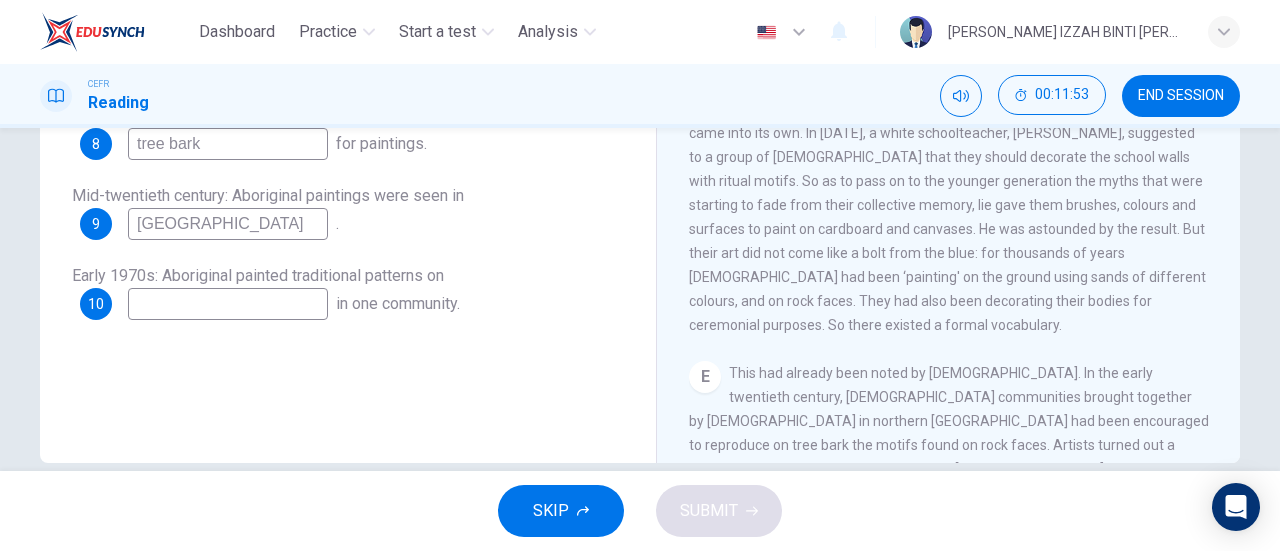 type on "[GEOGRAPHIC_DATA]" 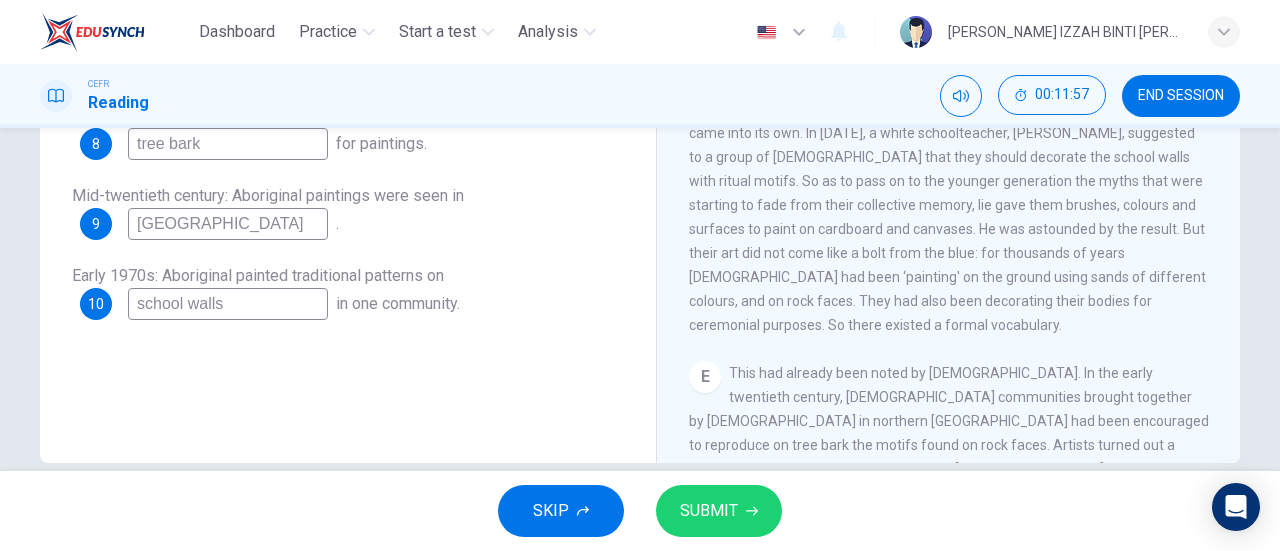 type on "school walls" 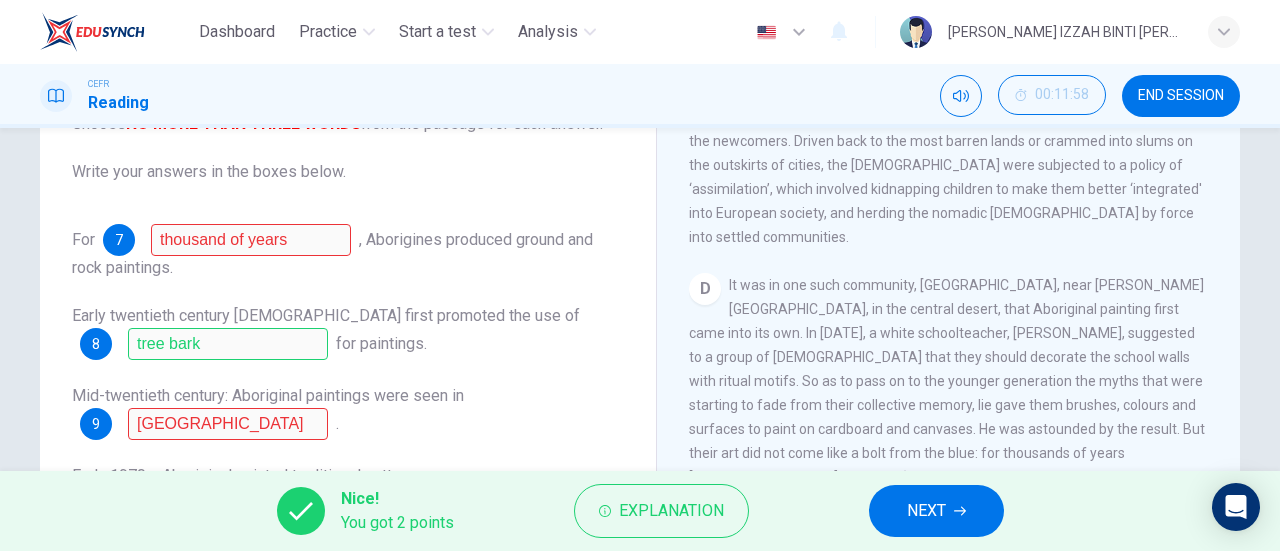 scroll, scrollTop: 300, scrollLeft: 0, axis: vertical 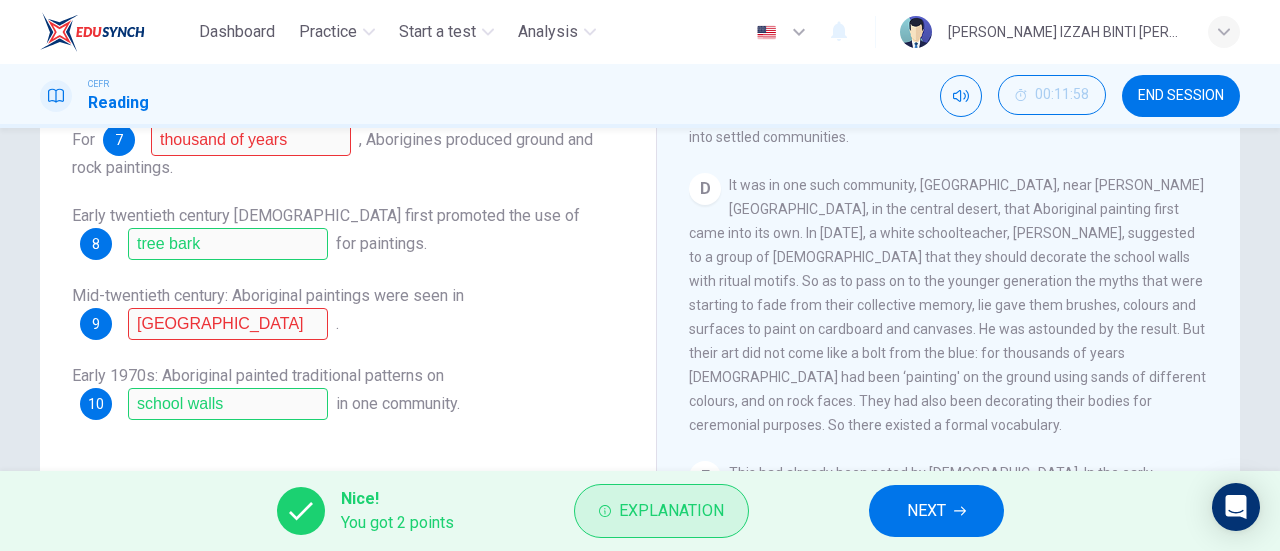 click on "Explanation" at bounding box center [661, 511] 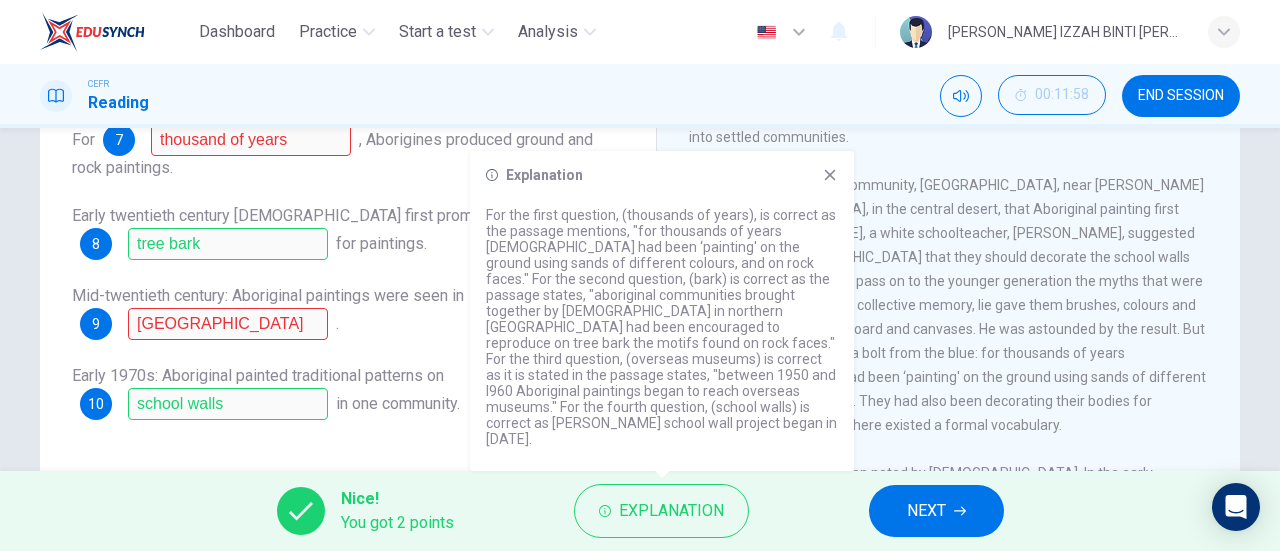 click 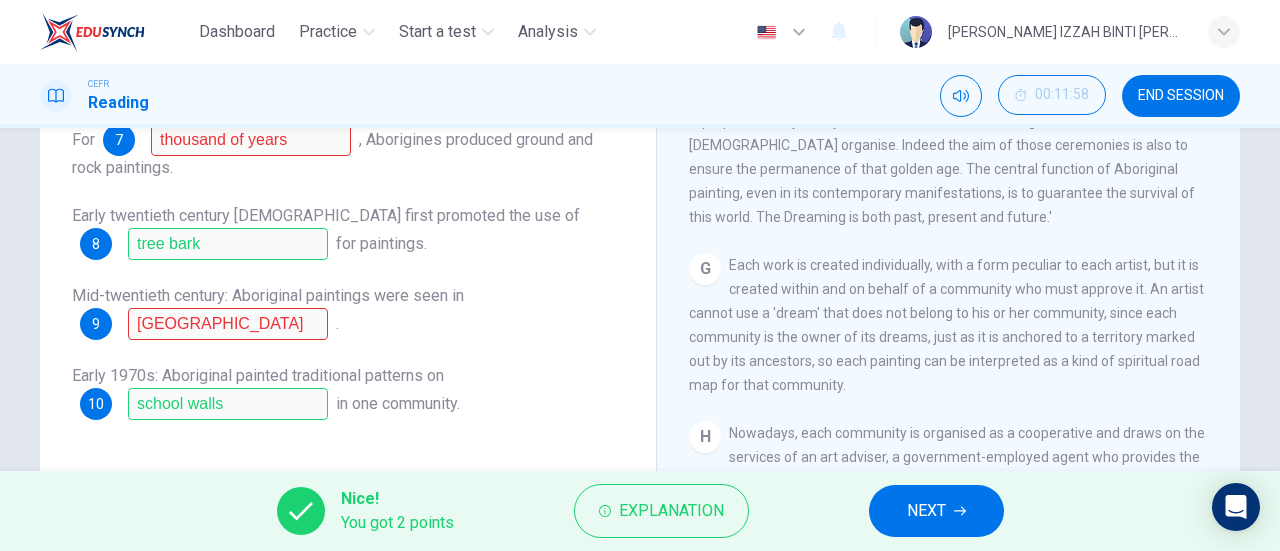scroll, scrollTop: 1800, scrollLeft: 0, axis: vertical 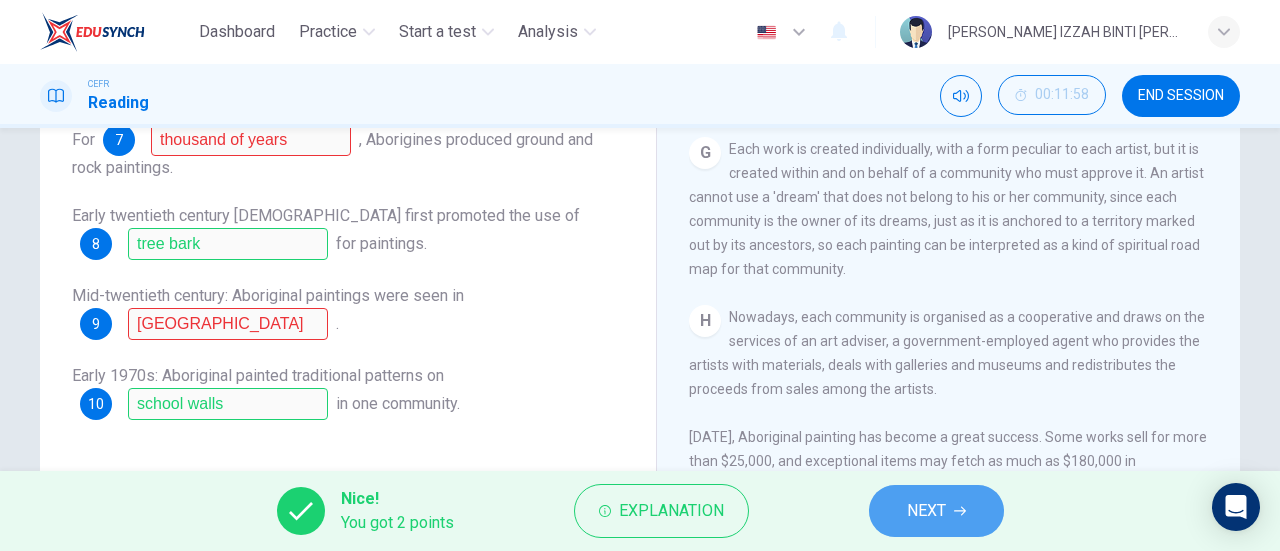 click on "NEXT" at bounding box center (926, 511) 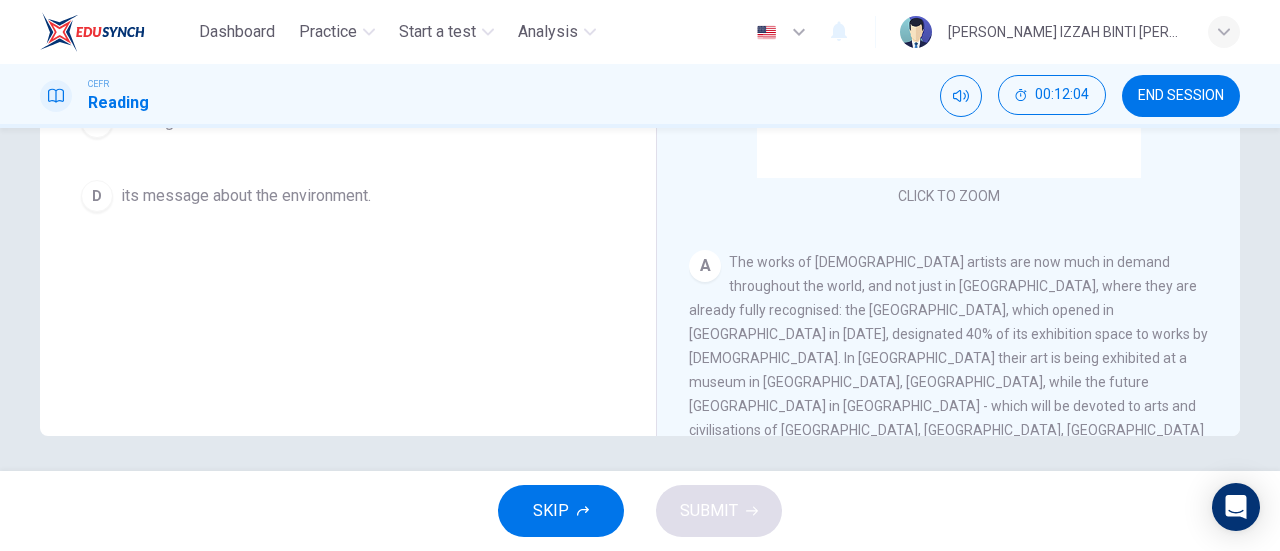 scroll, scrollTop: 432, scrollLeft: 0, axis: vertical 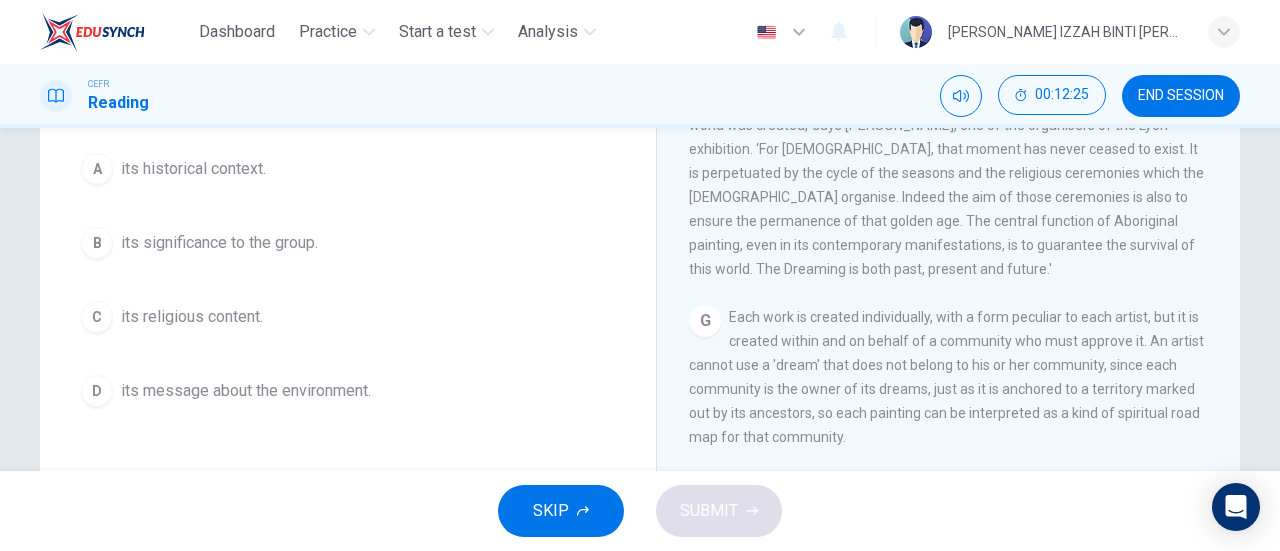 click on "its significance to the group." at bounding box center [219, 243] 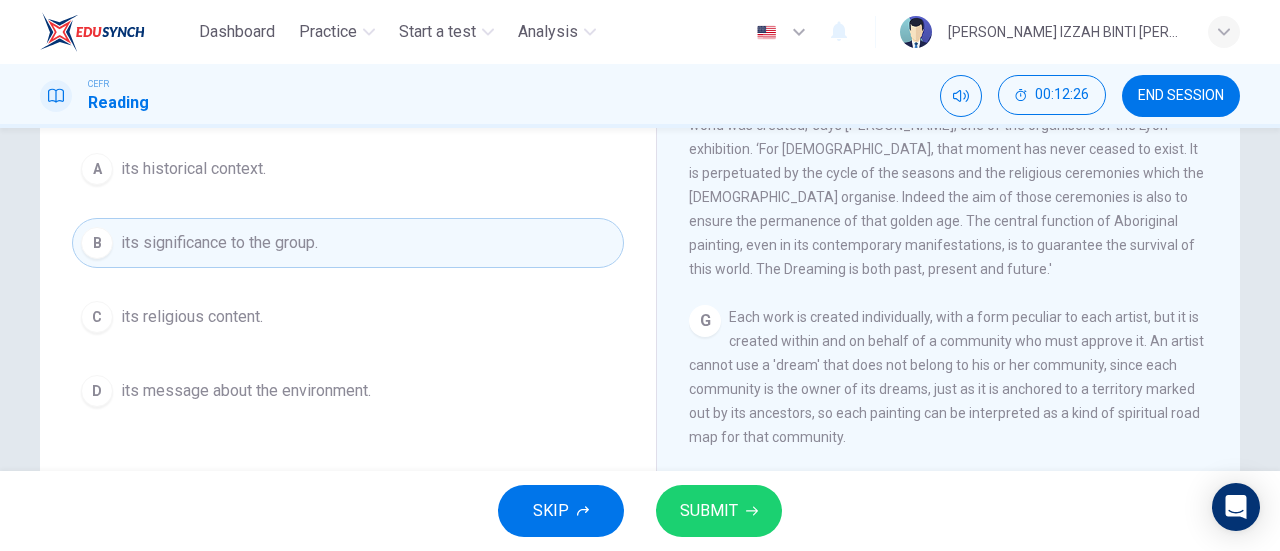 click on "SUBMIT" at bounding box center [709, 511] 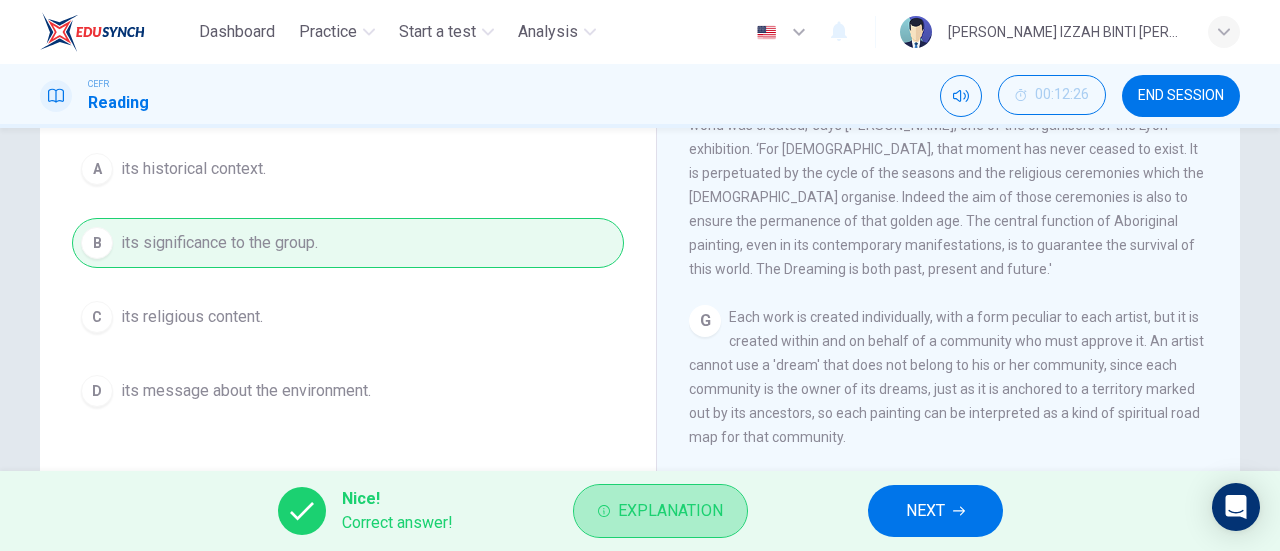 click on "Explanation" at bounding box center (670, 511) 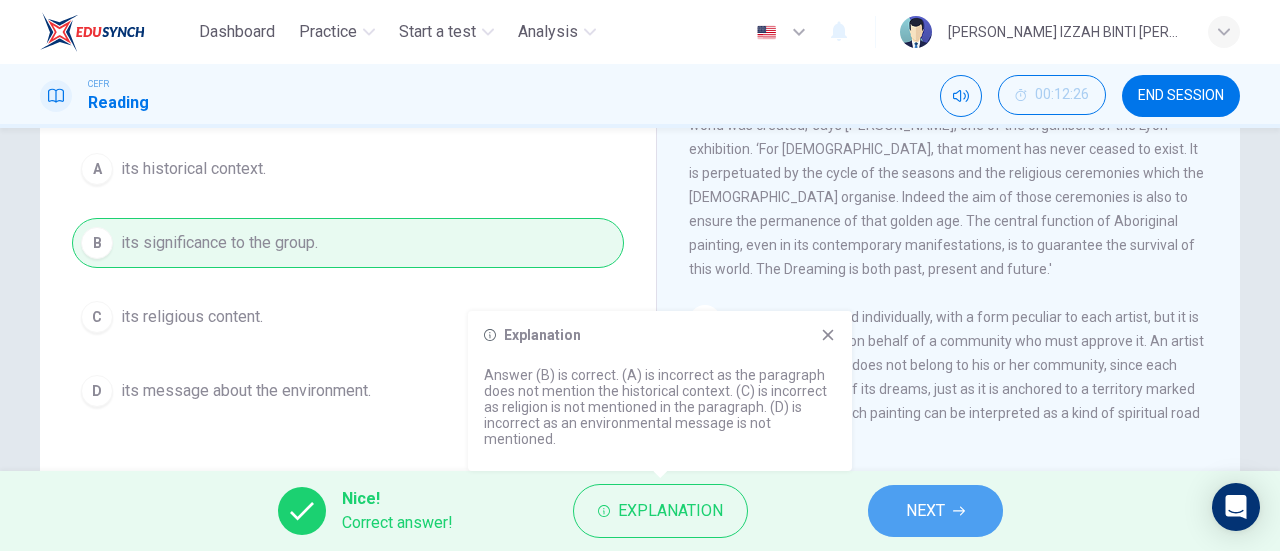 click on "NEXT" at bounding box center [935, 511] 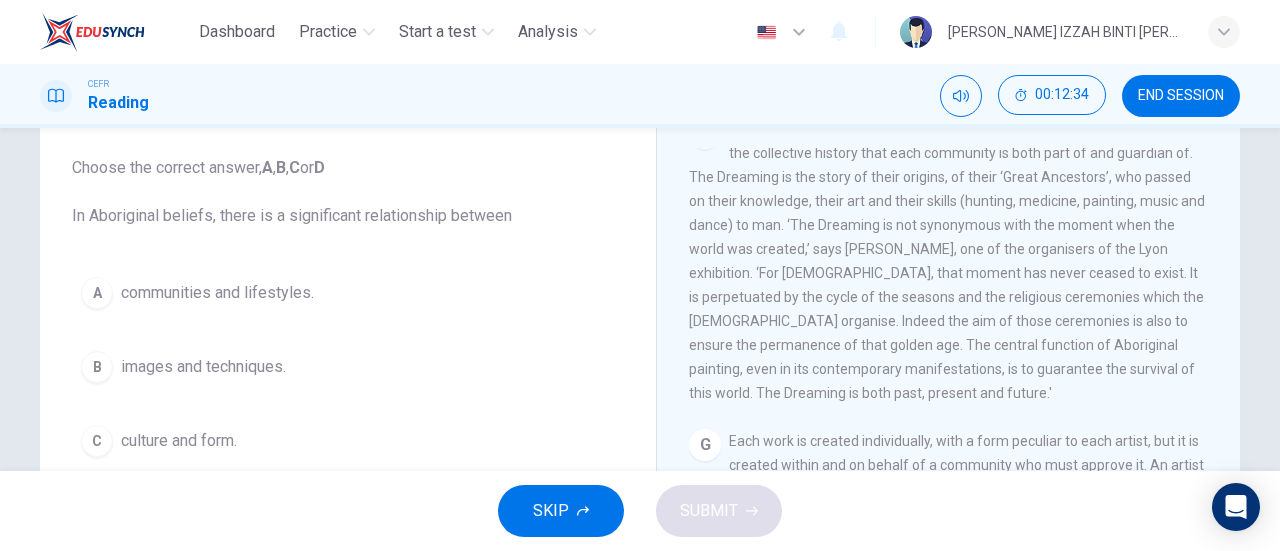 scroll, scrollTop: 208, scrollLeft: 0, axis: vertical 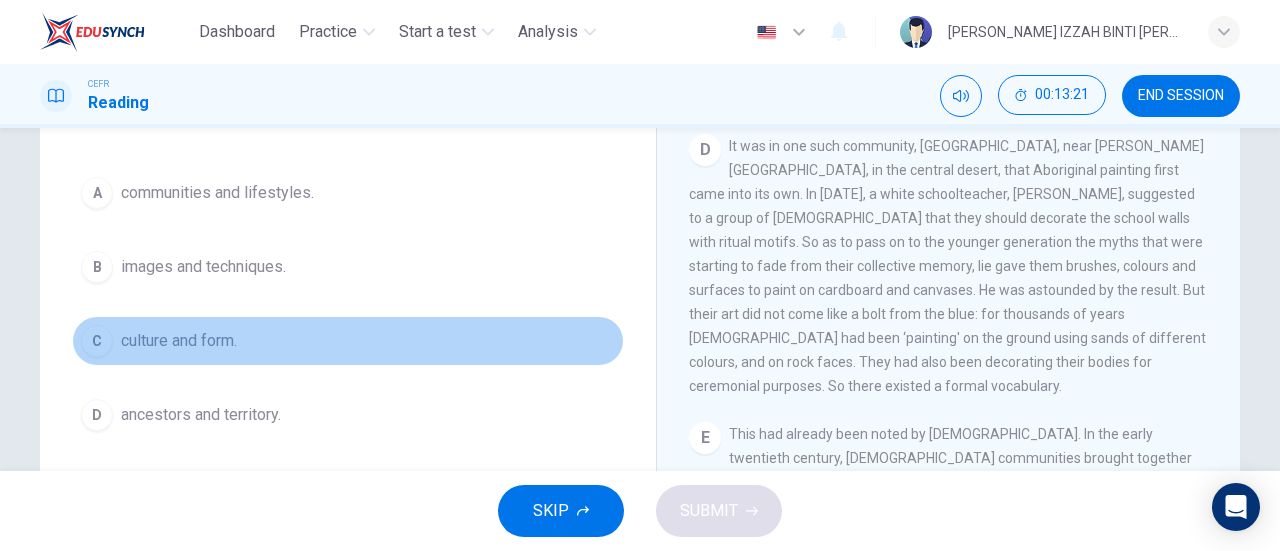 click on "culture and form." at bounding box center (179, 341) 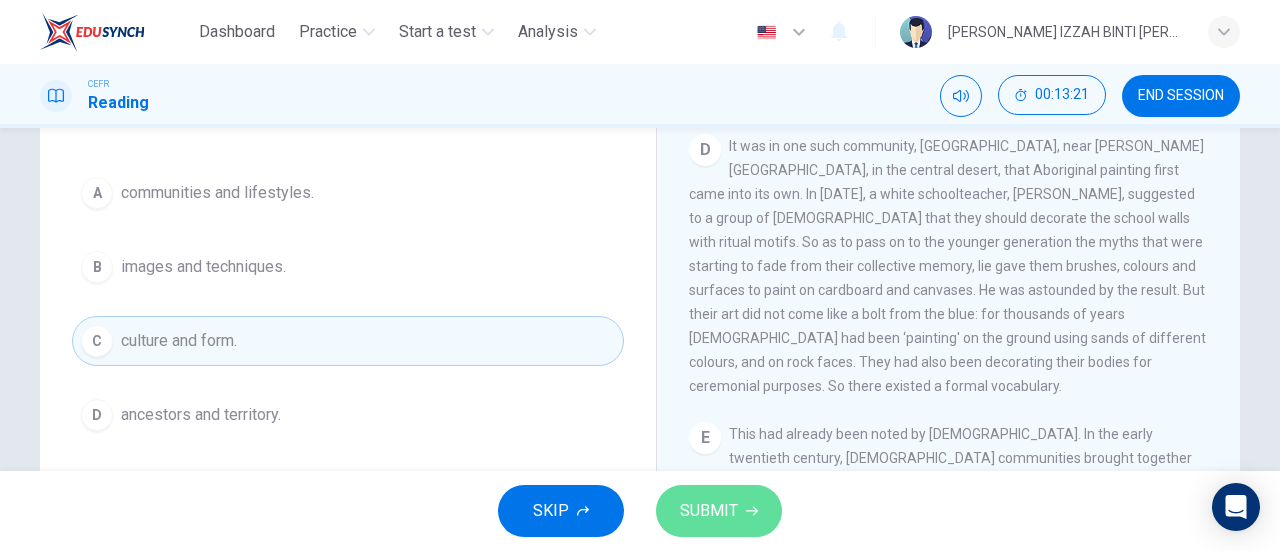 click on "SUBMIT" at bounding box center [719, 511] 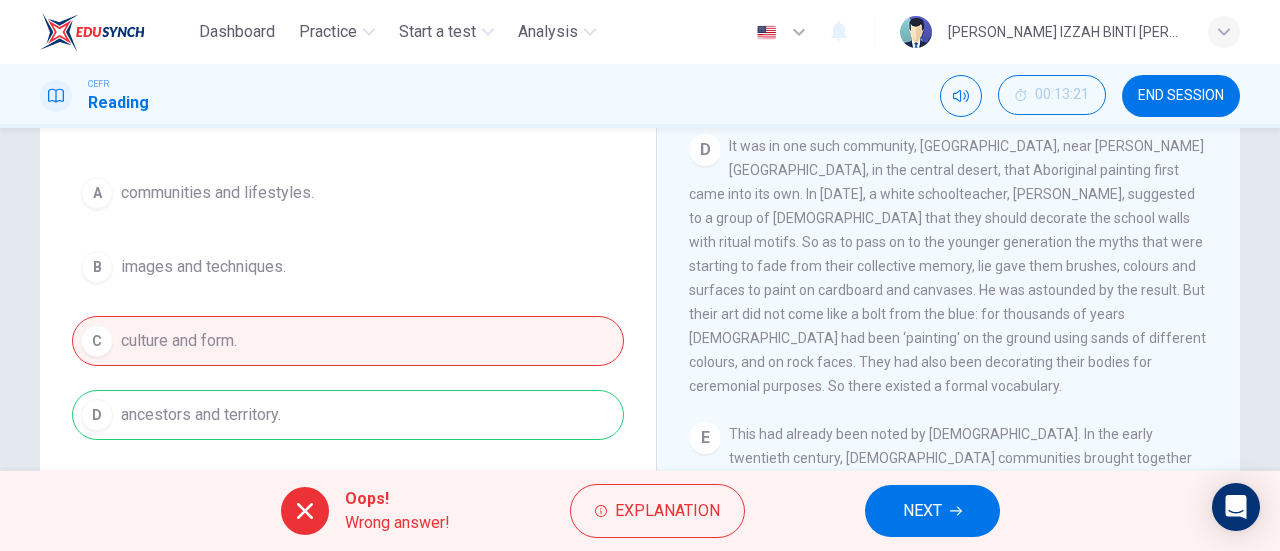 click on "Explanation" at bounding box center [657, 511] 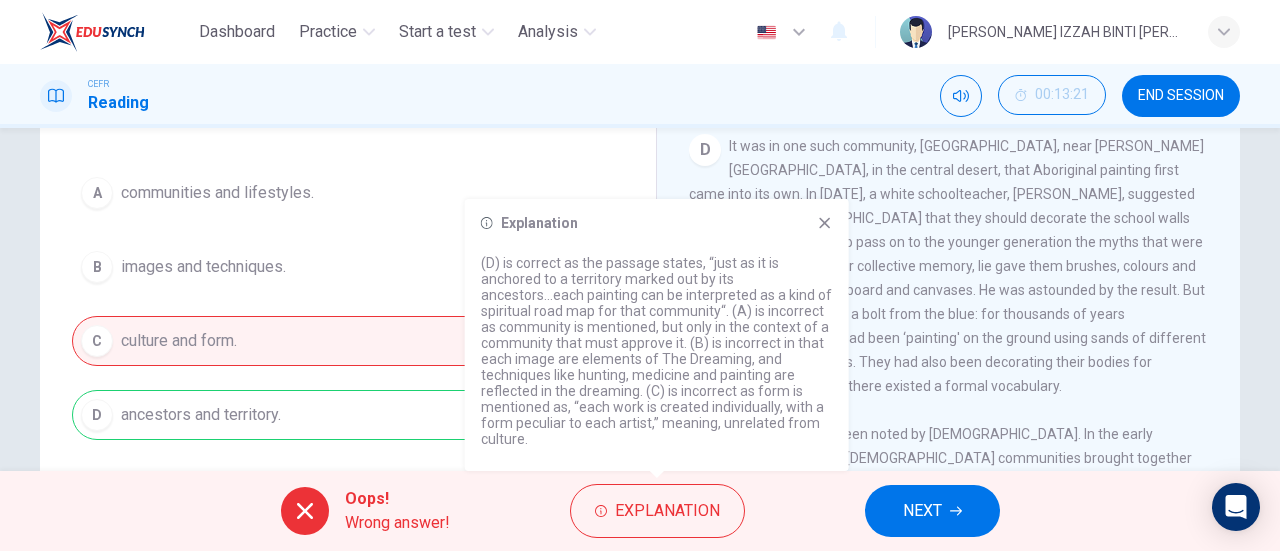 click on "NEXT" at bounding box center [932, 511] 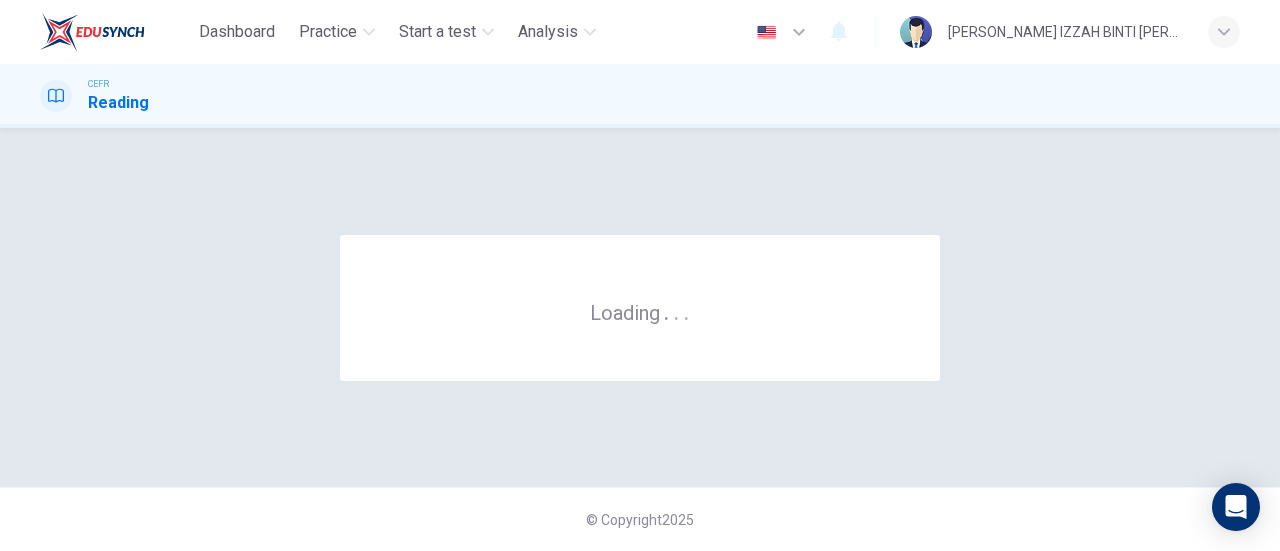scroll, scrollTop: 0, scrollLeft: 0, axis: both 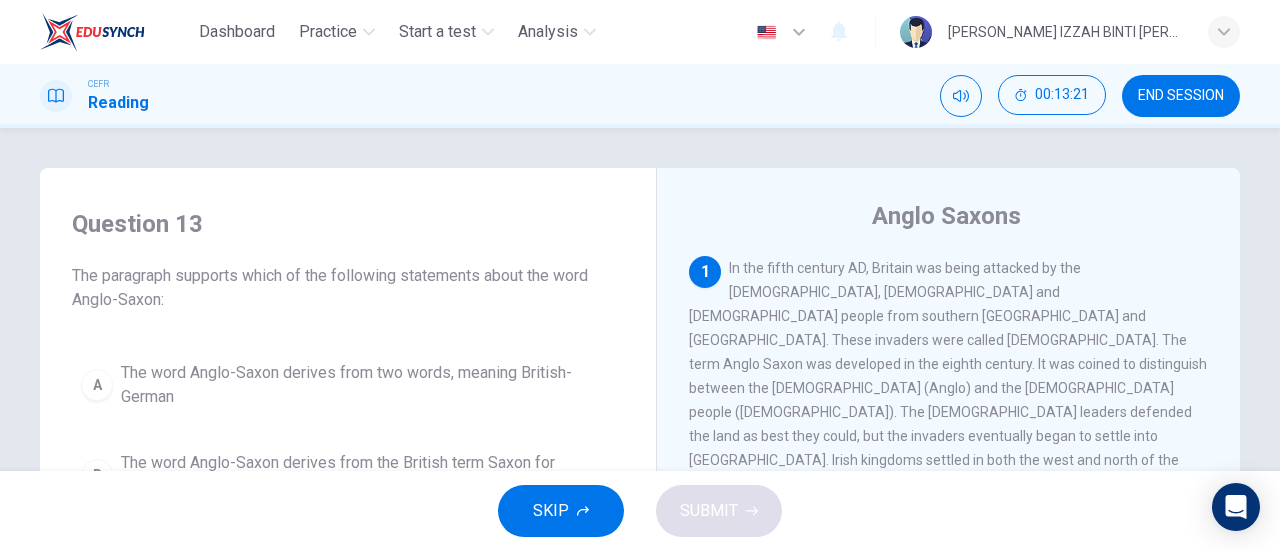 click on "END SESSION" at bounding box center [1181, 96] 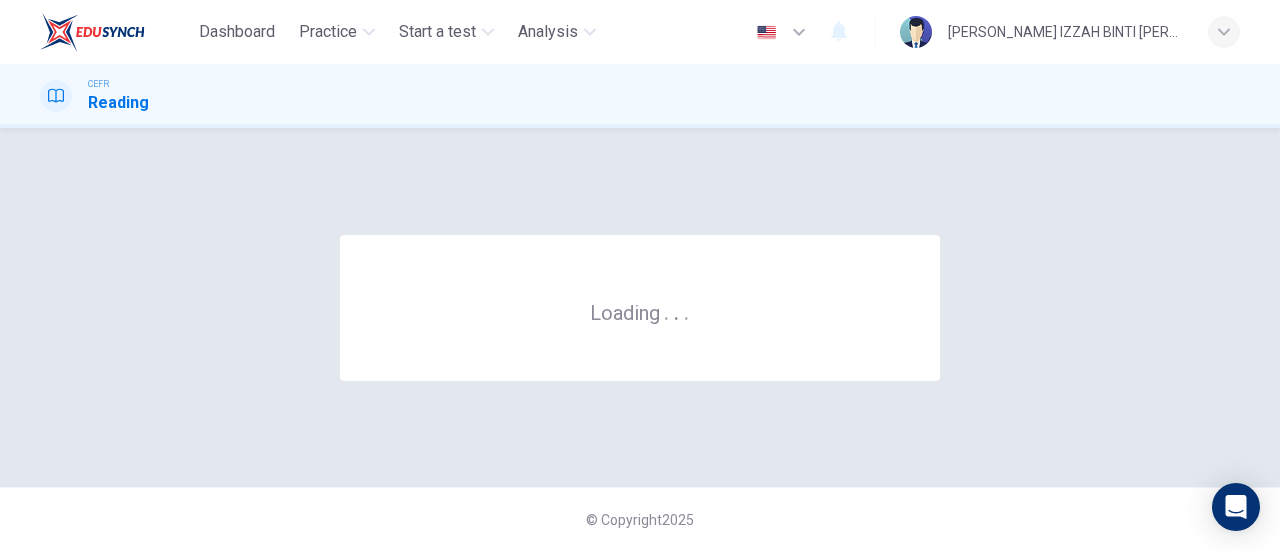 scroll, scrollTop: 0, scrollLeft: 0, axis: both 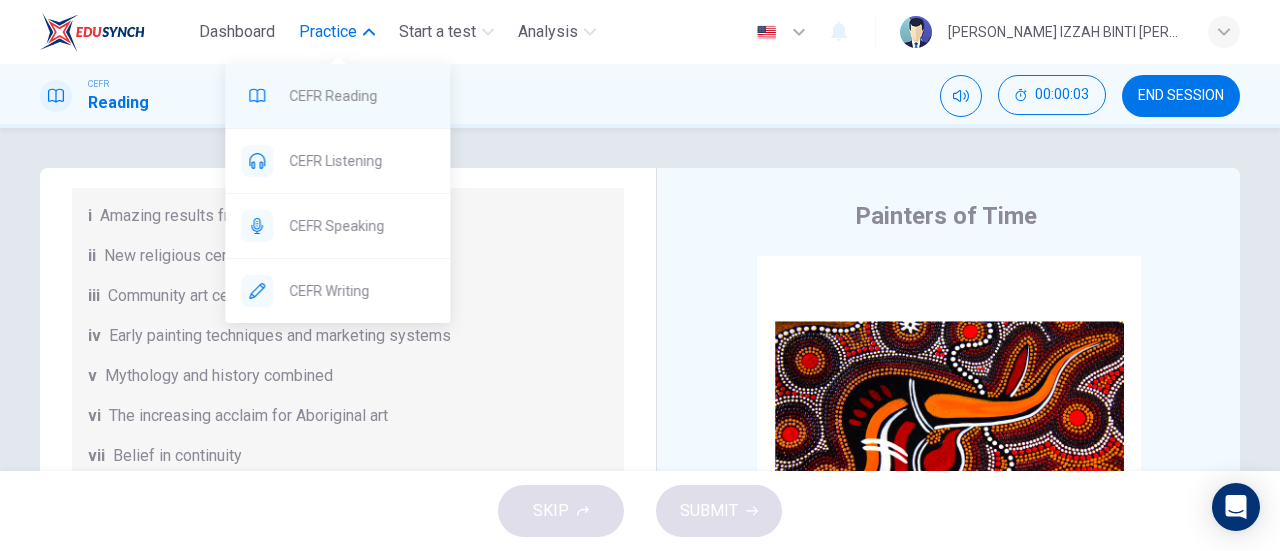 click on "CEFR Reading" at bounding box center [337, 96] 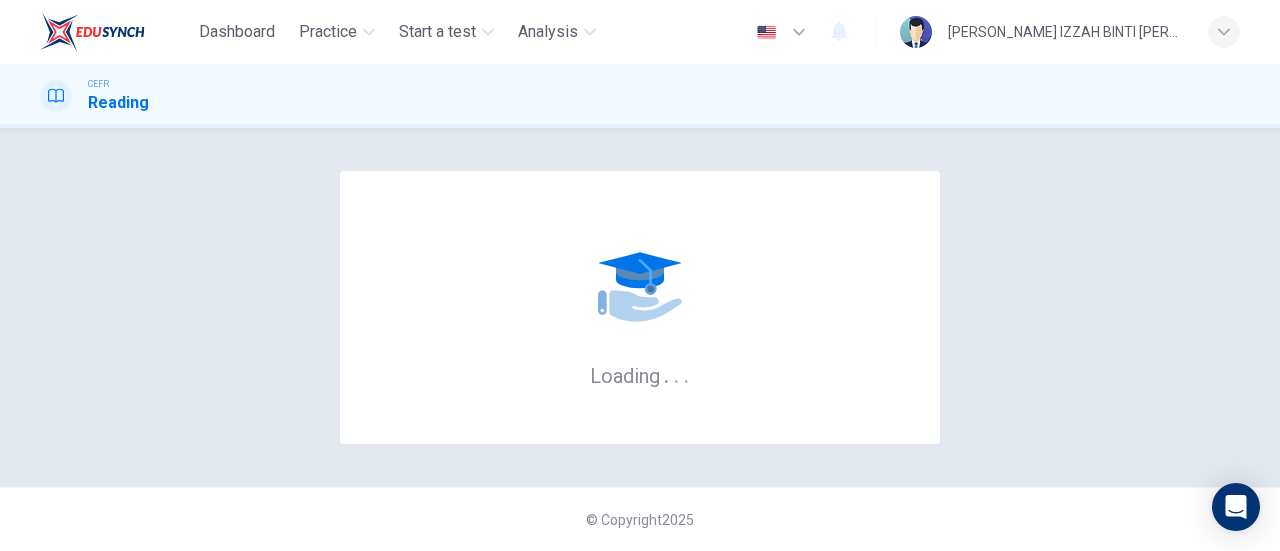 scroll, scrollTop: 0, scrollLeft: 0, axis: both 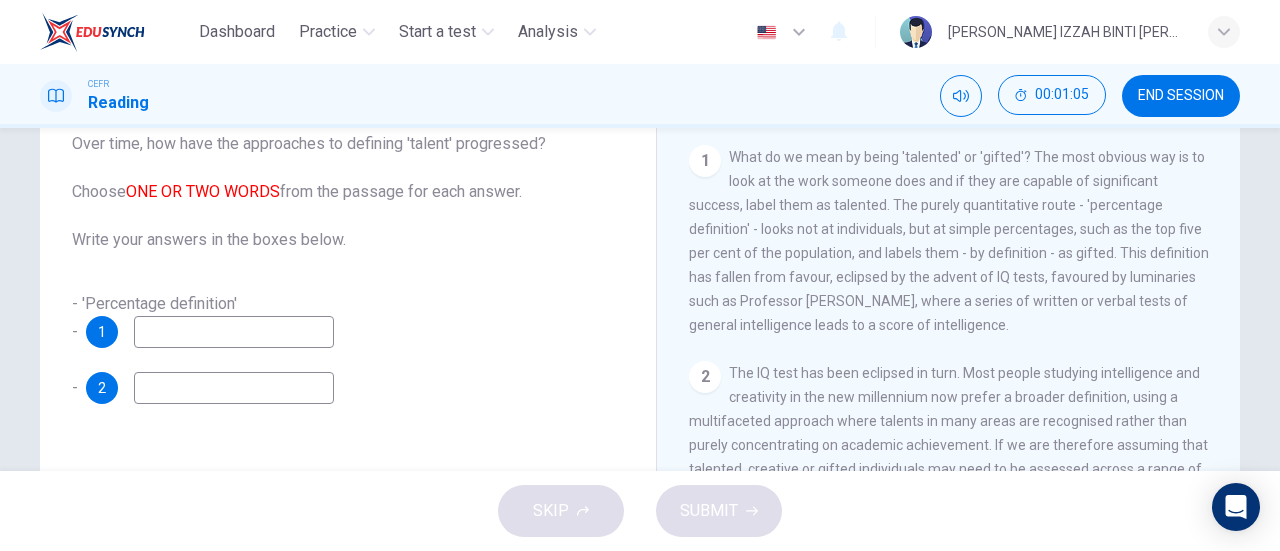 click at bounding box center (234, 332) 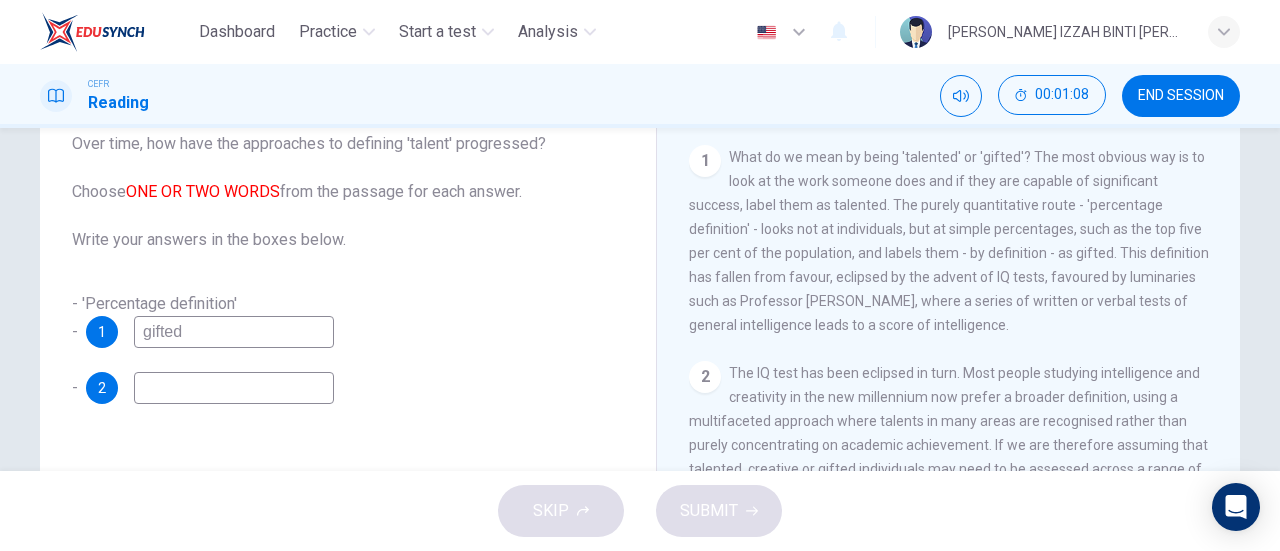 type on "gifted" 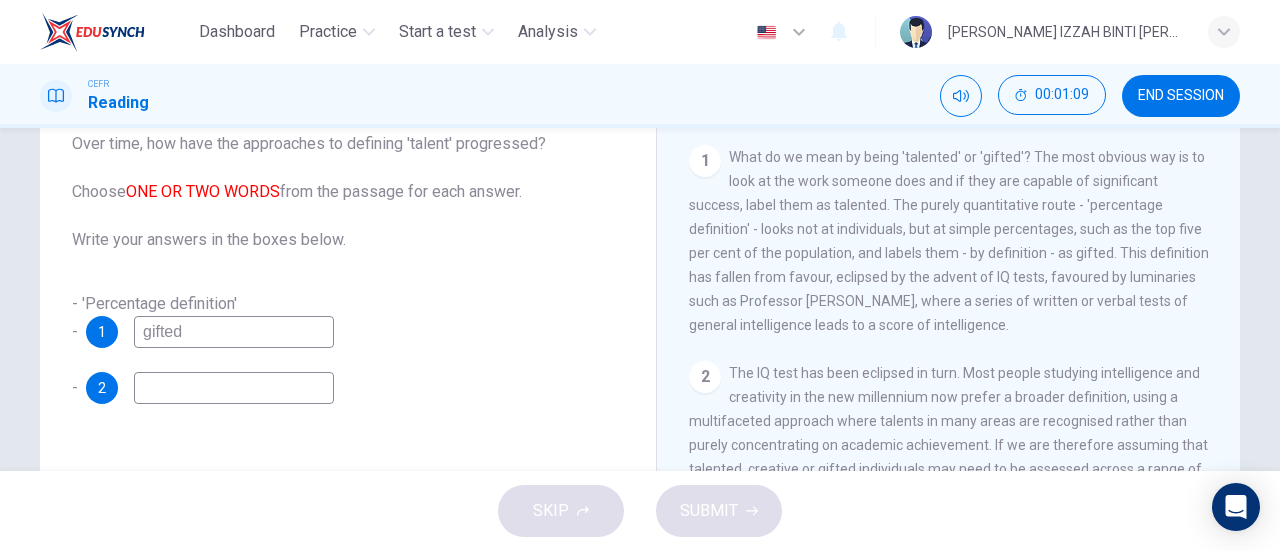 type on "a" 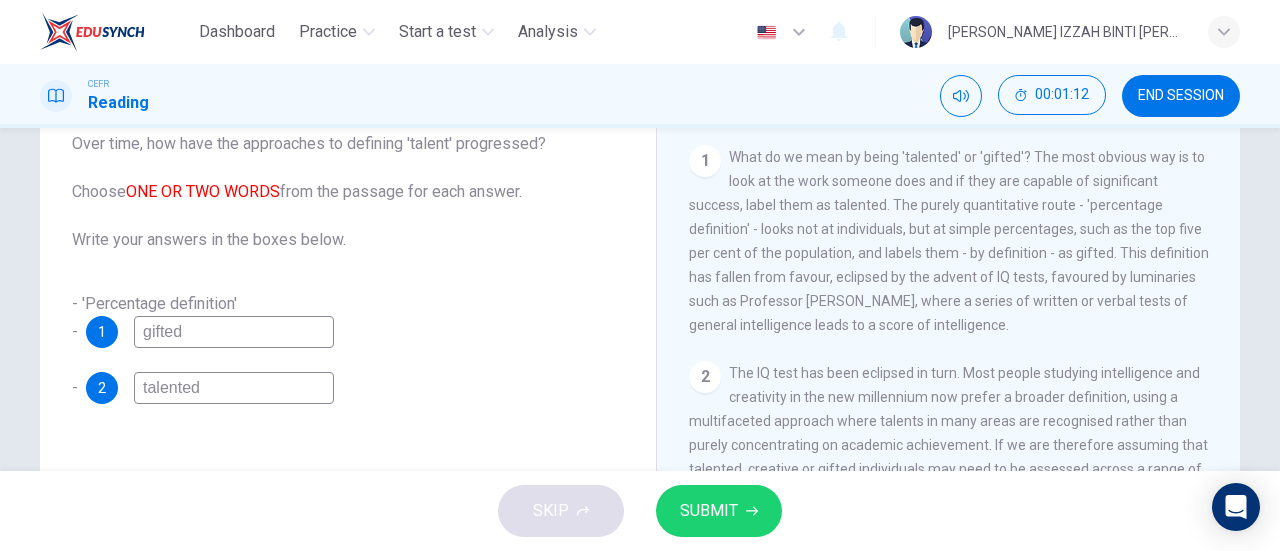 type on "talented" 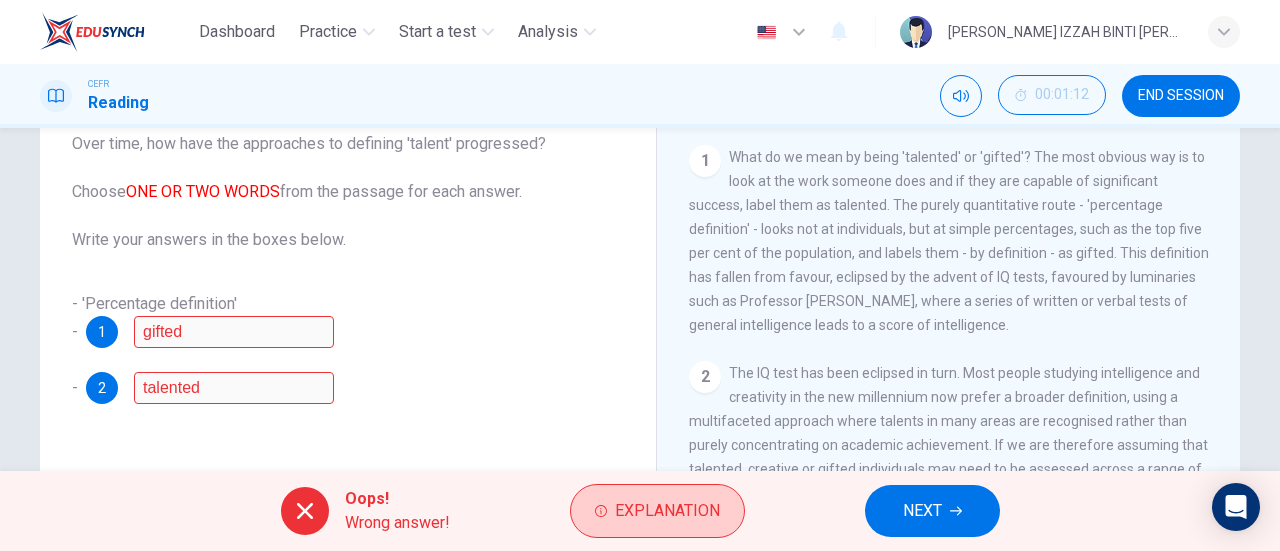 click on "Explanation" at bounding box center (657, 511) 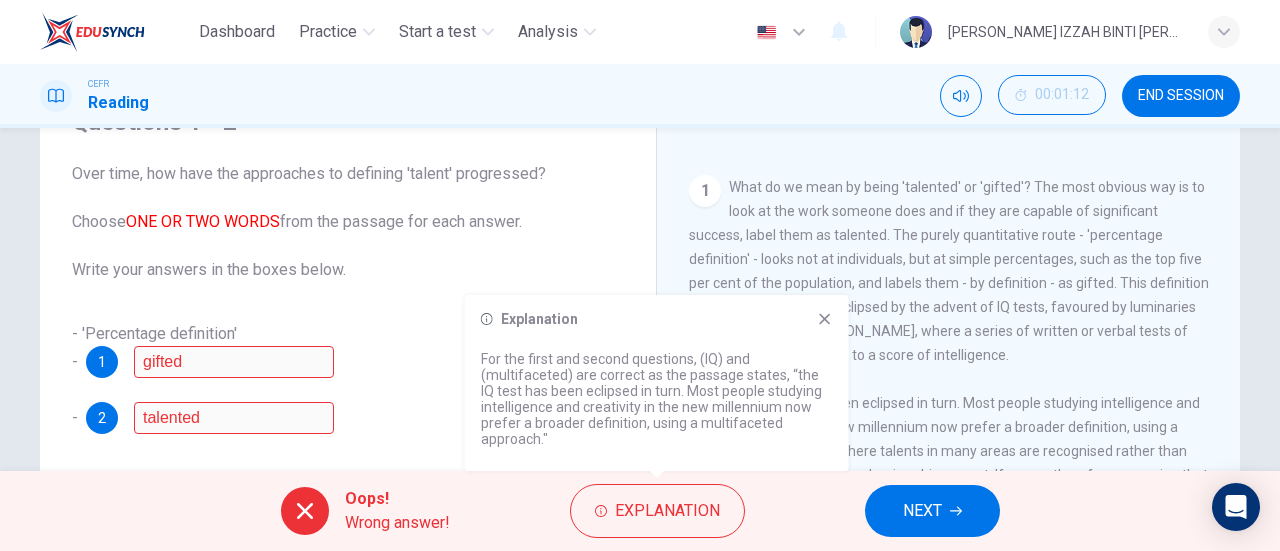 scroll, scrollTop: 132, scrollLeft: 0, axis: vertical 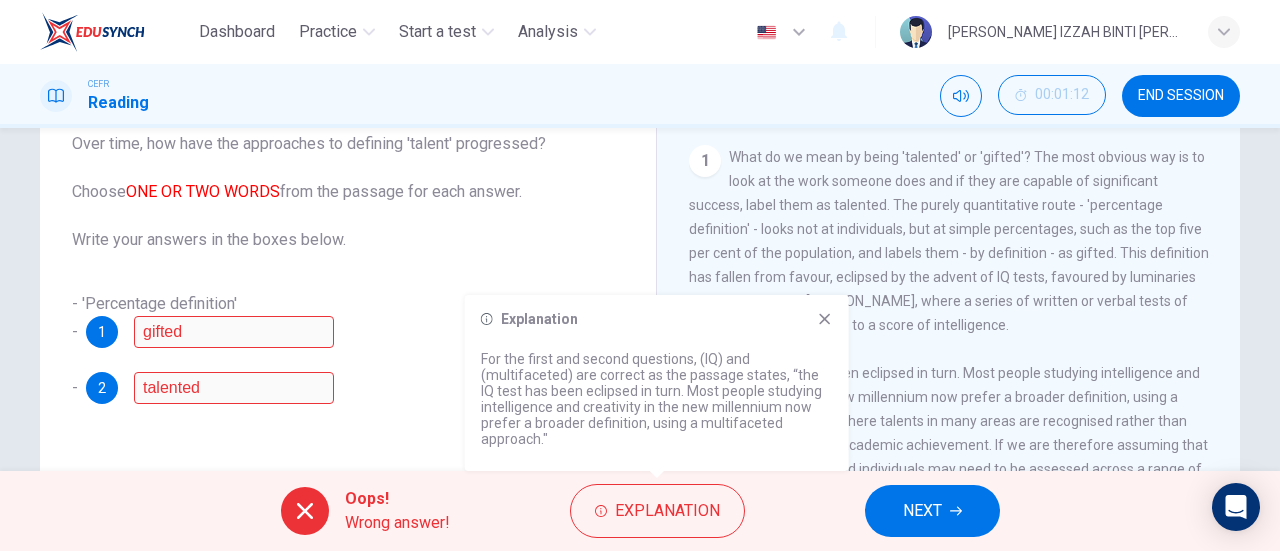 click 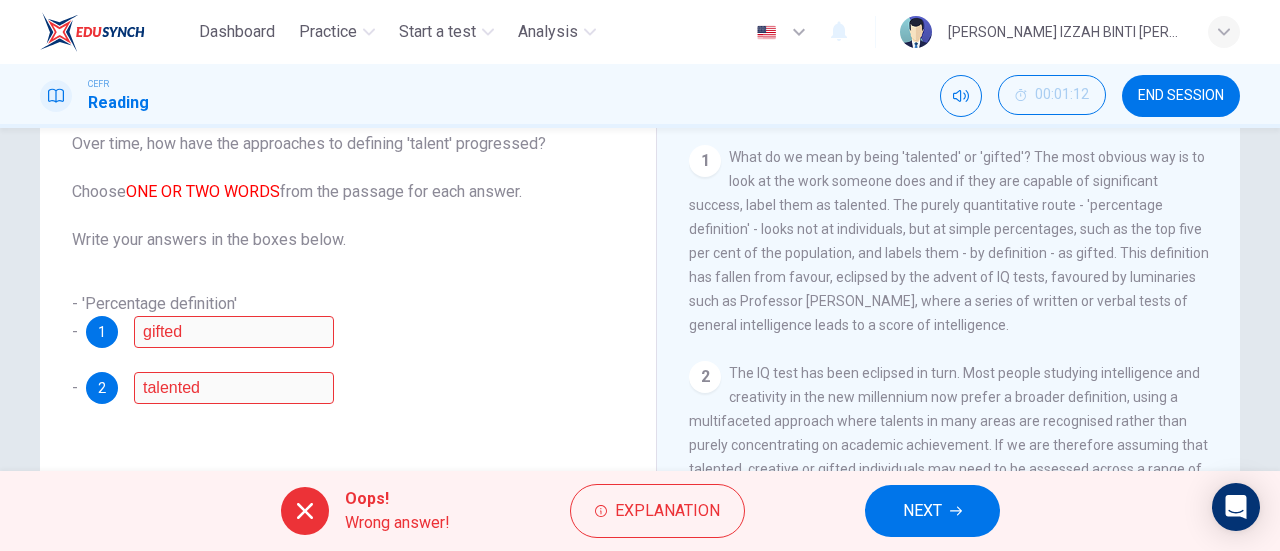 click on "Oops! Wrong answer! Explanation NEXT" at bounding box center [640, 511] 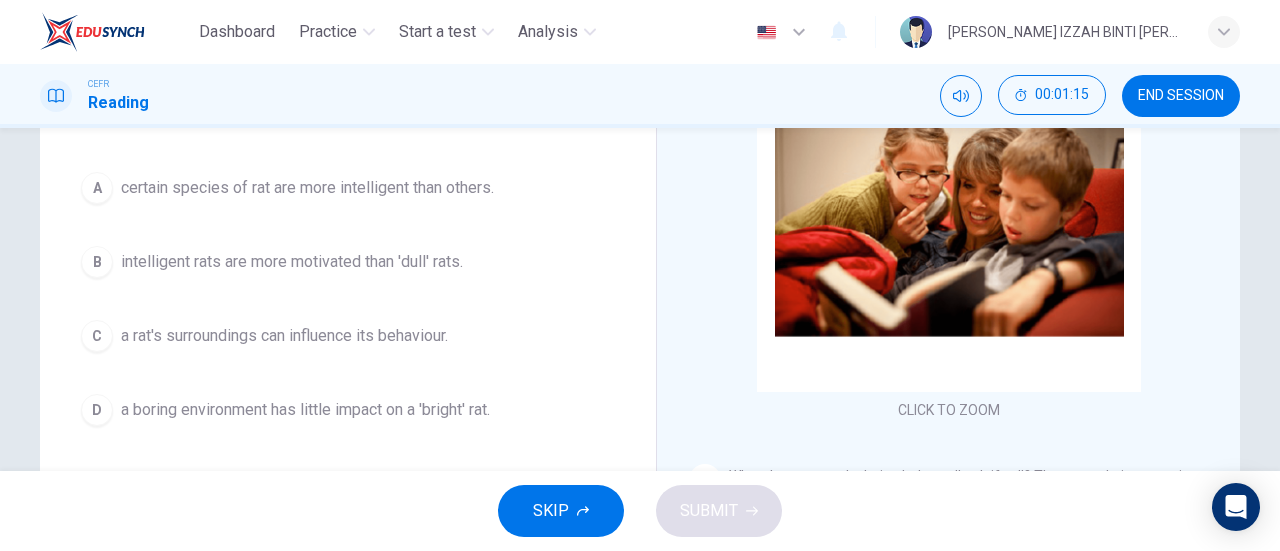 scroll, scrollTop: 232, scrollLeft: 0, axis: vertical 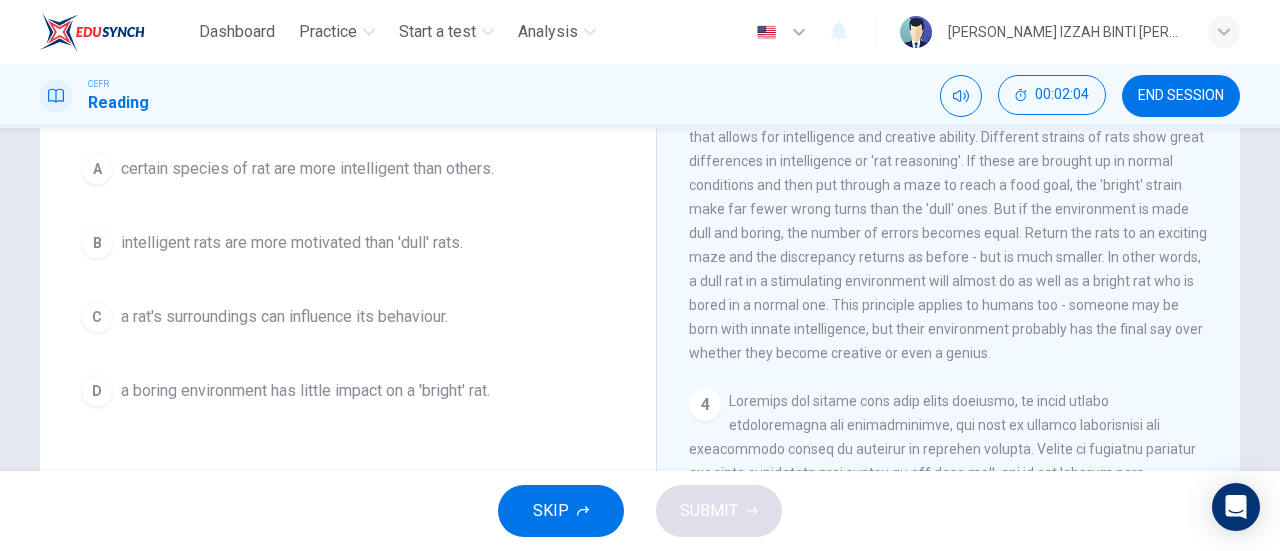 click on "C a rat's surroundings can influence its behaviour." at bounding box center (348, 317) 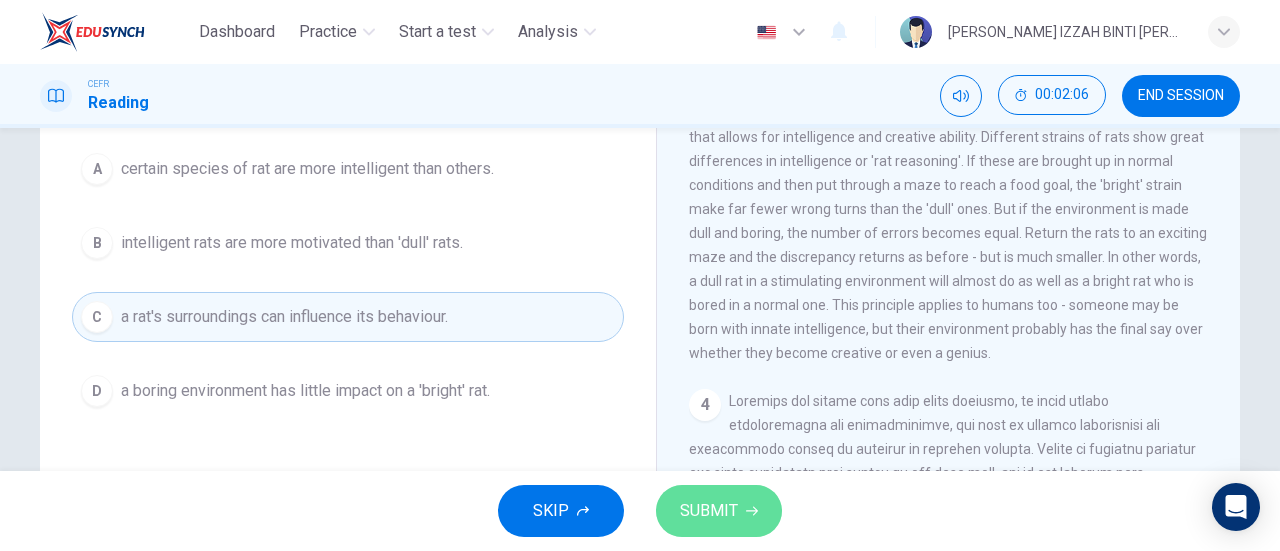 click on "SUBMIT" at bounding box center (709, 511) 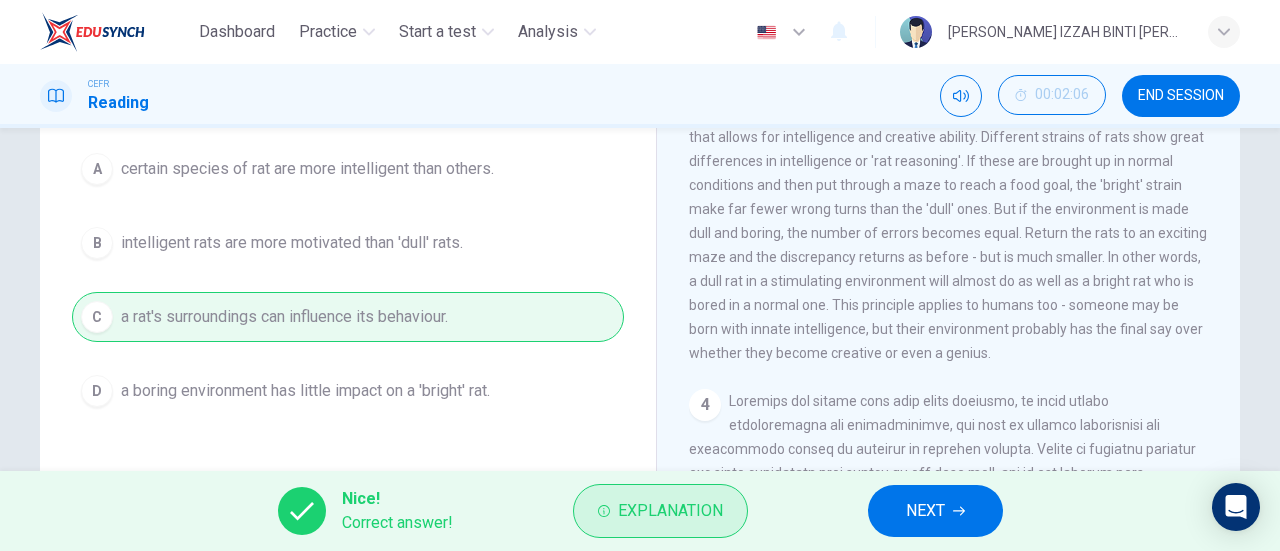click on "Explanation" at bounding box center (670, 511) 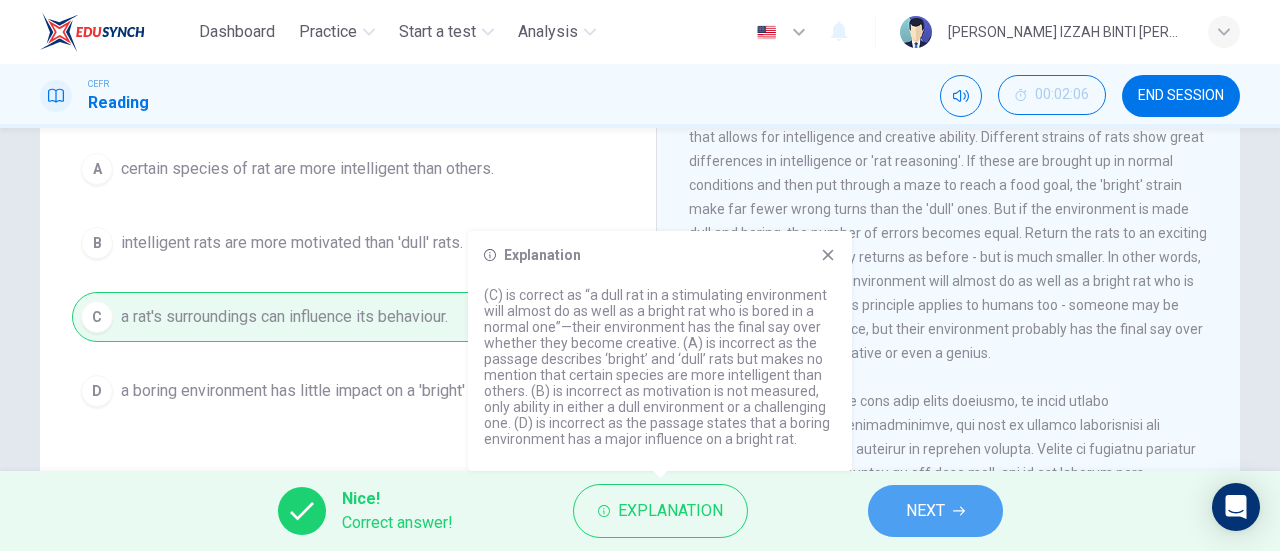 click on "NEXT" at bounding box center (925, 511) 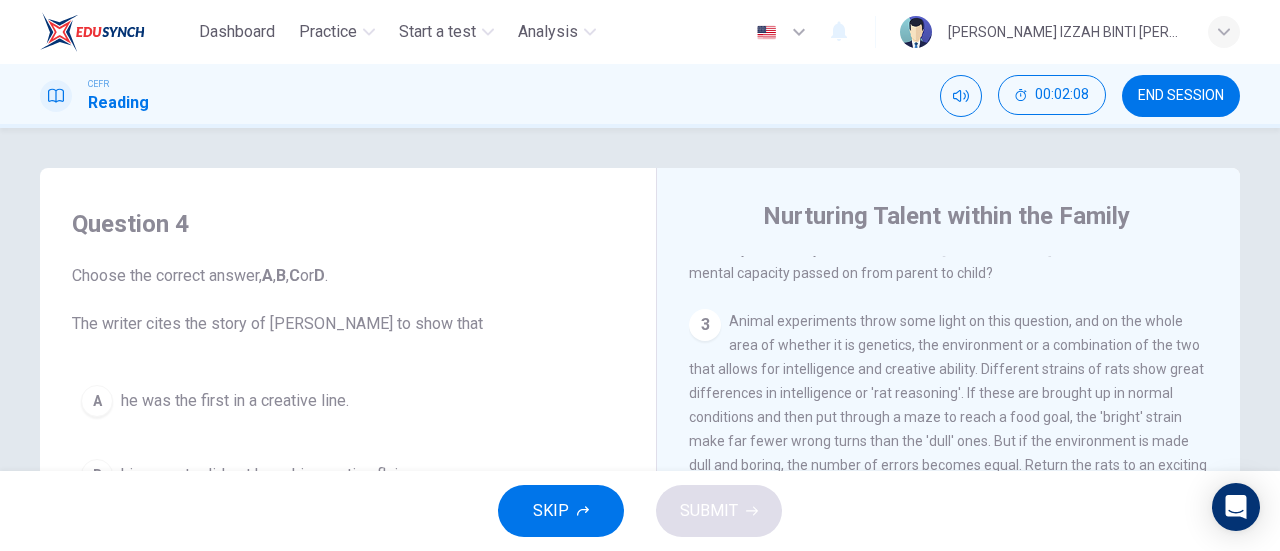 scroll, scrollTop: 100, scrollLeft: 0, axis: vertical 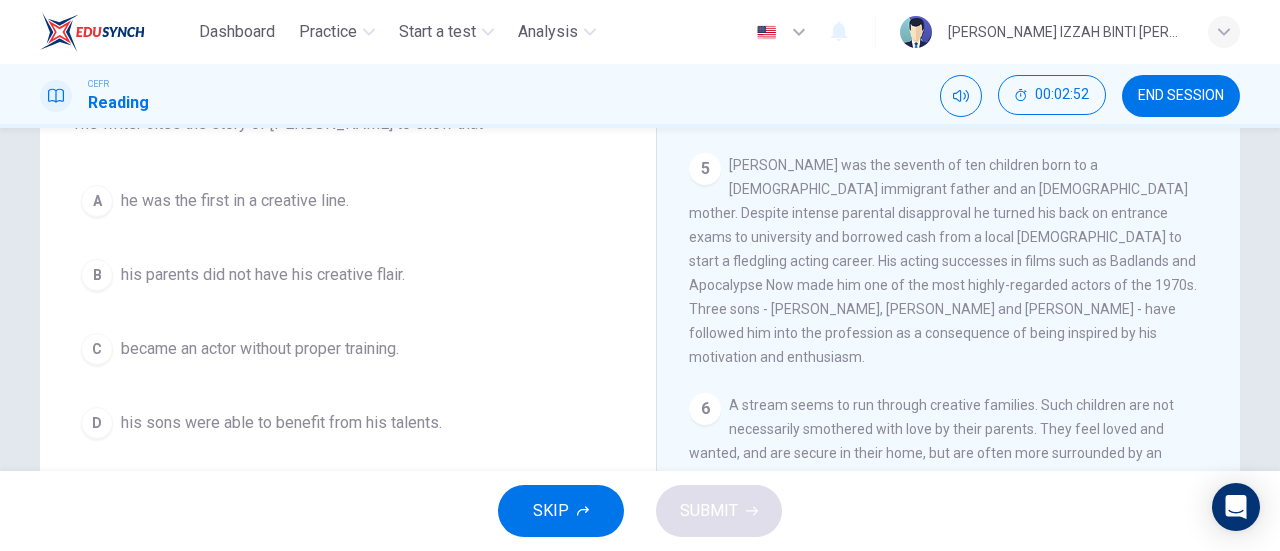 click on "B his parents did not have his creative flair." at bounding box center (348, 275) 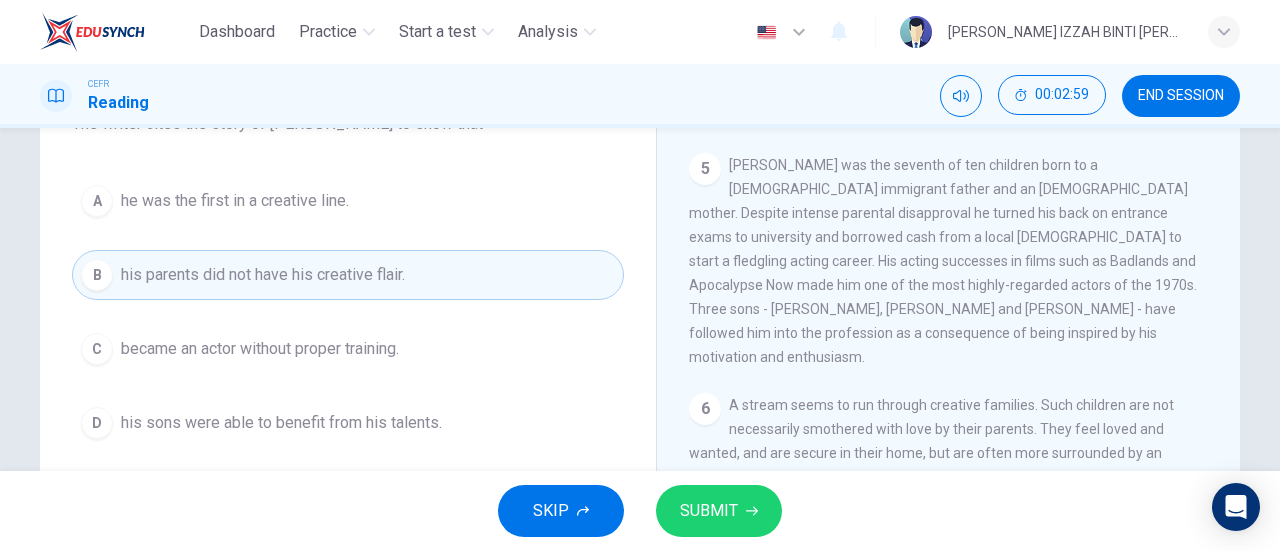 click on "SUBMIT" at bounding box center (709, 511) 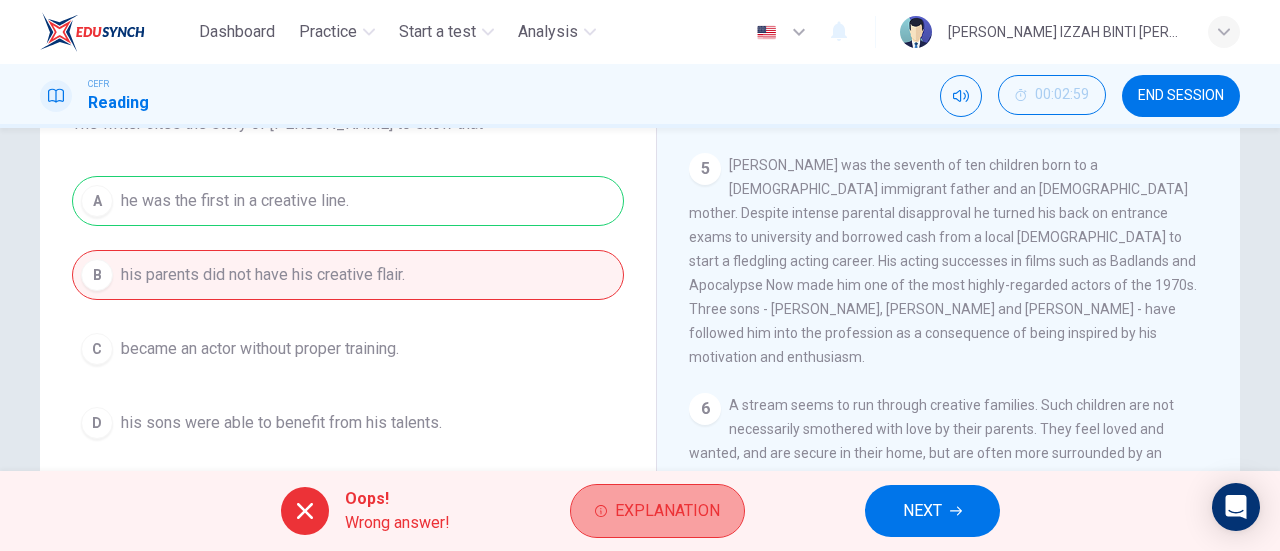 click on "Explanation" at bounding box center (657, 511) 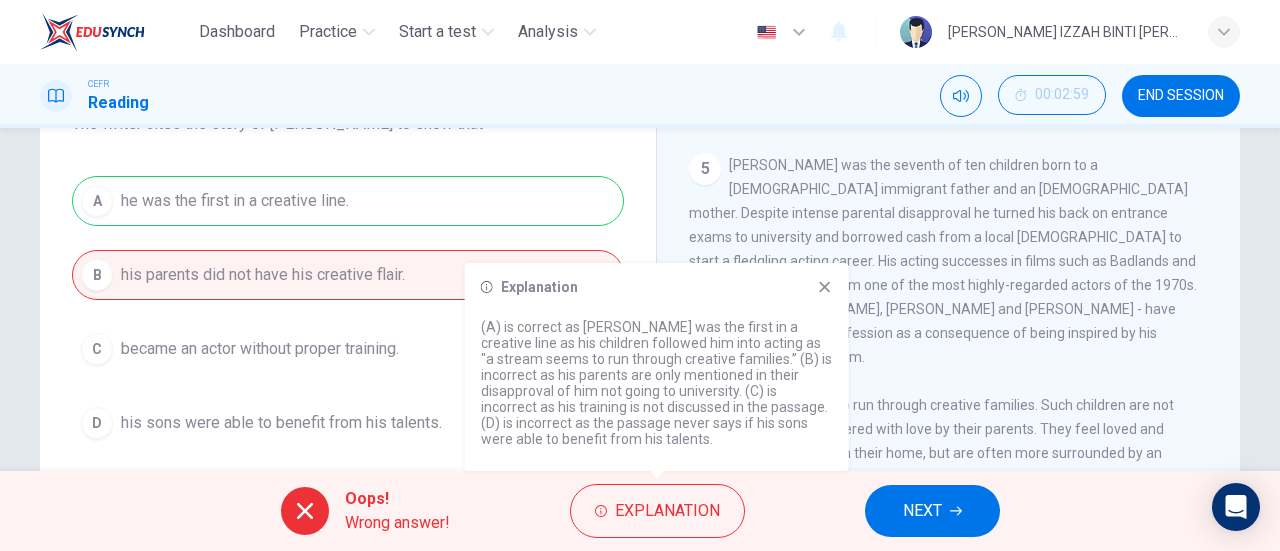 click on "Explanation (A) is correct as Martin Sheen was the first in a creative line as his children followed him into acting as "a stream seems to run through creative families.” (B) is incorrect as his parents are only mentioned in their disapproval of him not going to university. (C) is incorrect as his training is not discussed in the passage. (D) is incorrect as the passage never says if his sons were able to benefit from his talents." at bounding box center [657, 367] 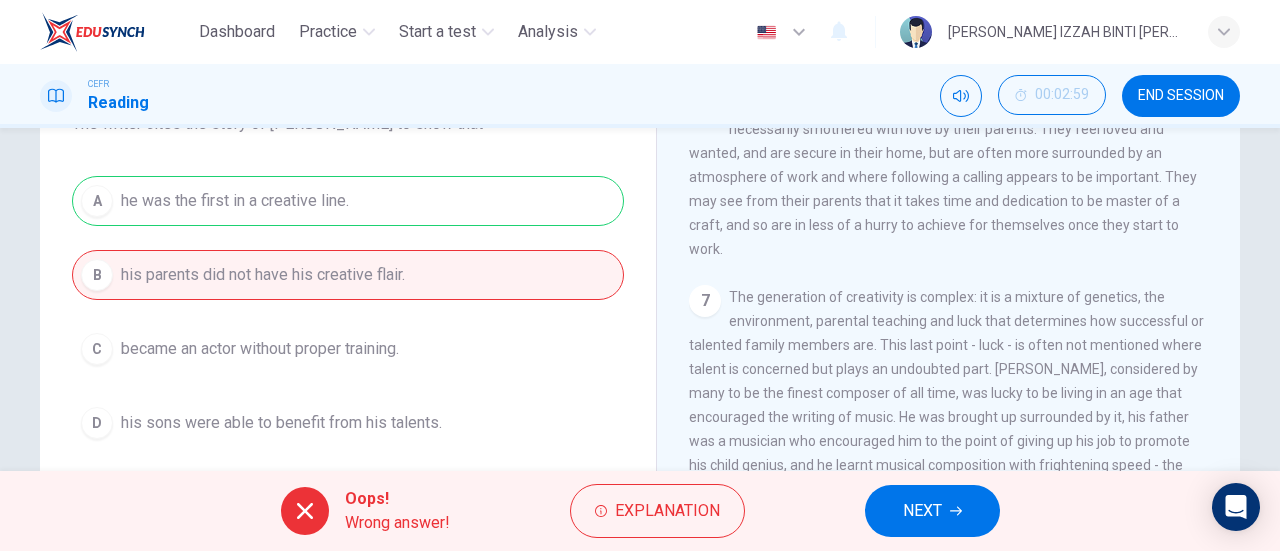 scroll, scrollTop: 1700, scrollLeft: 0, axis: vertical 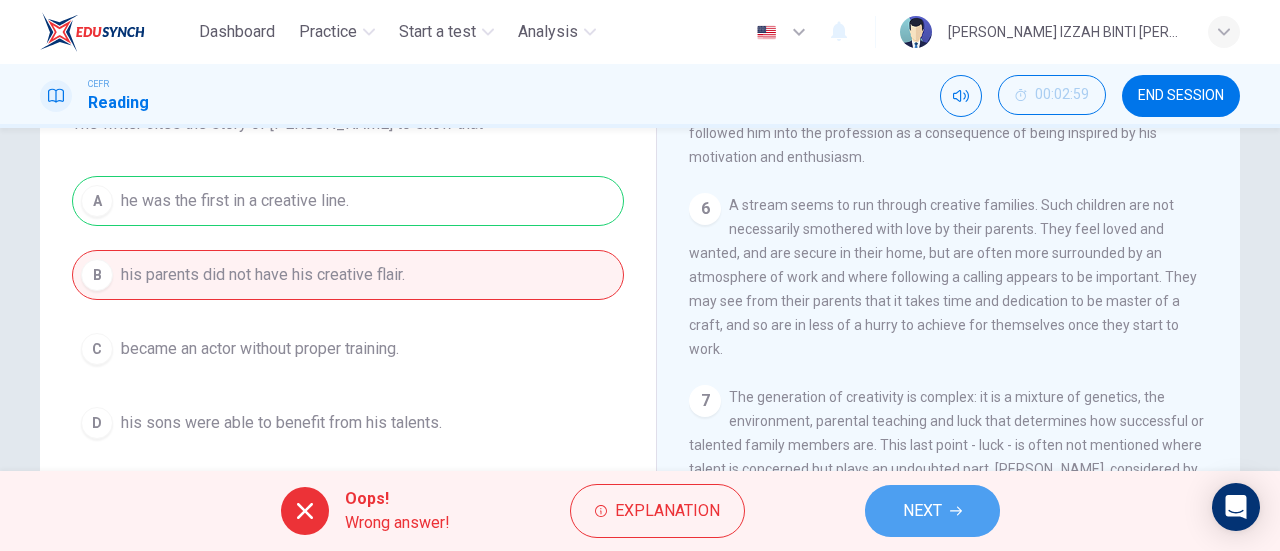 click on "NEXT" at bounding box center [932, 511] 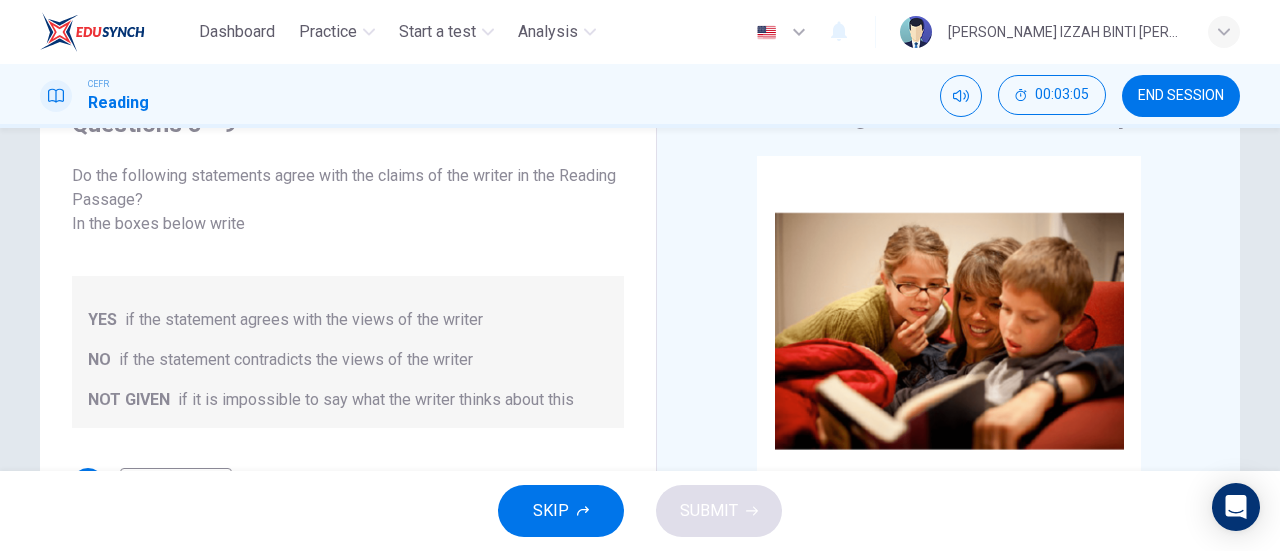 scroll, scrollTop: 300, scrollLeft: 0, axis: vertical 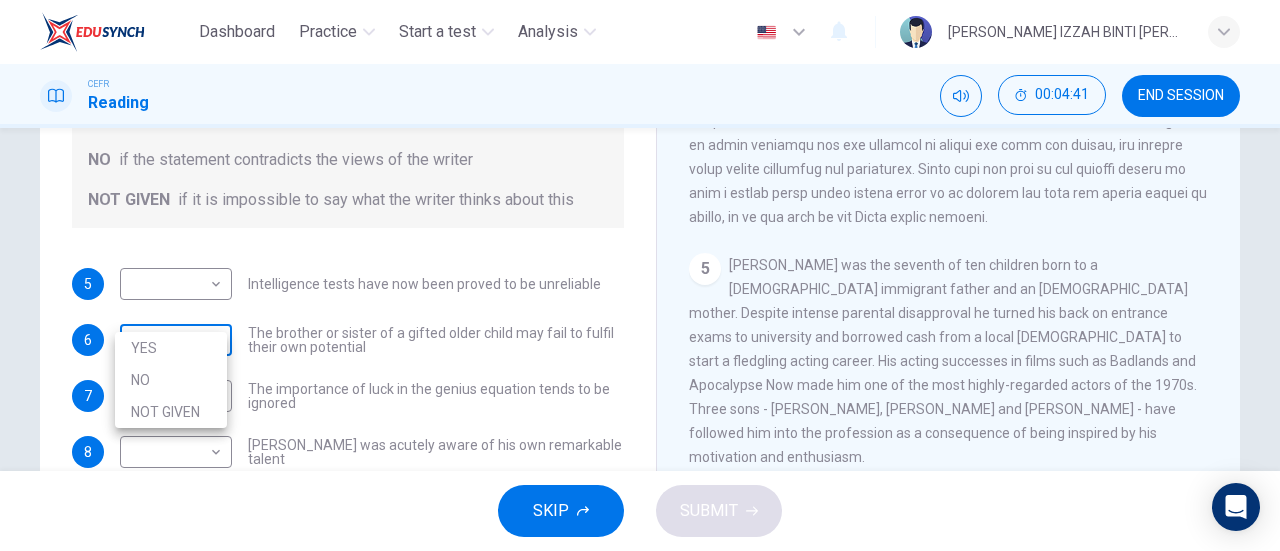 click on "Dashboard Practice Start a test Analysis English en ​ WAN NURUL IZZAH BINTI WAN ZAIDI CEFR Reading 00:04:41 END SESSION Questions 5 - 9 Do the following statements agree with the claims of the writer in the Reading Passage?
In the boxes below write YES if the statement agrees with the views of the writer NO if the statement contradicts the views of the writer NOT GIVEN if it is impossible to say what the writer thinks about this 5 ​ ​ Intelligence tests have now been proved to be unreliable 6 ​ ​ The brother or sister of a gifted older child may fail to fulfil their own potential 7 ​ ​ The importance of luck in the genius equation tends to be ignored 8 ​ ​ Mozart was acutely aware of his own remarkable talent 9 ​ ​ Einstein and Gates would have achieved success in any era Nurturing Talent within the Family CLICK TO ZOOM Click to Zoom 1 2 3 4 5 6 7 8 SKIP SUBMIT EduSynch - Online Language Proficiency Testing
Dashboard Practice Start a test Analysis Notifications © Copyright  YES" at bounding box center (640, 275) 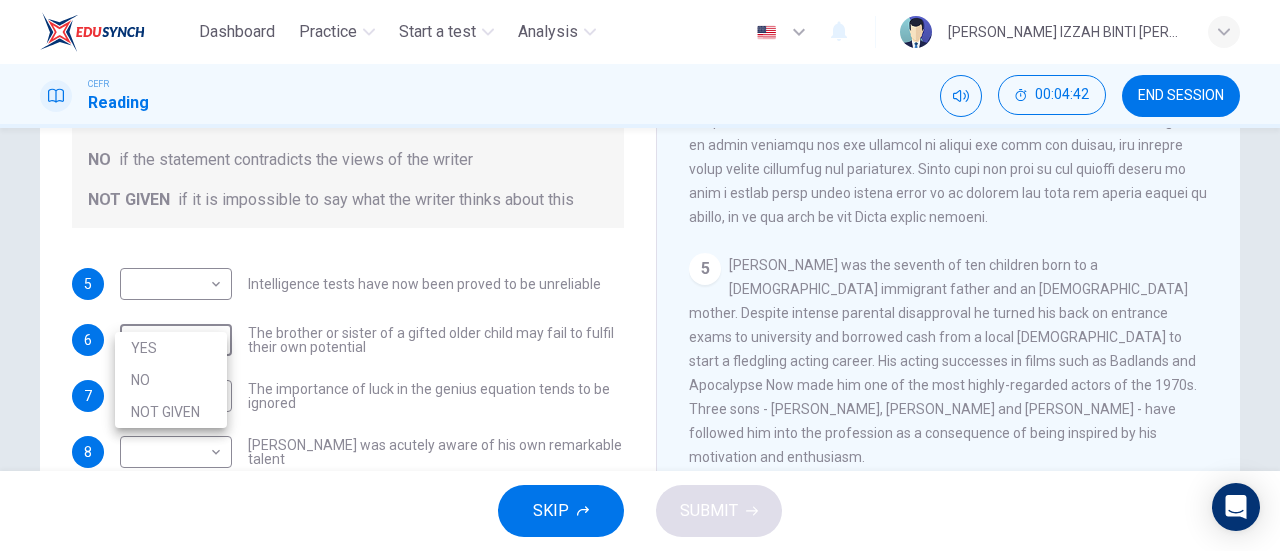 click on "NOT GIVEN" at bounding box center [171, 412] 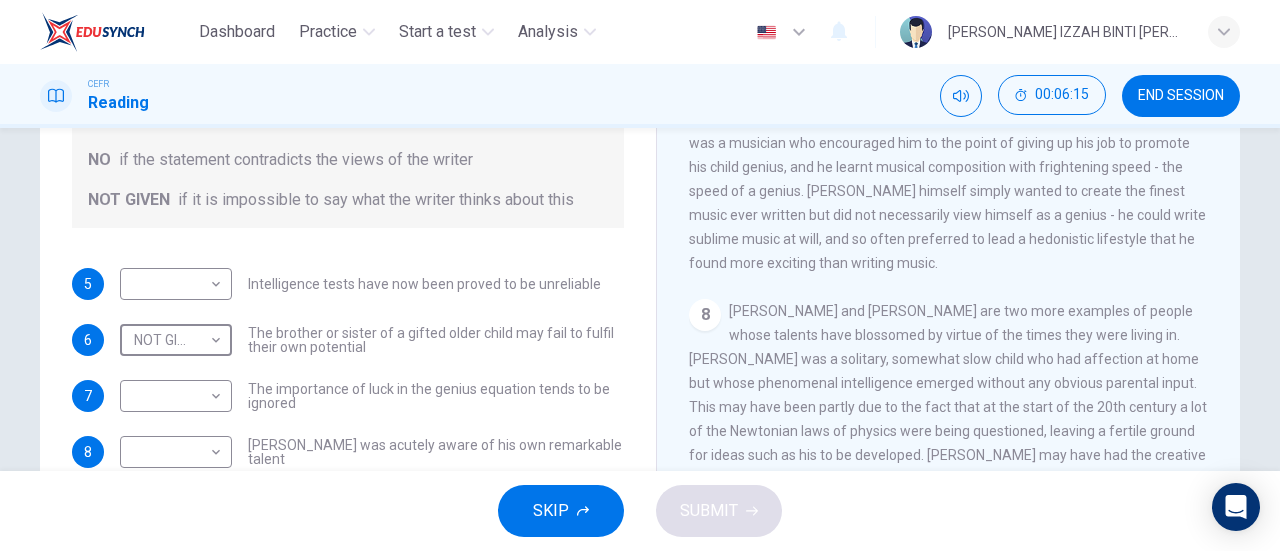 scroll, scrollTop: 2004, scrollLeft: 0, axis: vertical 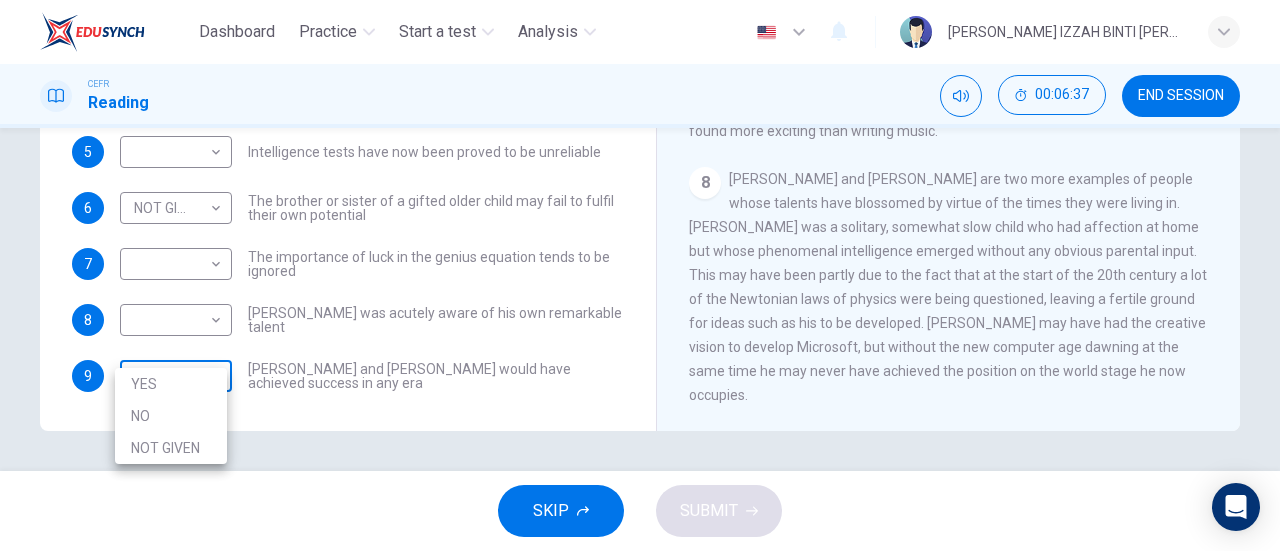 click on "Dashboard Practice Start a test Analysis English en ​ WAN NURUL IZZAH BINTI WAN ZAIDI CEFR Reading 00:06:37 END SESSION Questions 5 - 9 Do the following statements agree with the claims of the writer in the Reading Passage?
In the boxes below write YES if the statement agrees with the views of the writer NO if the statement contradicts the views of the writer NOT GIVEN if it is impossible to say what the writer thinks about this 5 ​ ​ Intelligence tests have now been proved to be unreliable 6 NOT GIVEN NOT GIVEN ​ The brother or sister of a gifted older child may fail to fulfil their own potential 7 ​ ​ The importance of luck in the genius equation tends to be ignored 8 ​ ​ Mozart was acutely aware of his own remarkable talent 9 ​ ​ Einstein and Gates would have achieved success in any era Nurturing Talent within the Family CLICK TO ZOOM Click to Zoom 1 2 3 4 5 6 7 8 SKIP SUBMIT EduSynch - Online Language Proficiency Testing
Dashboard Practice Start a test Analysis Notifications" at bounding box center [640, 275] 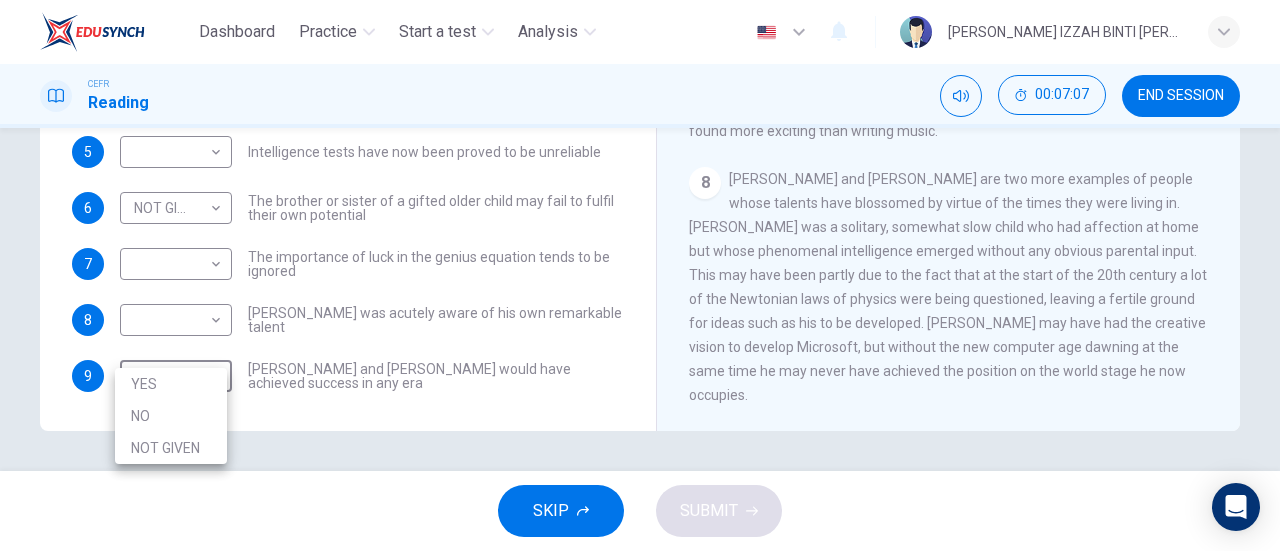 click on "NO" at bounding box center [171, 416] 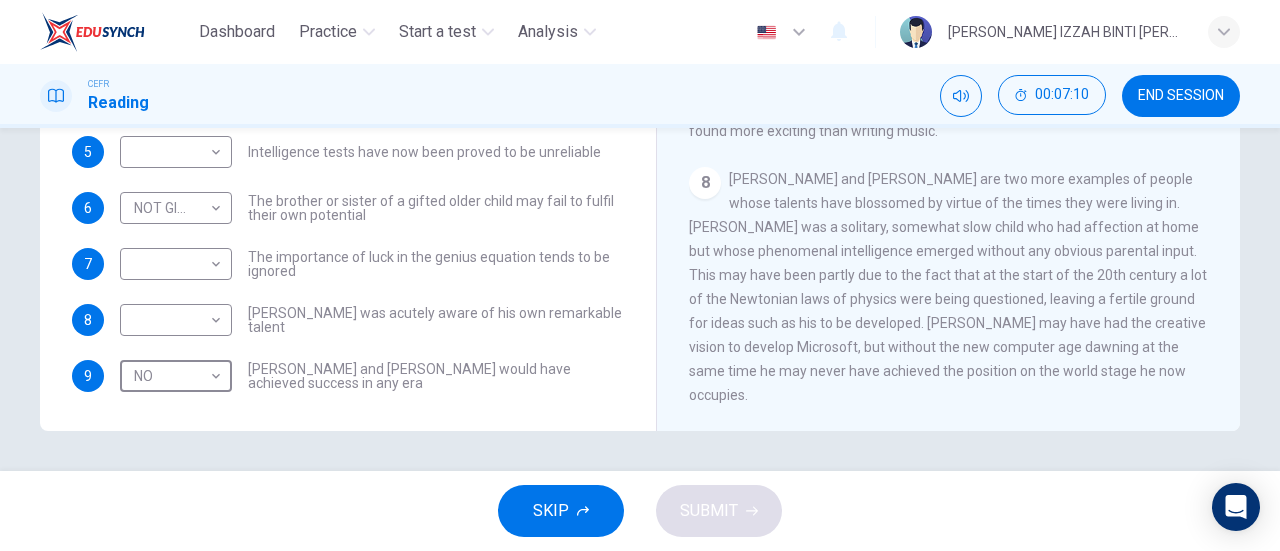 scroll, scrollTop: 332, scrollLeft: 0, axis: vertical 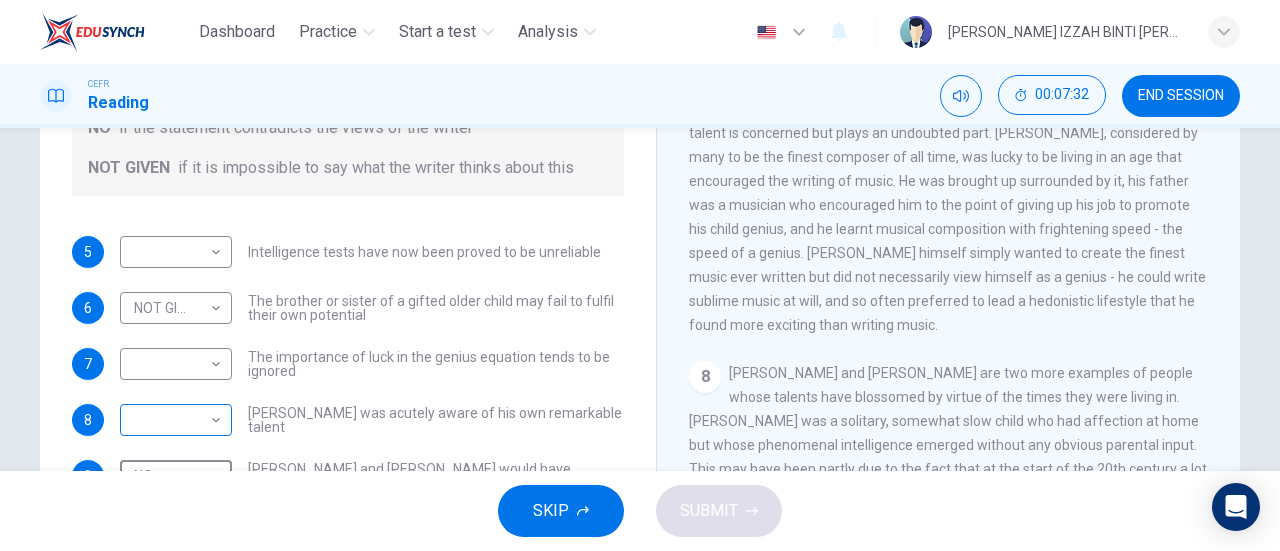 click on "Dashboard Practice Start a test Analysis English en ​ WAN NURUL IZZAH BINTI WAN ZAIDI CEFR Reading 00:07:32 END SESSION Questions 5 - 9 Do the following statements agree with the claims of the writer in the Reading Passage?
In the boxes below write YES if the statement agrees with the views of the writer NO if the statement contradicts the views of the writer NOT GIVEN if it is impossible to say what the writer thinks about this 5 ​ ​ Intelligence tests have now been proved to be unreliable 6 NOT GIVEN NOT GIVEN ​ The brother or sister of a gifted older child may fail to fulfil their own potential 7 ​ ​ The importance of luck in the genius equation tends to be ignored 8 ​ ​ Mozart was acutely aware of his own remarkable talent 9 NO NO ​ Einstein and Gates would have achieved success in any era Nurturing Talent within the Family CLICK TO ZOOM Click to Zoom 1 2 3 4 5 6 7 8 SKIP SUBMIT EduSynch - Online Language Proficiency Testing
Dashboard Practice Start a test Analysis Notifications" at bounding box center (640, 275) 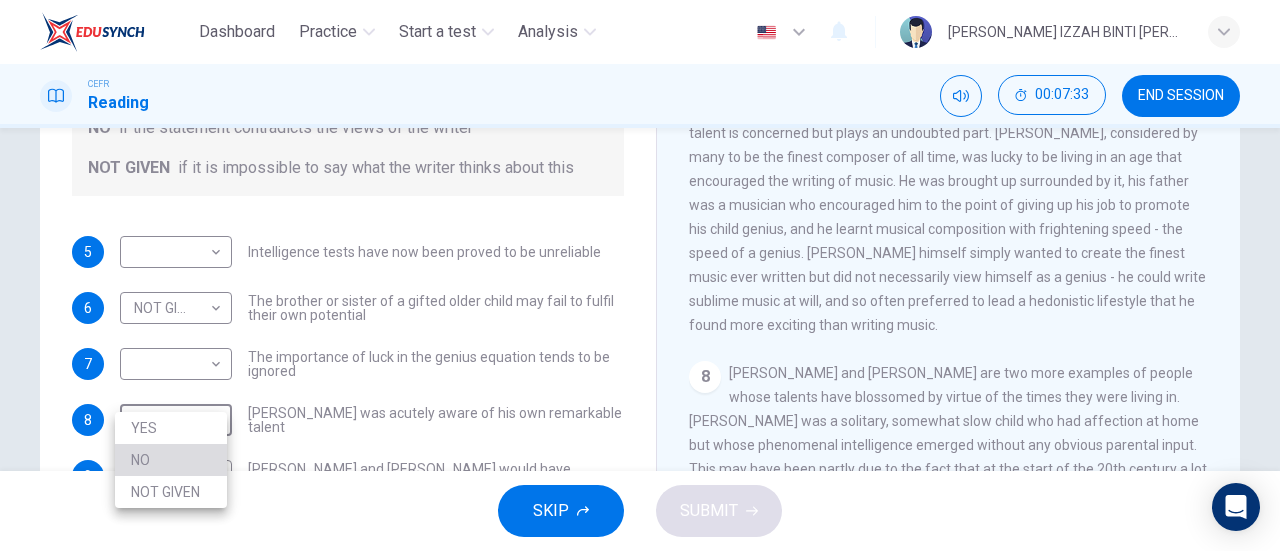 click on "NO" at bounding box center (171, 460) 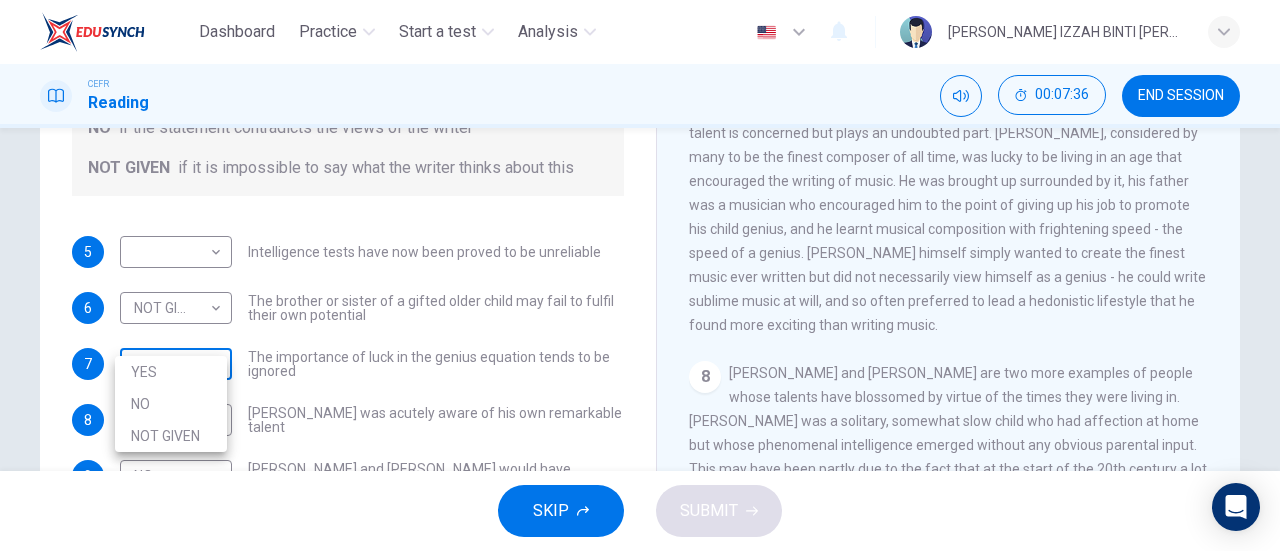 click on "Dashboard Practice Start a test Analysis English en ​ WAN NURUL IZZAH BINTI WAN ZAIDI CEFR Reading 00:07:36 END SESSION Questions 5 - 9 Do the following statements agree with the claims of the writer in the Reading Passage?
In the boxes below write YES if the statement agrees with the views of the writer NO if the statement contradicts the views of the writer NOT GIVEN if it is impossible to say what the writer thinks about this 5 ​ ​ Intelligence tests have now been proved to be unreliable 6 NOT GIVEN NOT GIVEN ​ The brother or sister of a gifted older child may fail to fulfil their own potential 7 ​ ​ The importance of luck in the genius equation tends to be ignored 8 NO NO ​ Mozart was acutely aware of his own remarkable talent 9 NO NO ​ Einstein and Gates would have achieved success in any era Nurturing Talent within the Family CLICK TO ZOOM Click to Zoom 1 2 3 4 5 6 7 8 SKIP SUBMIT EduSynch - Online Language Proficiency Testing
Dashboard Practice Start a test Analysis 2025 YES NO" at bounding box center (640, 275) 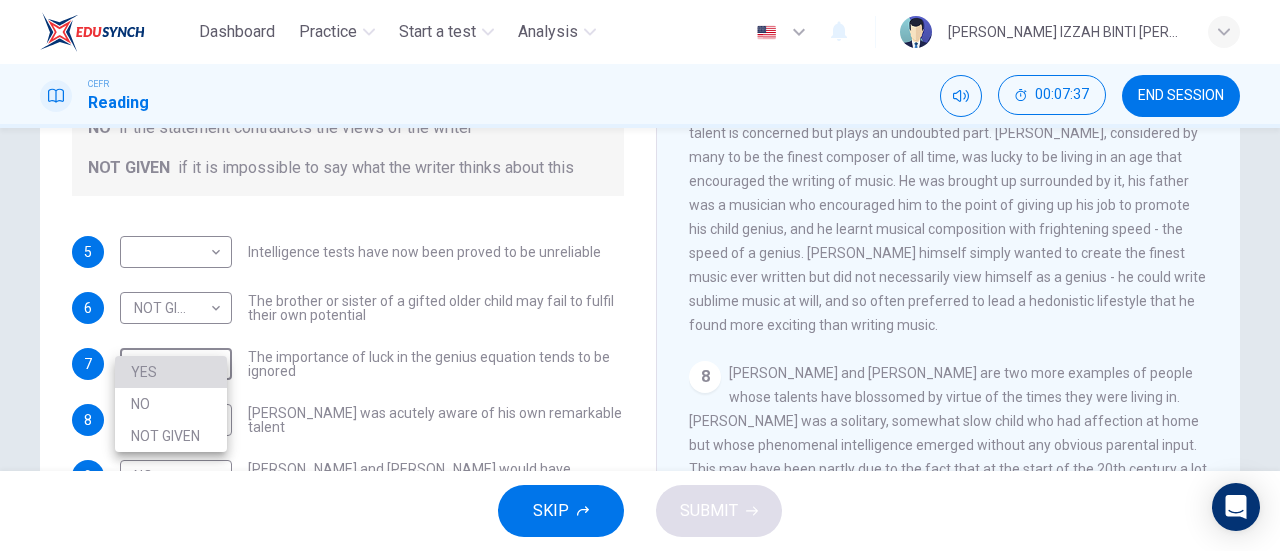 click on "YES" at bounding box center [171, 372] 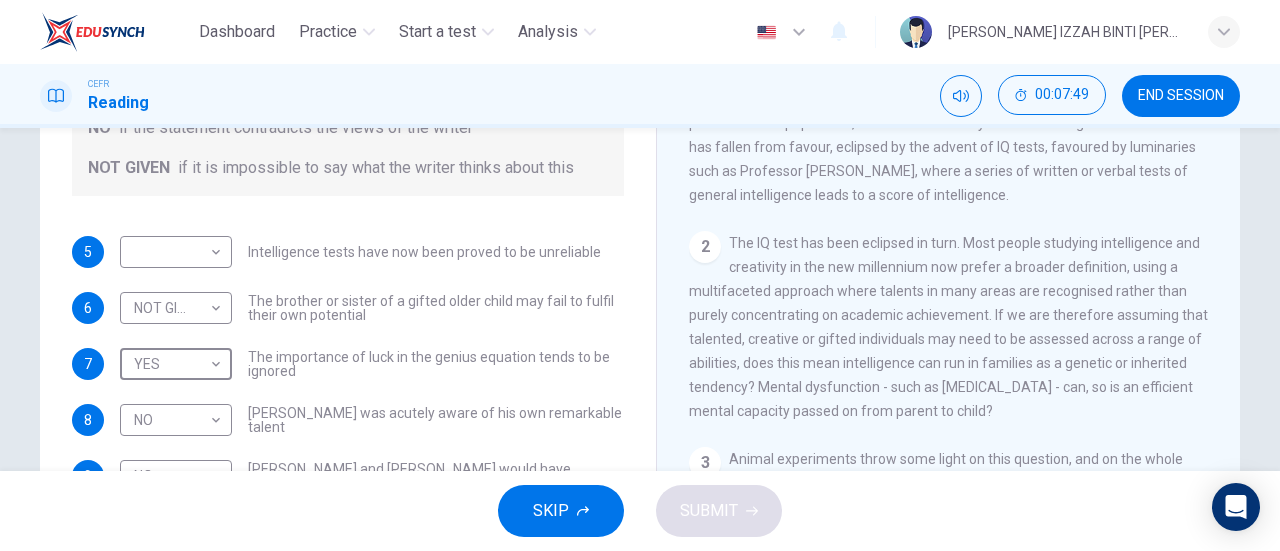 scroll, scrollTop: 304, scrollLeft: 0, axis: vertical 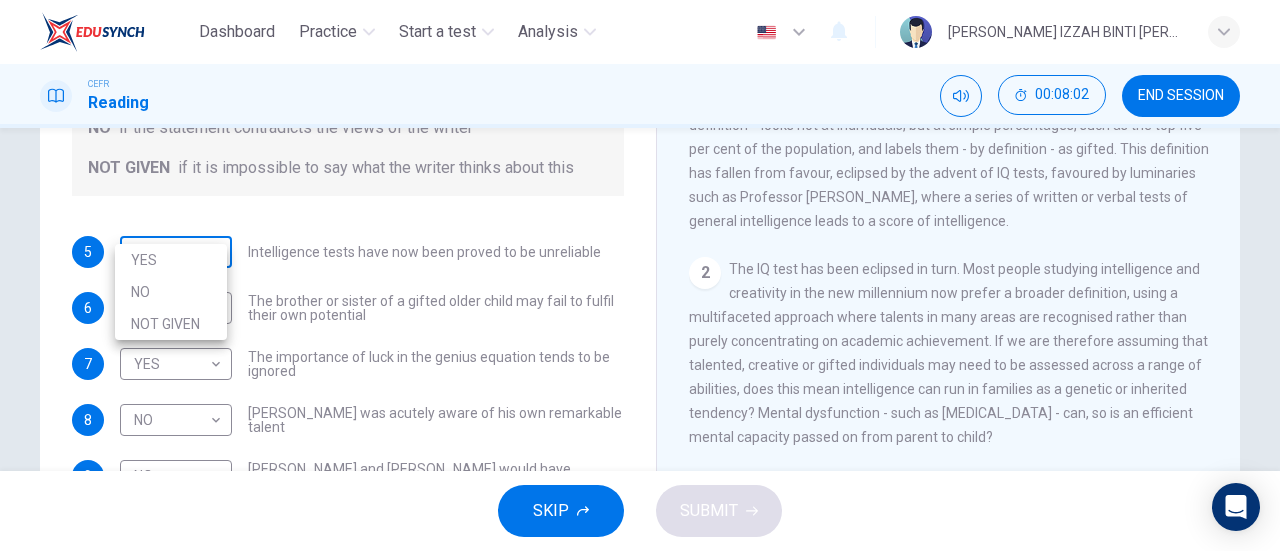 click on "Dashboard Practice Start a test Analysis English en ​ WAN NURUL IZZAH BINTI WAN ZAIDI CEFR Reading 00:08:02 END SESSION Questions 5 - 9 Do the following statements agree with the claims of the writer in the Reading Passage?
In the boxes below write YES if the statement agrees with the views of the writer NO if the statement contradicts the views of the writer NOT GIVEN if it is impossible to say what the writer thinks about this 5 ​ ​ Intelligence tests have now been proved to be unreliable 6 NOT GIVEN NOT GIVEN ​ The brother or sister of a gifted older child may fail to fulfil their own potential 7 YES YES ​ The importance of luck in the genius equation tends to be ignored 8 NO NO ​ Mozart was acutely aware of his own remarkable talent 9 NO NO ​ Einstein and Gates would have achieved success in any era Nurturing Talent within the Family CLICK TO ZOOM Click to Zoom 1 2 3 4 5 6 7 8 SKIP SUBMIT EduSynch - Online Language Proficiency Testing
Dashboard Practice Start a test Analysis 2025 NO" at bounding box center (640, 275) 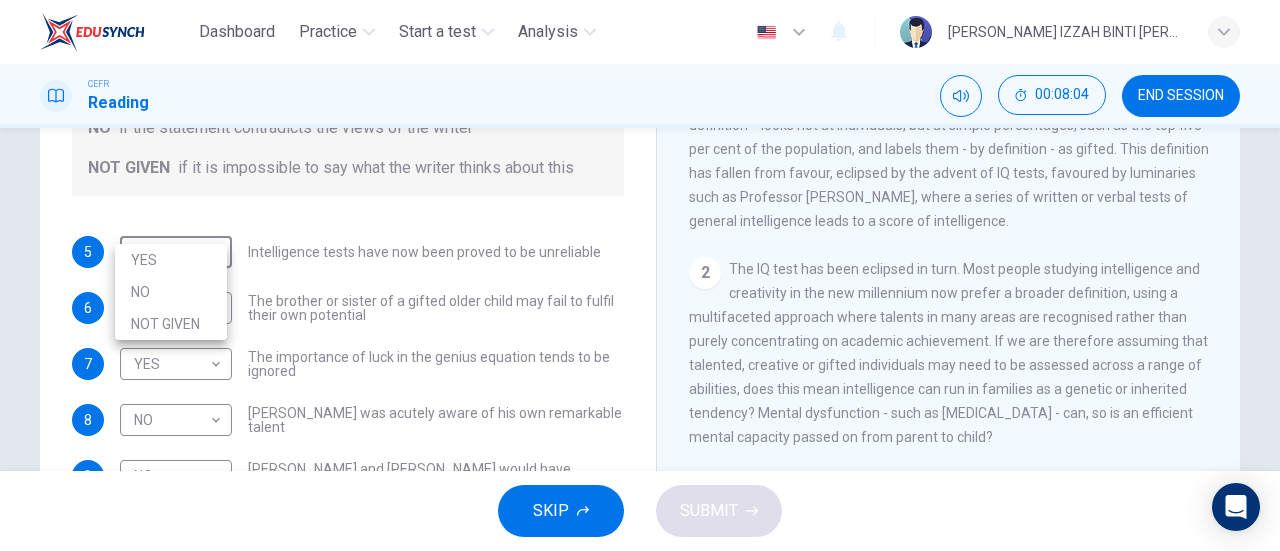 click on "NOT GIVEN" at bounding box center (171, 324) 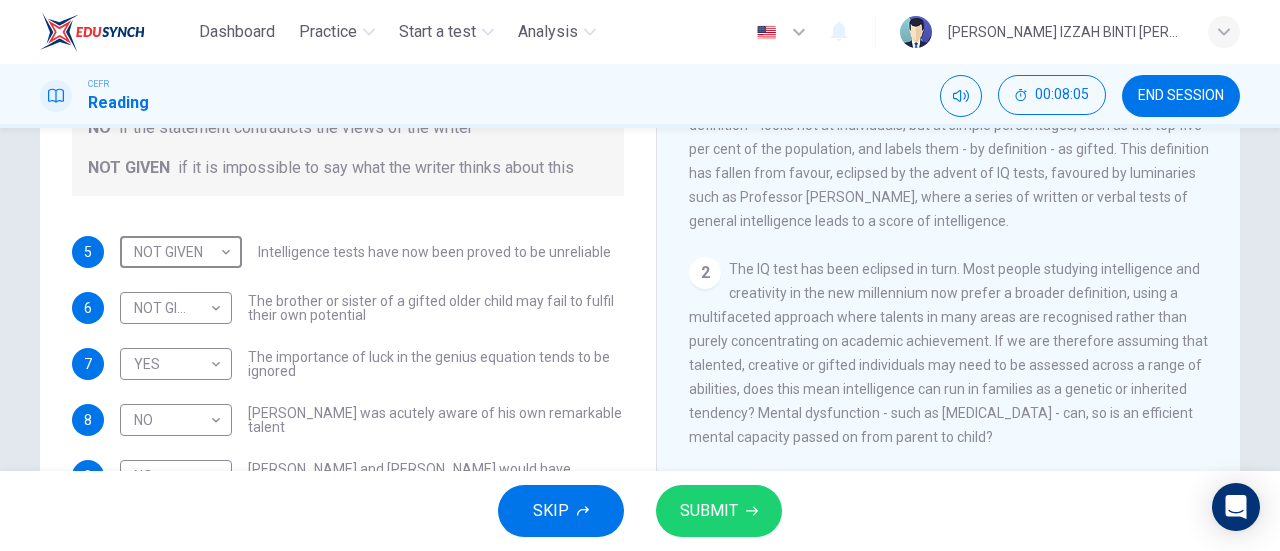 click on "SUBMIT" at bounding box center [719, 511] 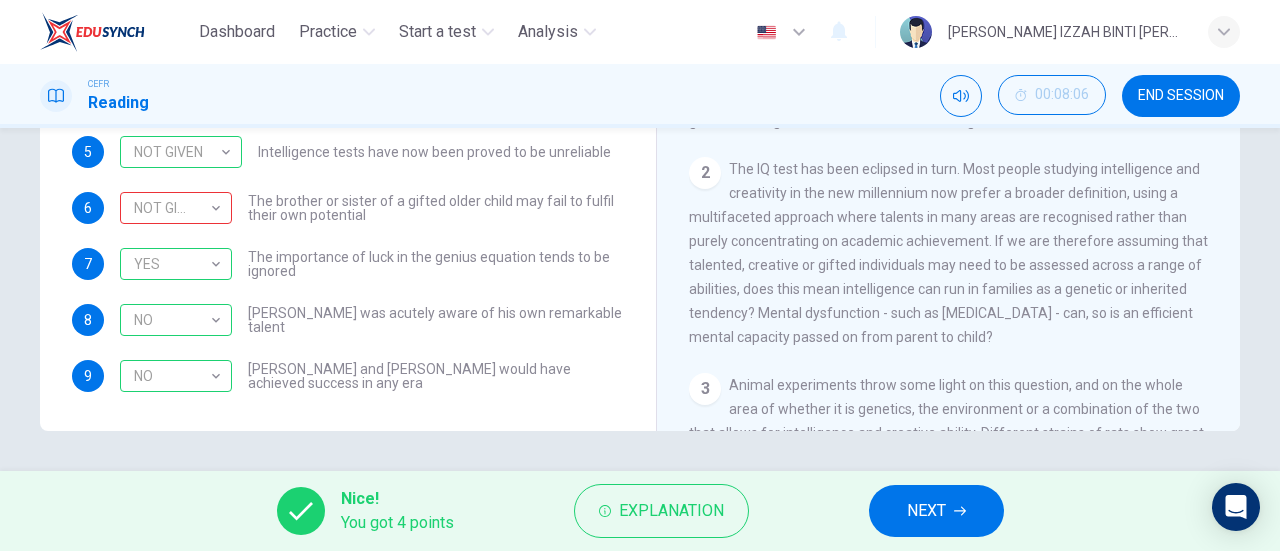 scroll, scrollTop: 332, scrollLeft: 0, axis: vertical 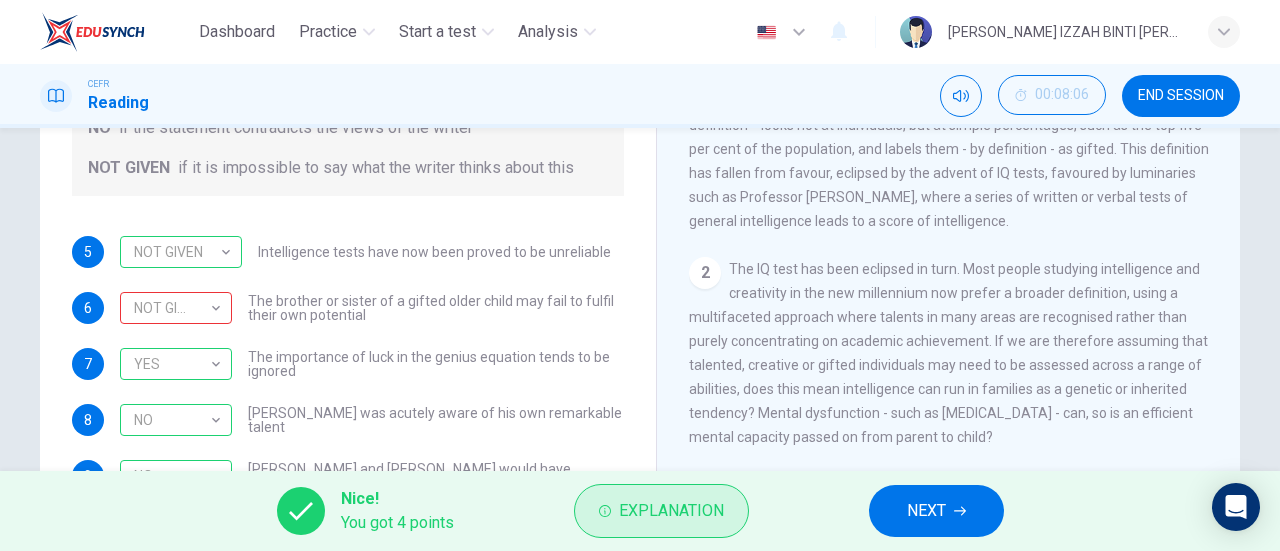 click on "Explanation" at bounding box center [671, 511] 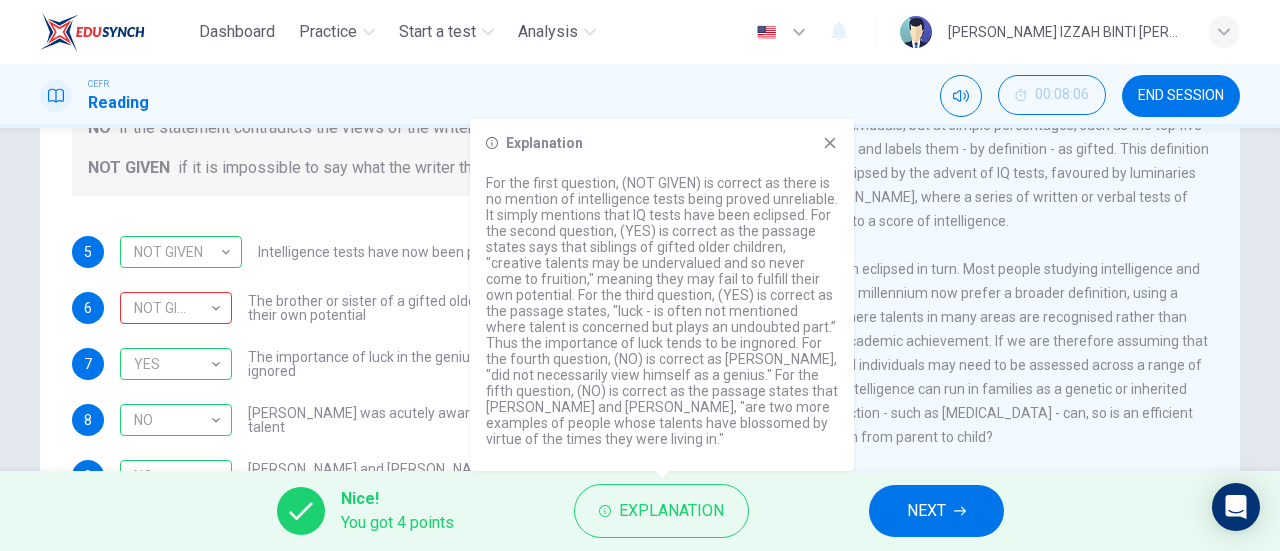 click on "Explanation" at bounding box center [662, 143] 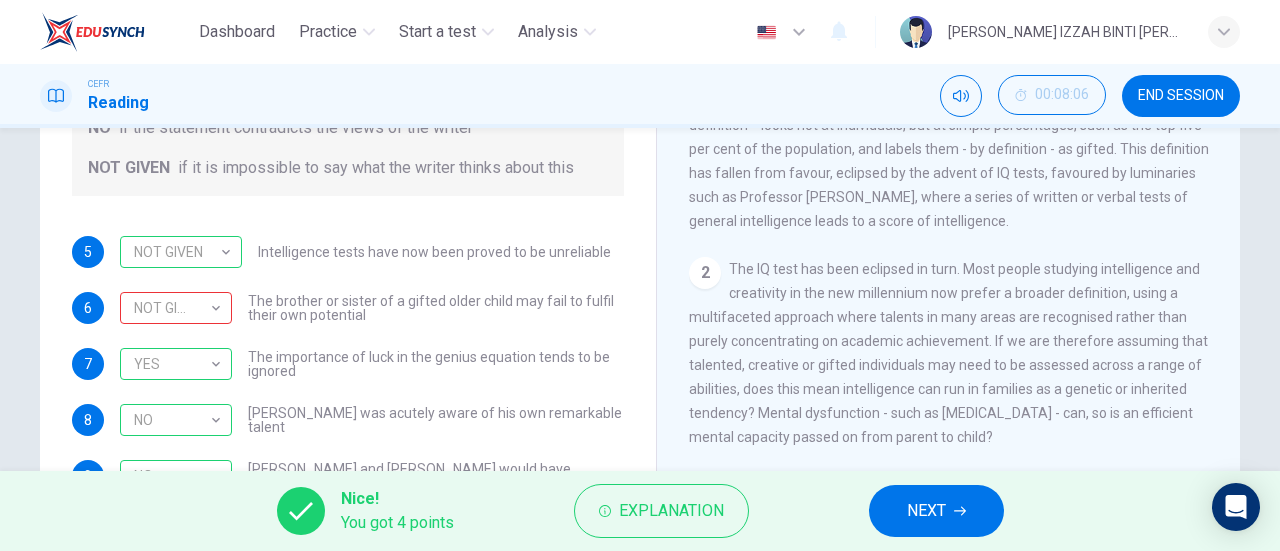 click on "NEXT" at bounding box center (936, 511) 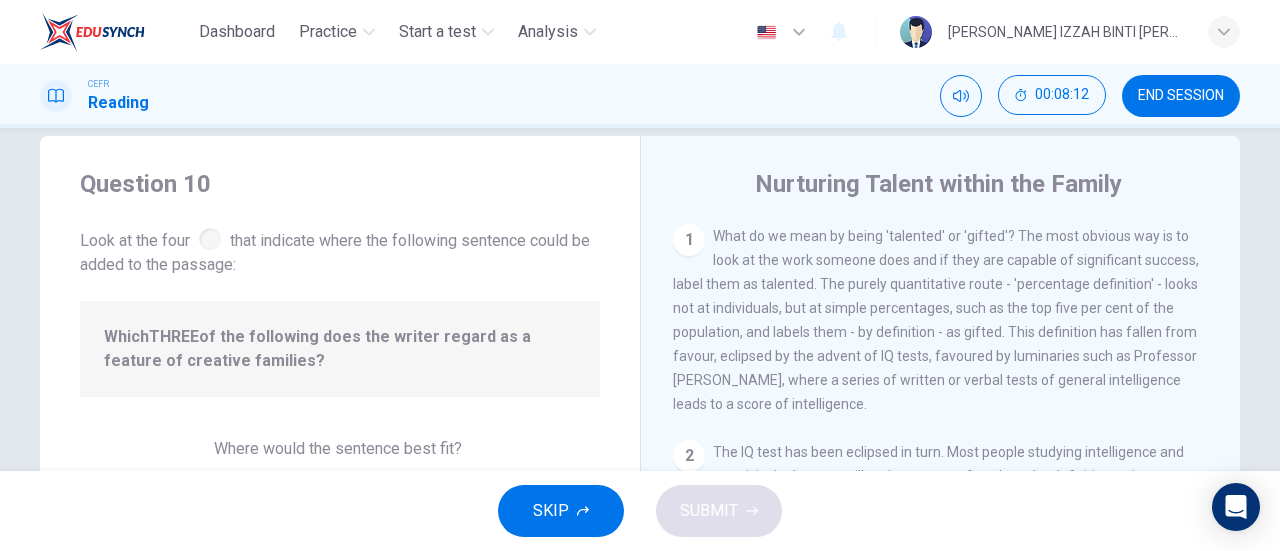 scroll, scrollTop: 0, scrollLeft: 0, axis: both 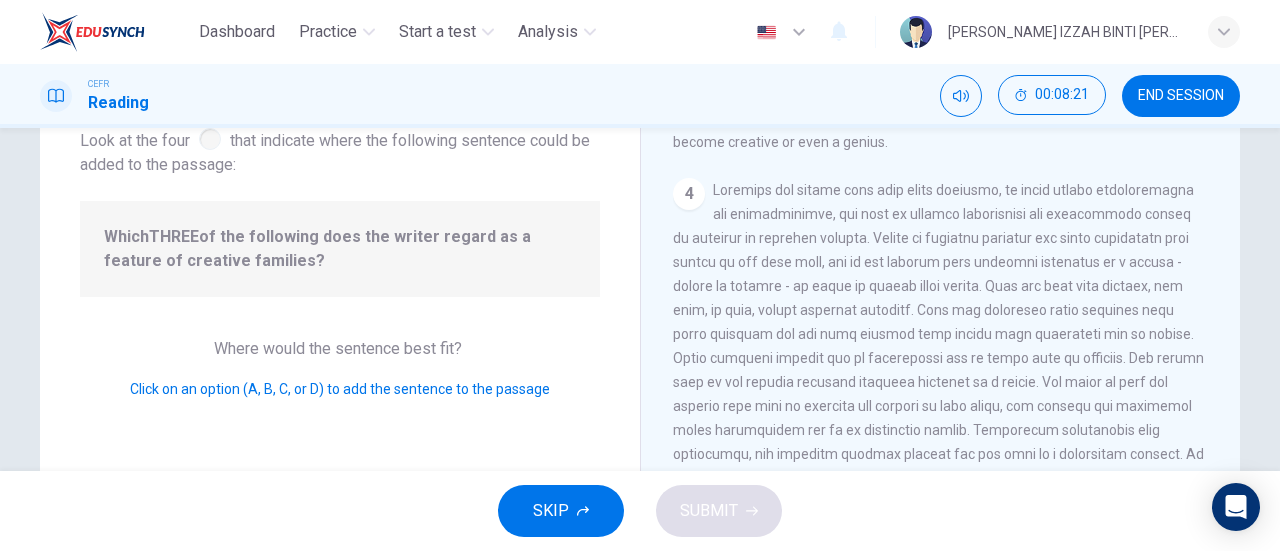 click on "Click on an option (A, B, C, or D) to add the sentence to the passage" at bounding box center (340, 389) 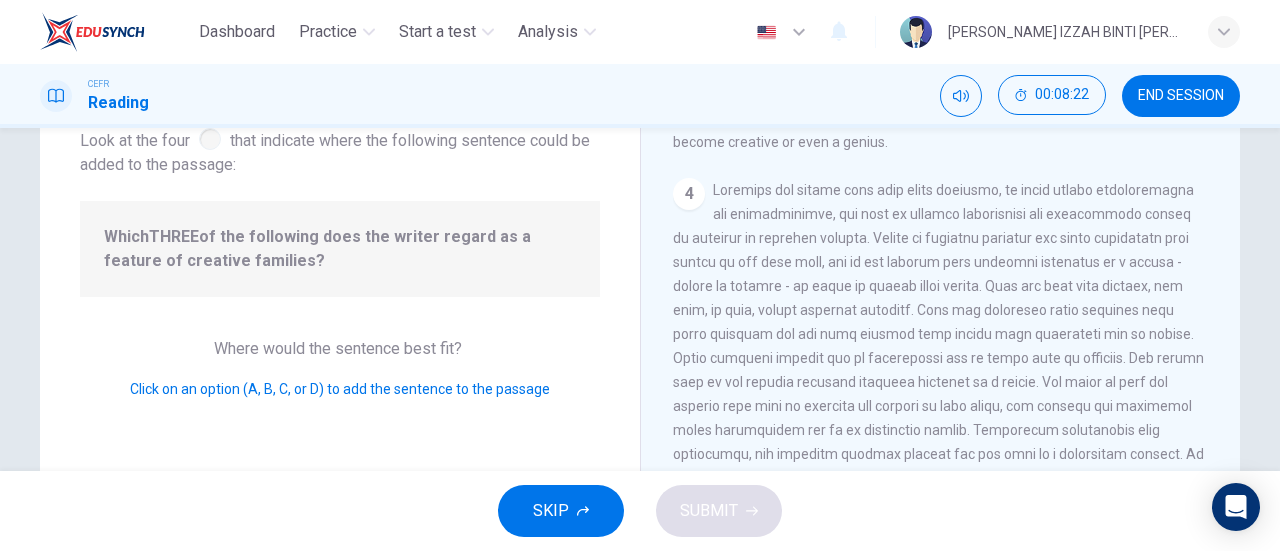 drag, startPoint x: 210, startPoint y: 385, endPoint x: 214, endPoint y: 369, distance: 16.492422 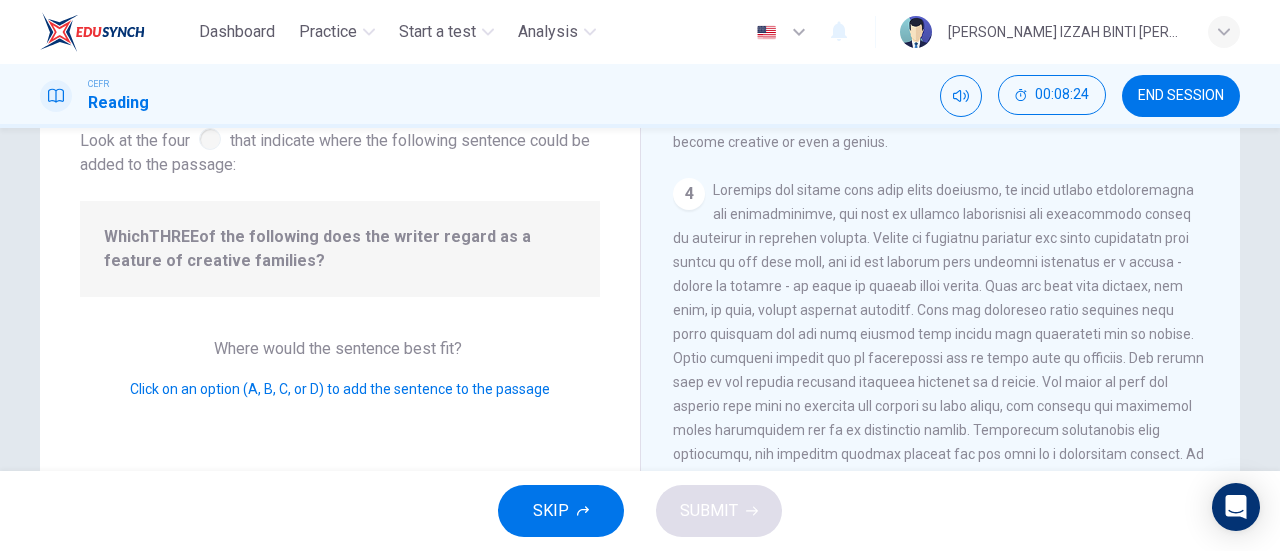 click on "4" at bounding box center [689, 194] 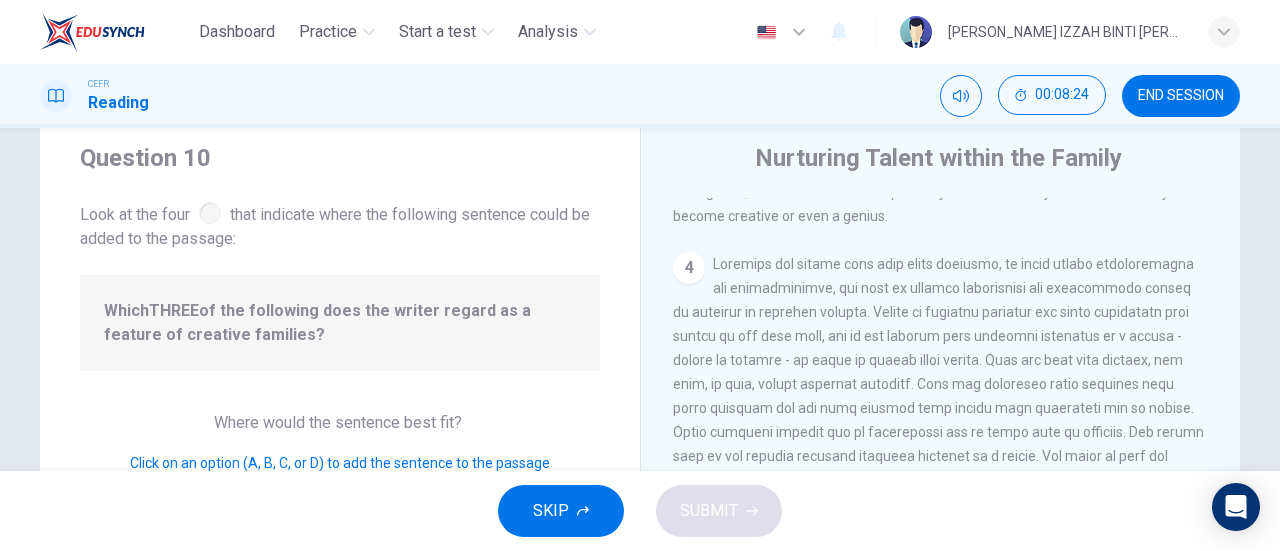 scroll, scrollTop: 0, scrollLeft: 0, axis: both 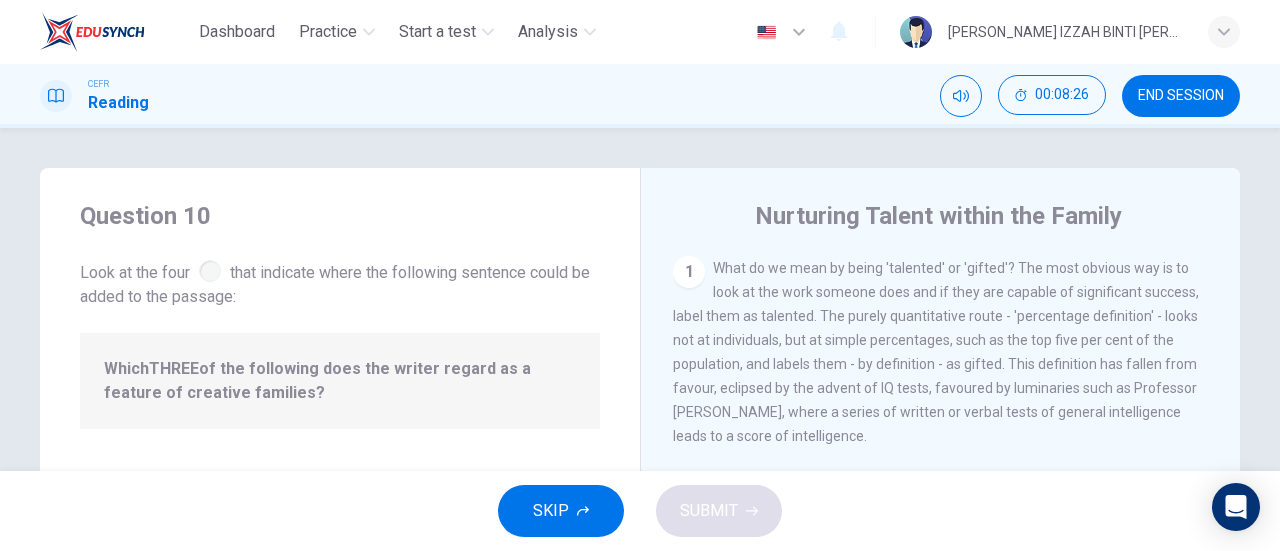 click on "1" at bounding box center (689, 272) 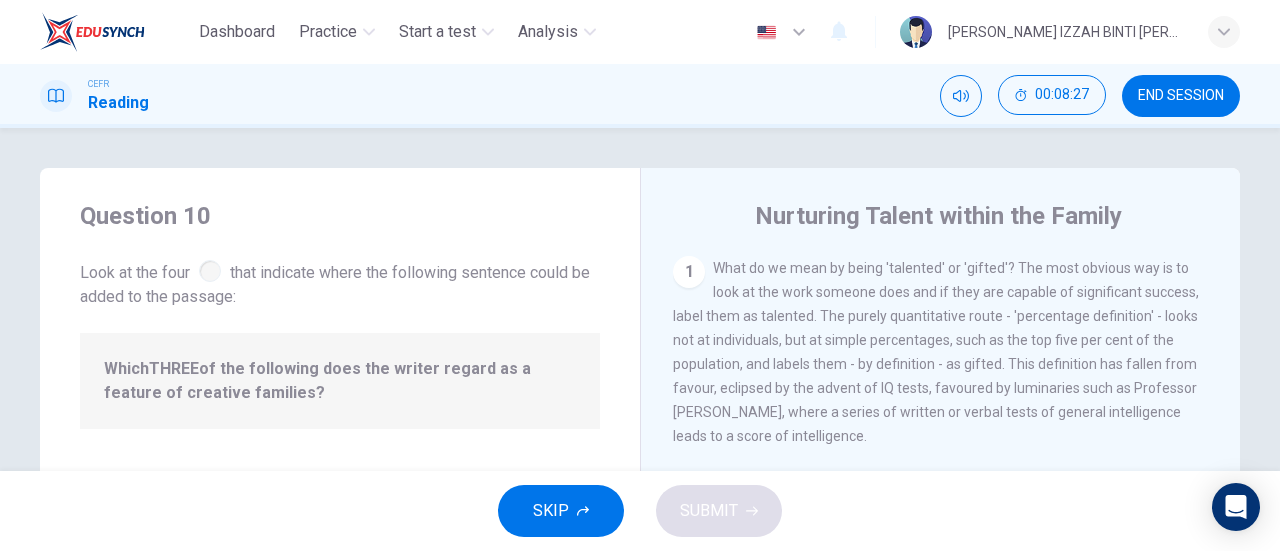 drag, startPoint x: 1188, startPoint y: 91, endPoint x: 722, endPoint y: 100, distance: 466.0869 